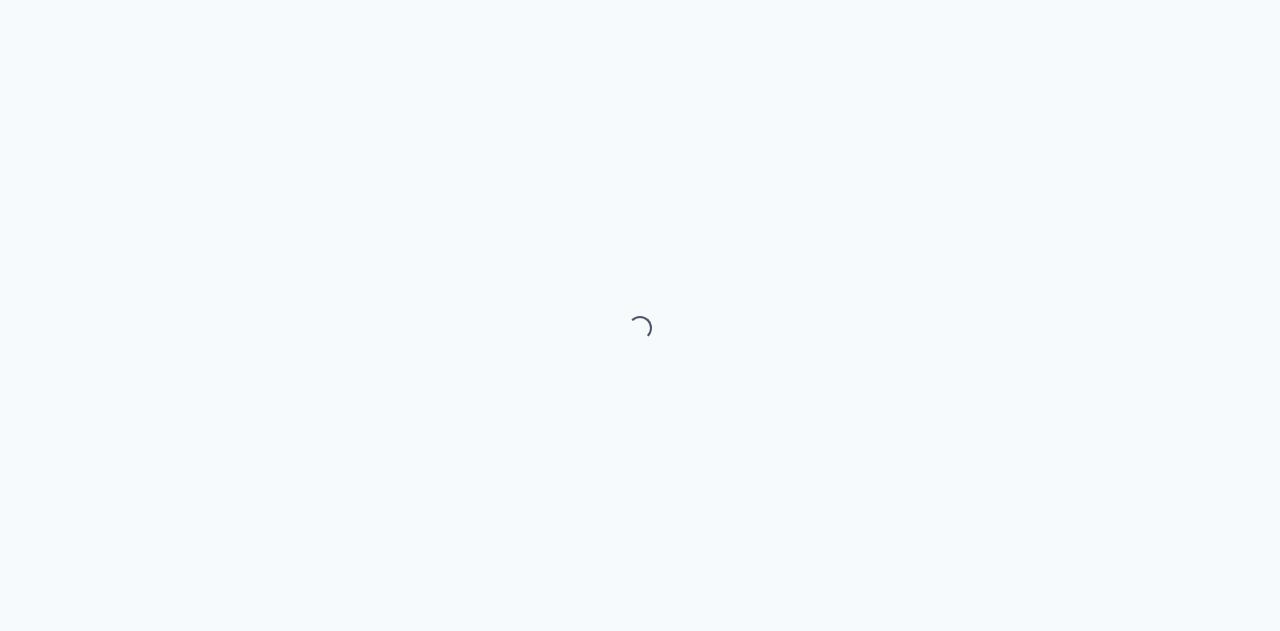 scroll, scrollTop: 0, scrollLeft: 0, axis: both 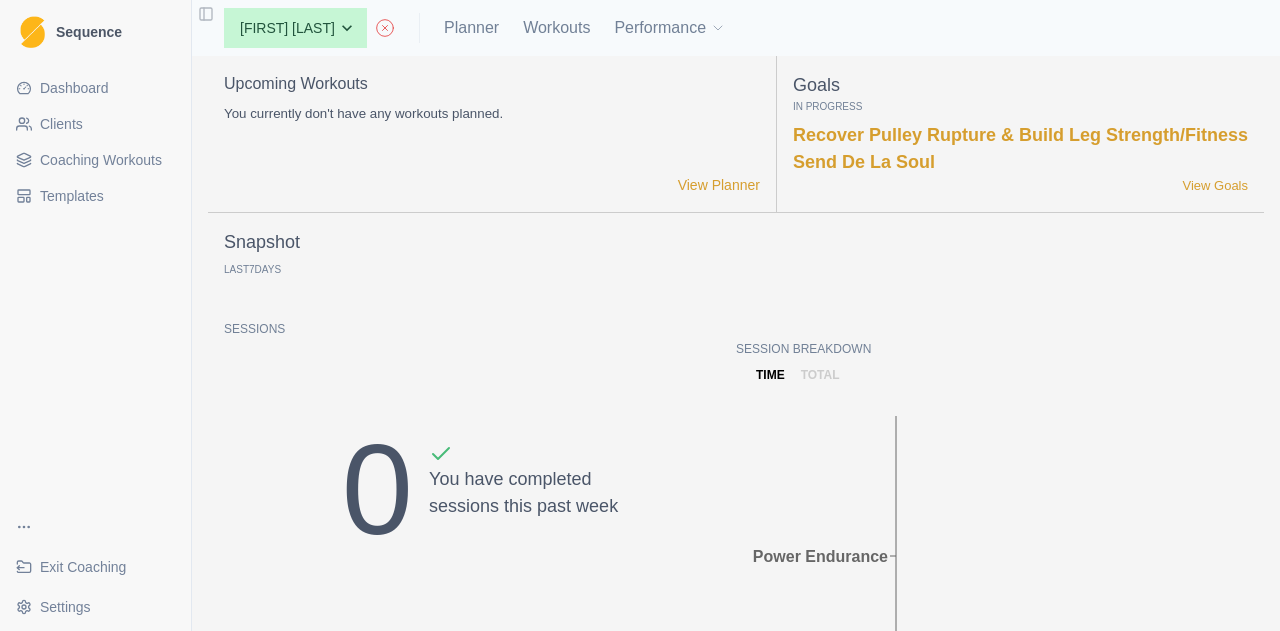 click on "None [FIRST] [LAST] [FIRST] [LAST] [FIRST] [LAST] [FIRST] [LAST] [FIRST] [LAST] [FIRST] [LAST] [FIRST] [LAST] [FIRST] [LAST] [FIRST] [LAST] [FIRST] [LAST] [FIRST] [LAST] [FIRST] [LAST] [FIRST] [LAST] [FIRST] [LAST] [FIRST] [LAST]" at bounding box center (309, 28) 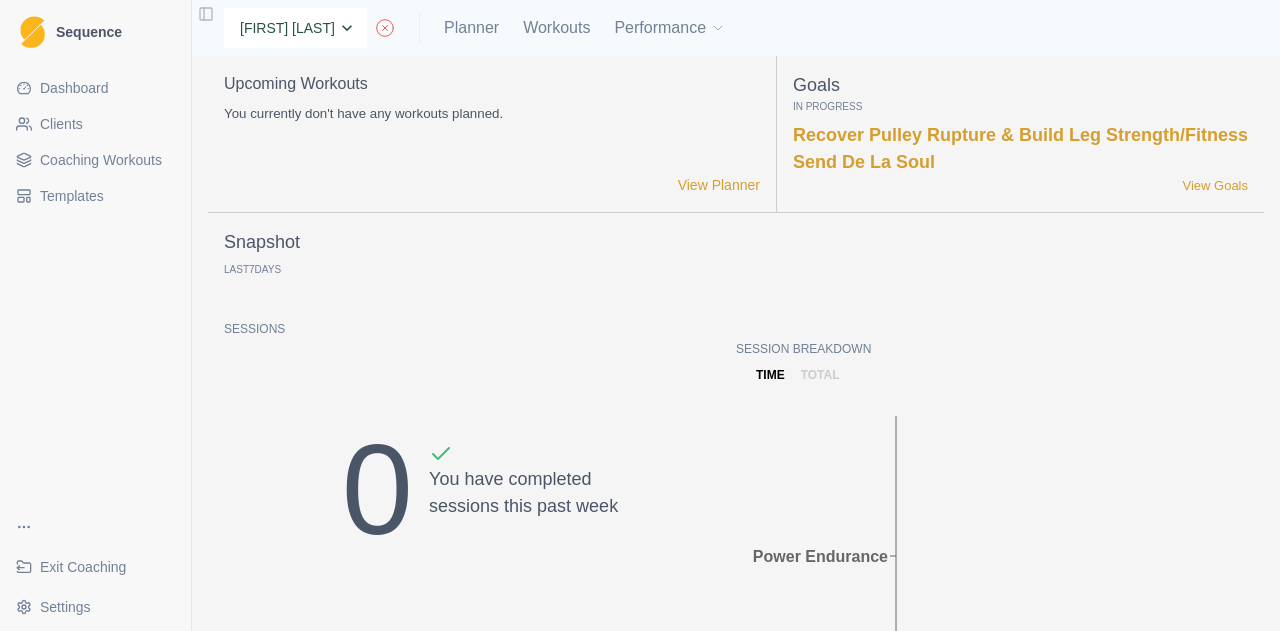 click on "None [FIRST] [LAST] [FIRST] [LAST] [FIRST] [LAST] [FIRST] [LAST] [FIRST] [LAST] [FIRST] [LAST] [FIRST] [LAST] [FIRST] [LAST] [FIRST] [LAST] [FIRST] [LAST] [FIRST] [LAST] [FIRST] [LAST] [FIRST] [LAST] [FIRST] [LAST] [FIRST] [LAST]" at bounding box center [295, 28] 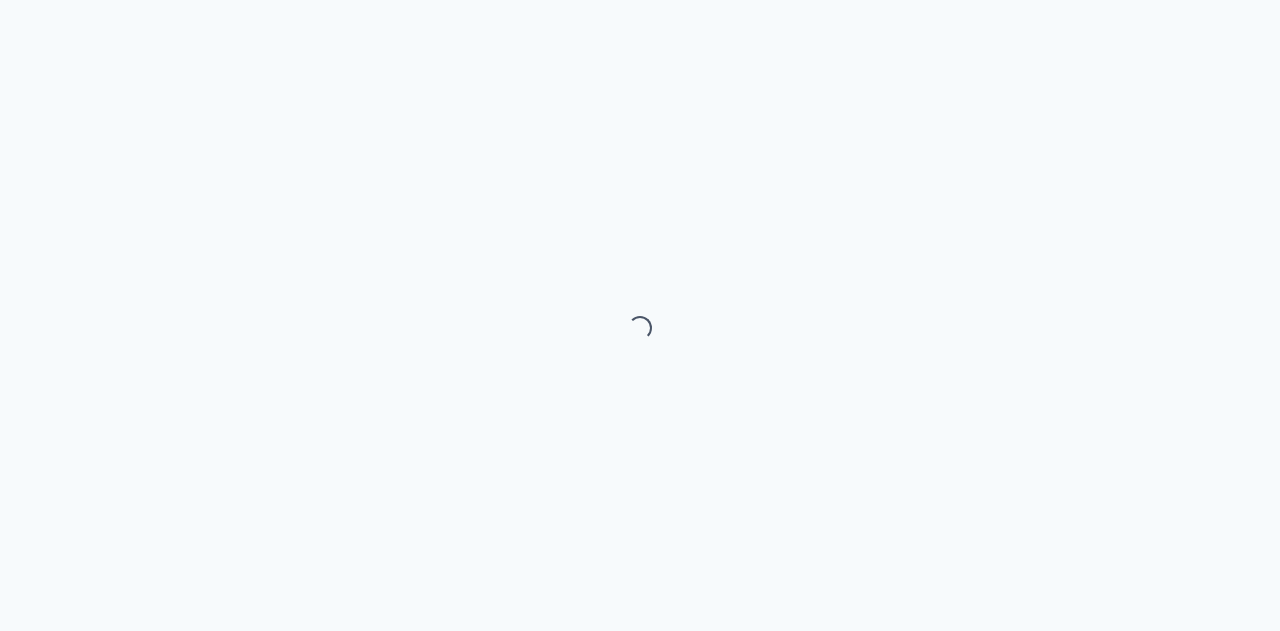 scroll, scrollTop: 0, scrollLeft: 0, axis: both 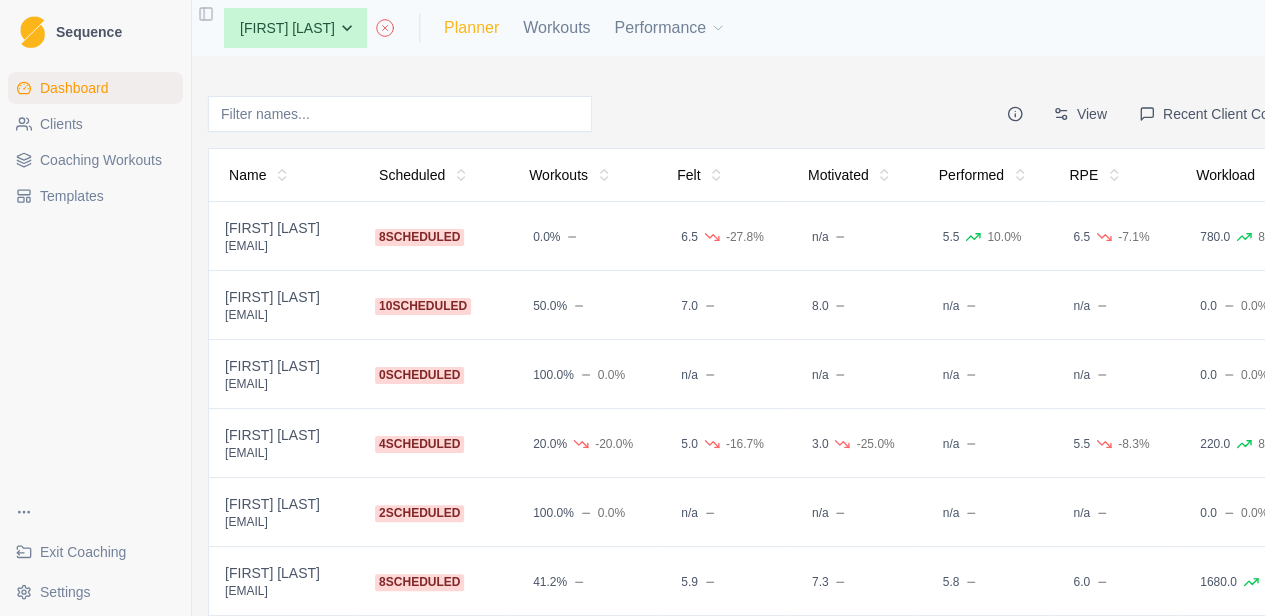 click on "Planner" at bounding box center [471, 28] 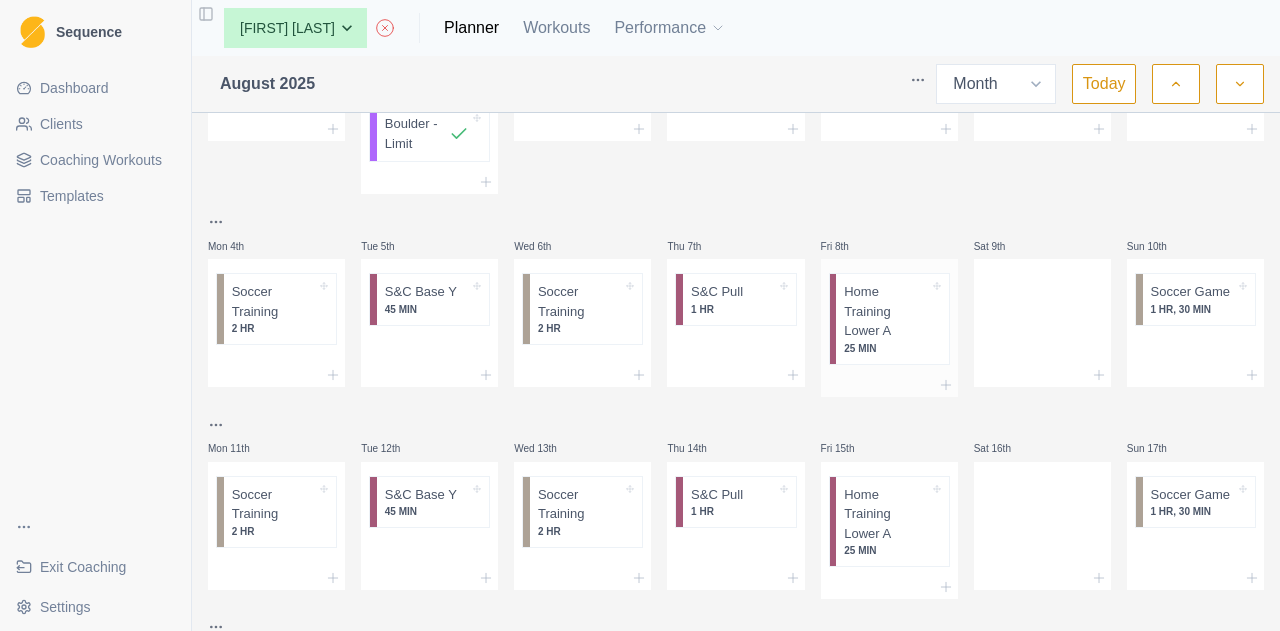 scroll, scrollTop: 0, scrollLeft: 0, axis: both 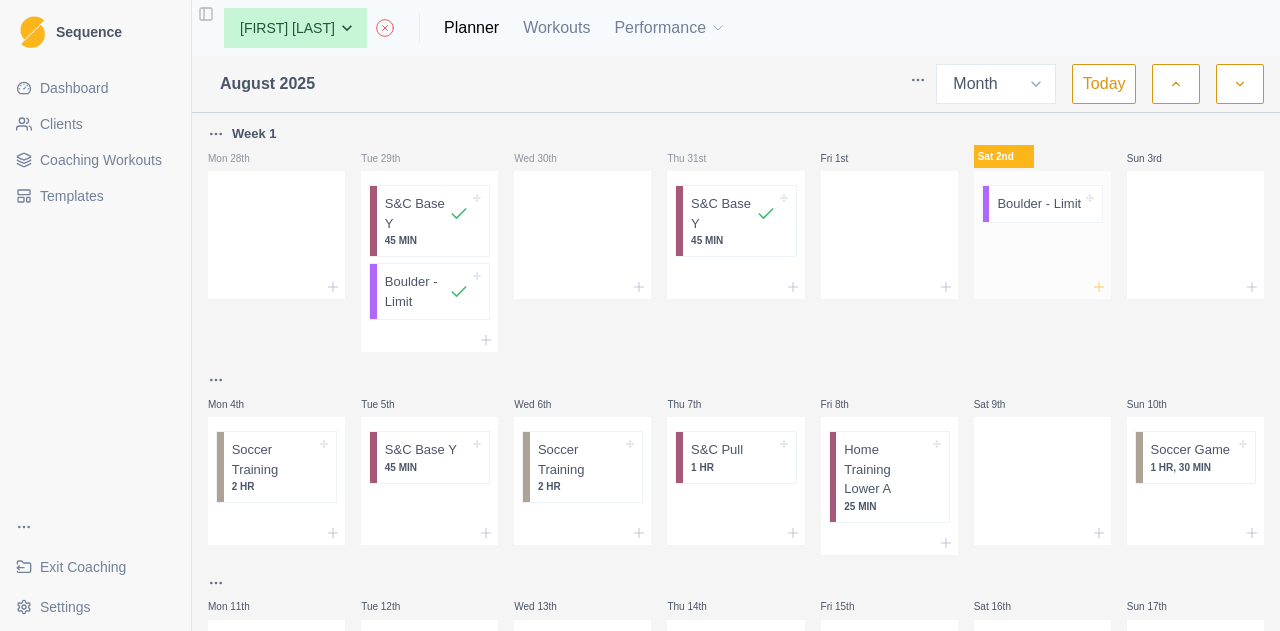 click 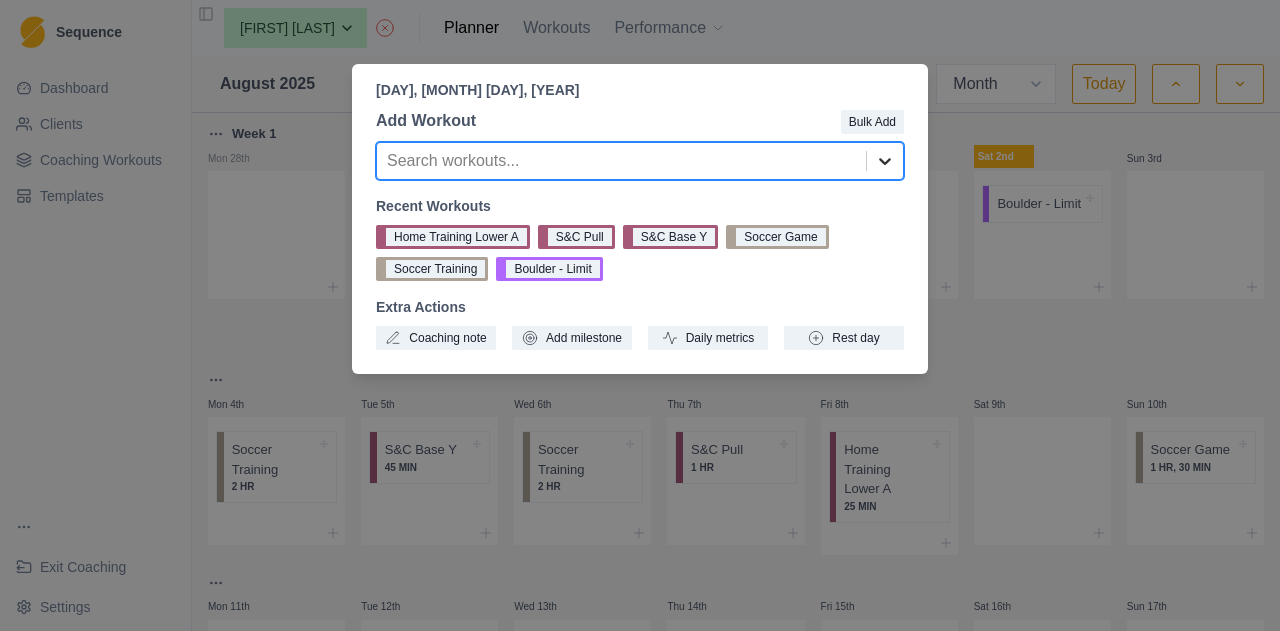 click 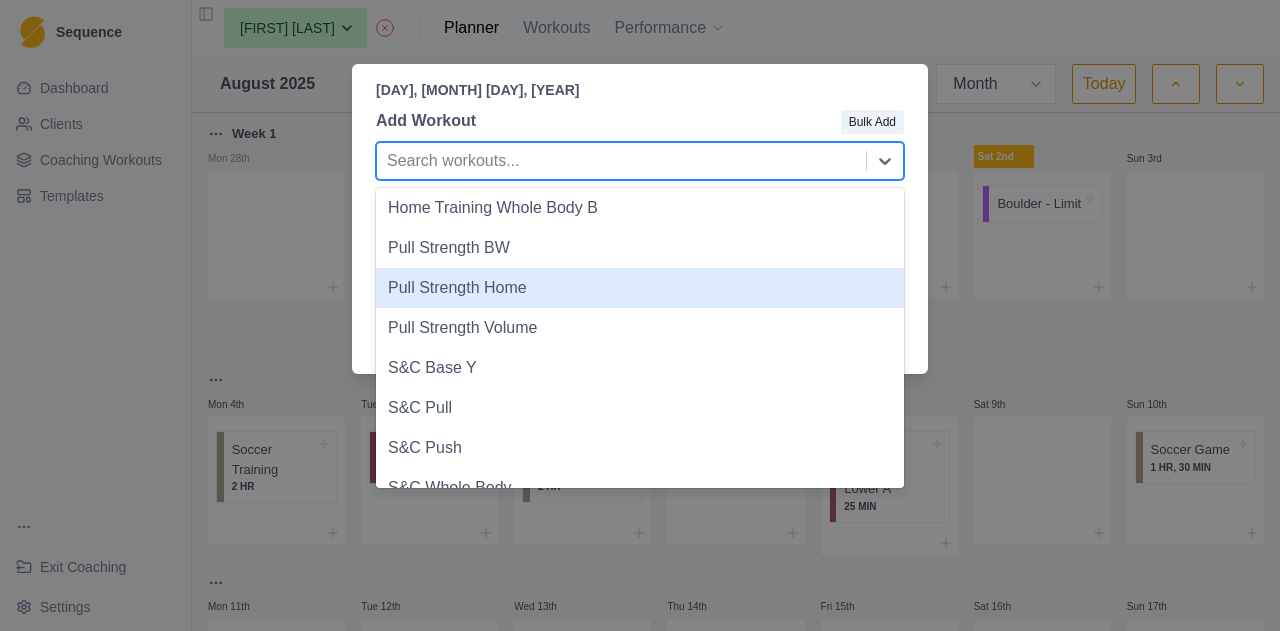 scroll, scrollTop: 424, scrollLeft: 0, axis: vertical 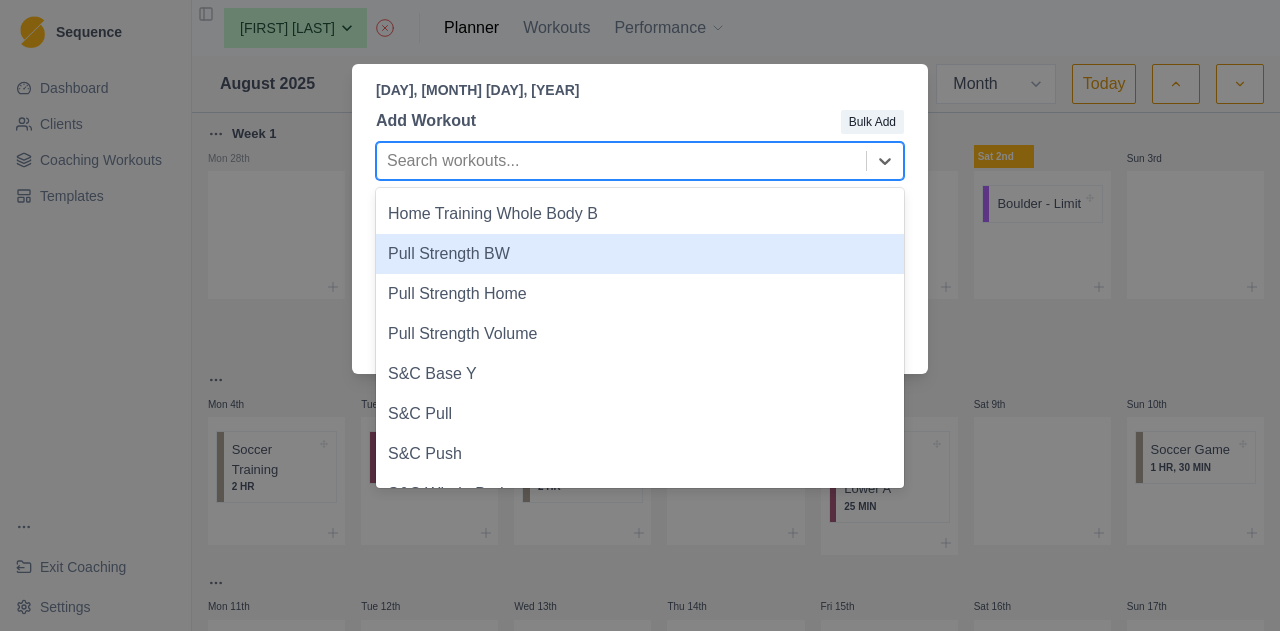 click on "Pull Strength BW" at bounding box center (640, 254) 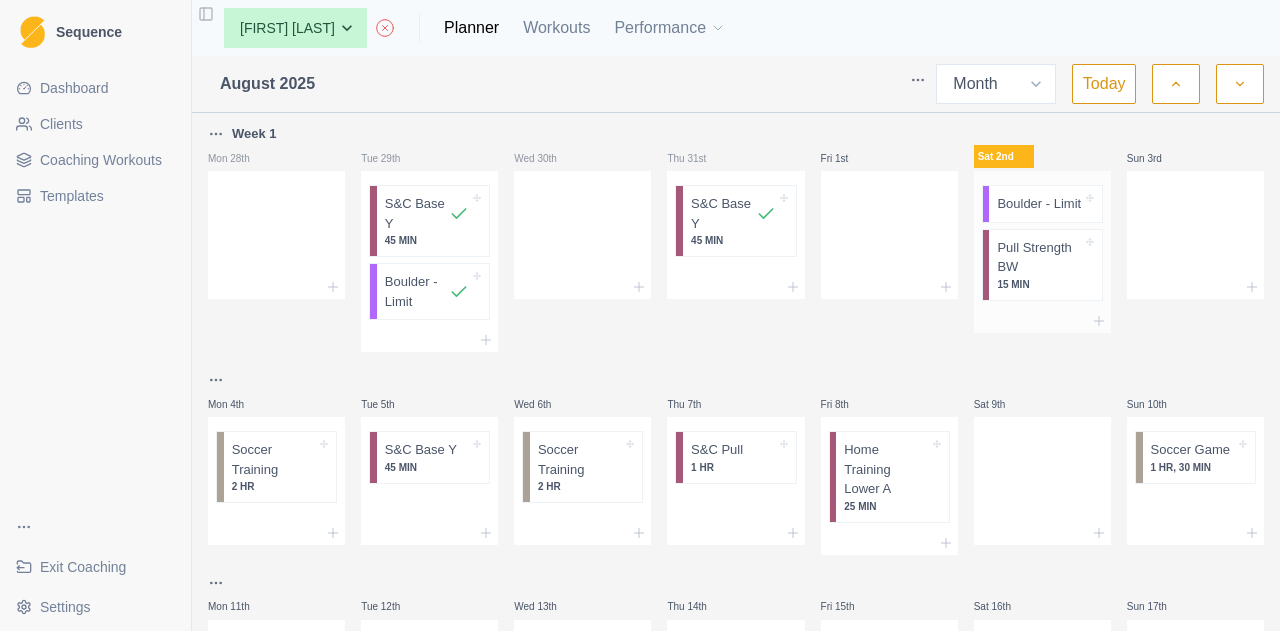 click on "Pull Strength BW" at bounding box center (1039, 257) 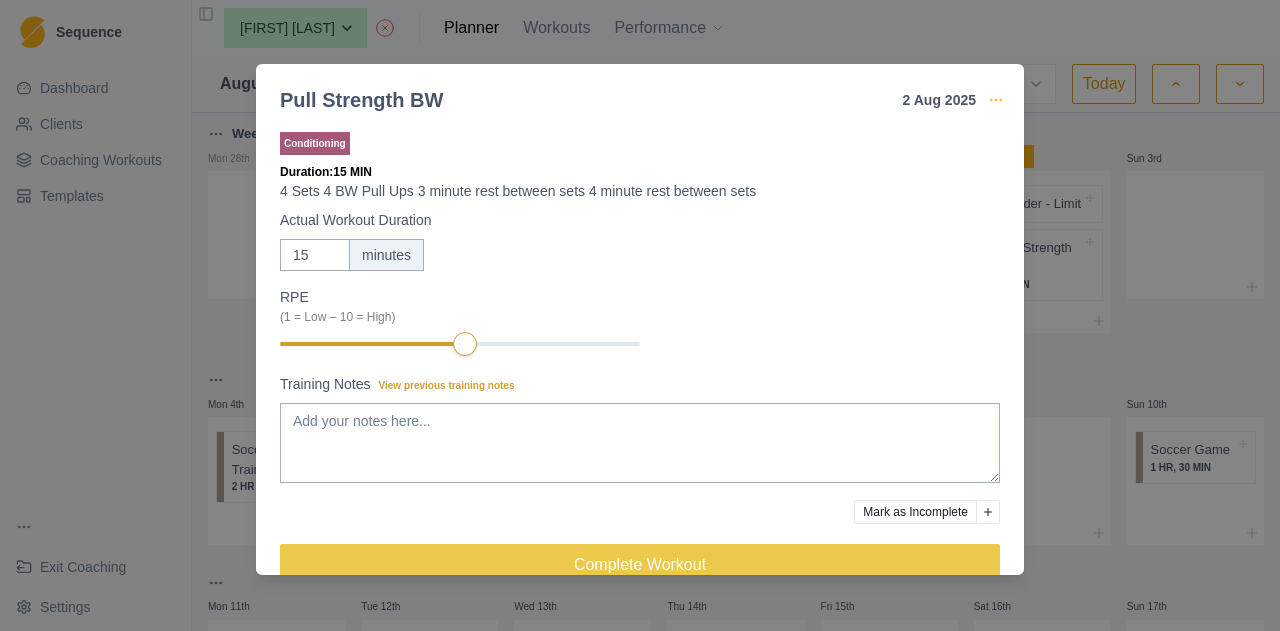 click 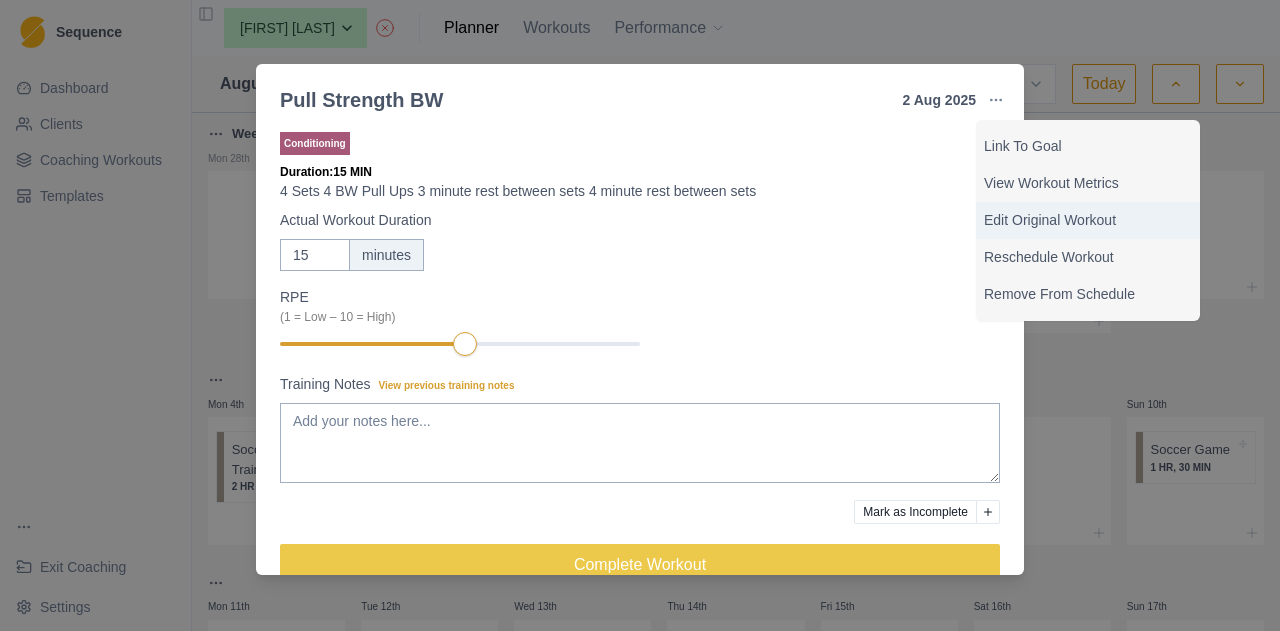 click on "Edit Original Workout" at bounding box center [1088, 220] 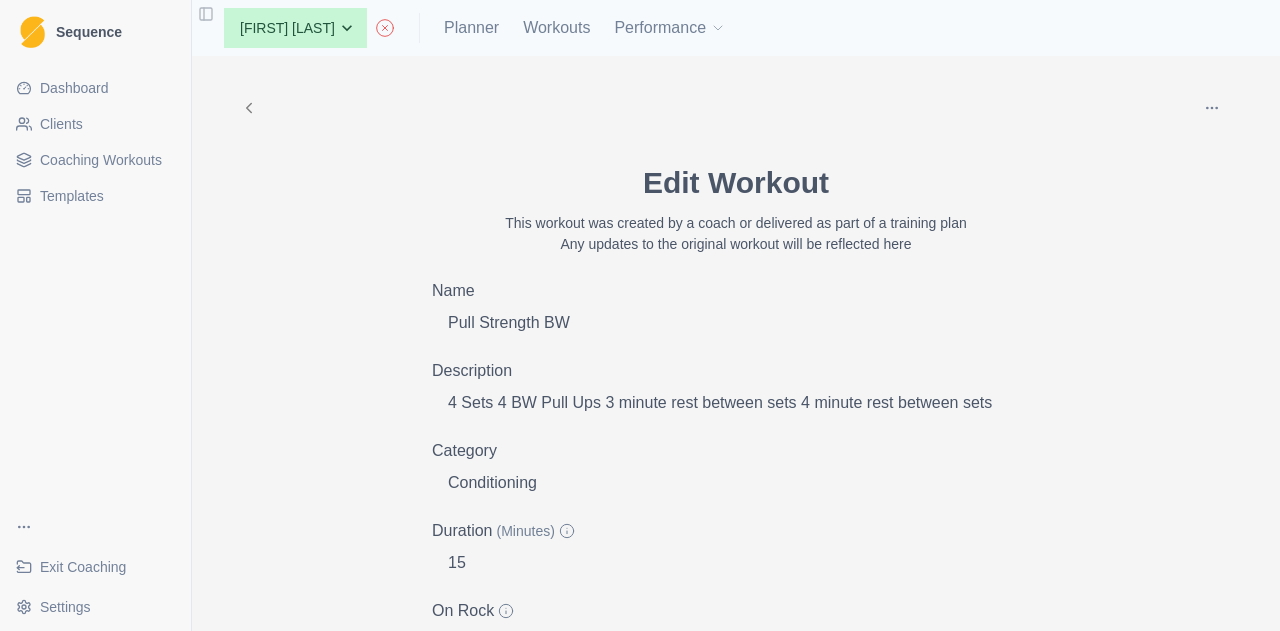 click on "Name" at bounding box center [730, 291] 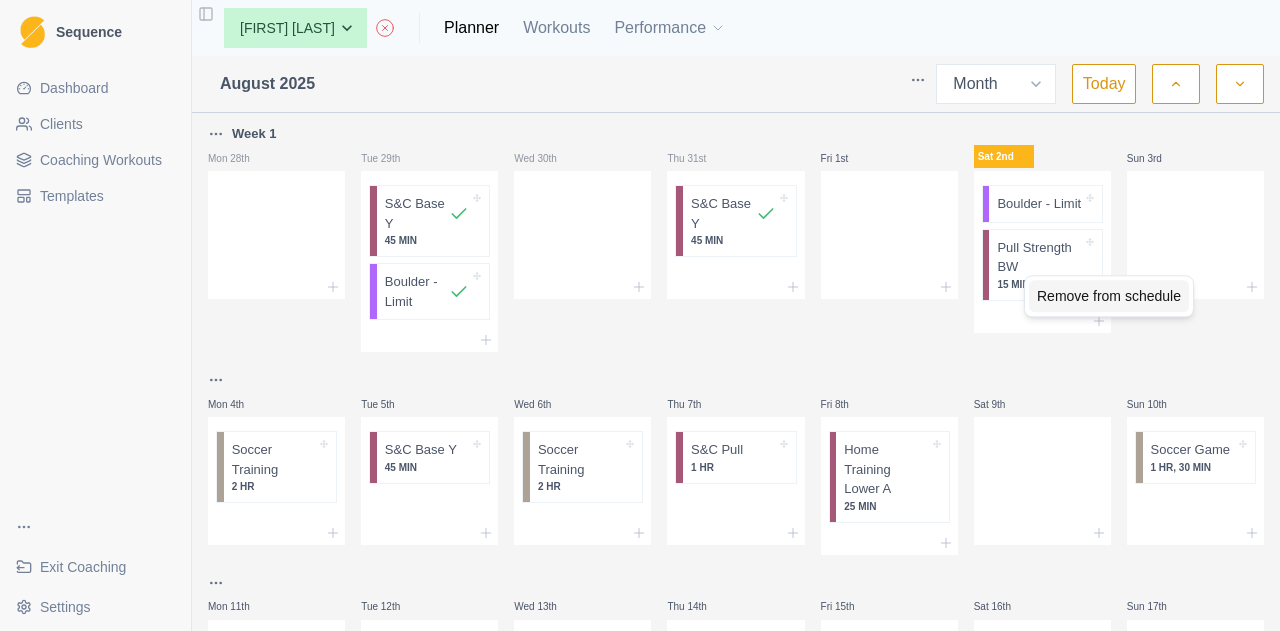 click on "Remove from schedule" at bounding box center (1109, 296) 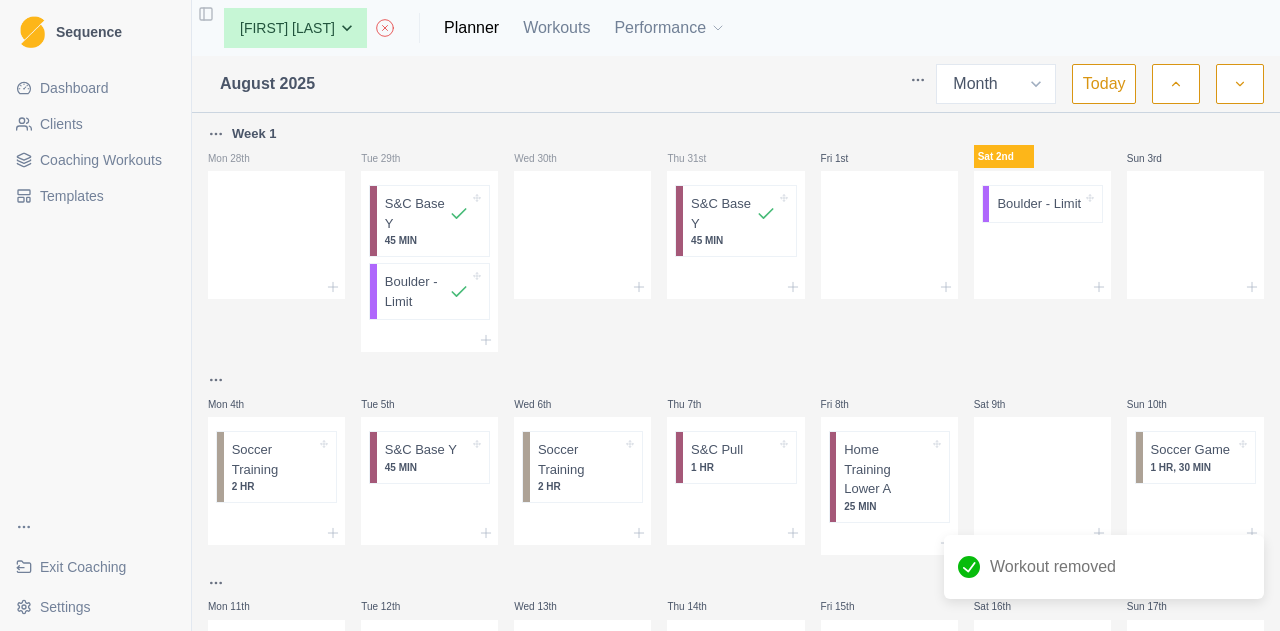 click on "None Alex Dees Ashwin Param Ben Colton Billy Zulkifli Isaac Waugh Jem Rolland Jimmy Justina Chan Luke Danzig Max Brogan Meg Hobson Michael O'Reilly Nick Ray Poppy Taylor Taj Madden Tim Coultas Planner Workouts Performance" at bounding box center (467, 28) 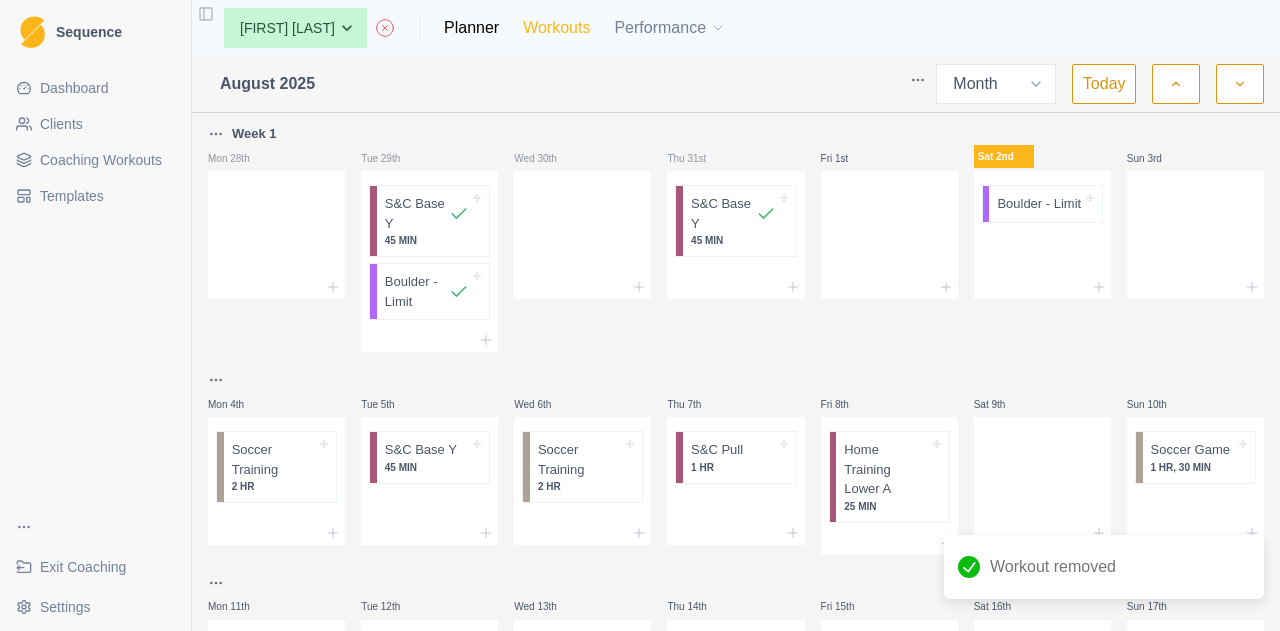 click on "Workouts" at bounding box center [556, 28] 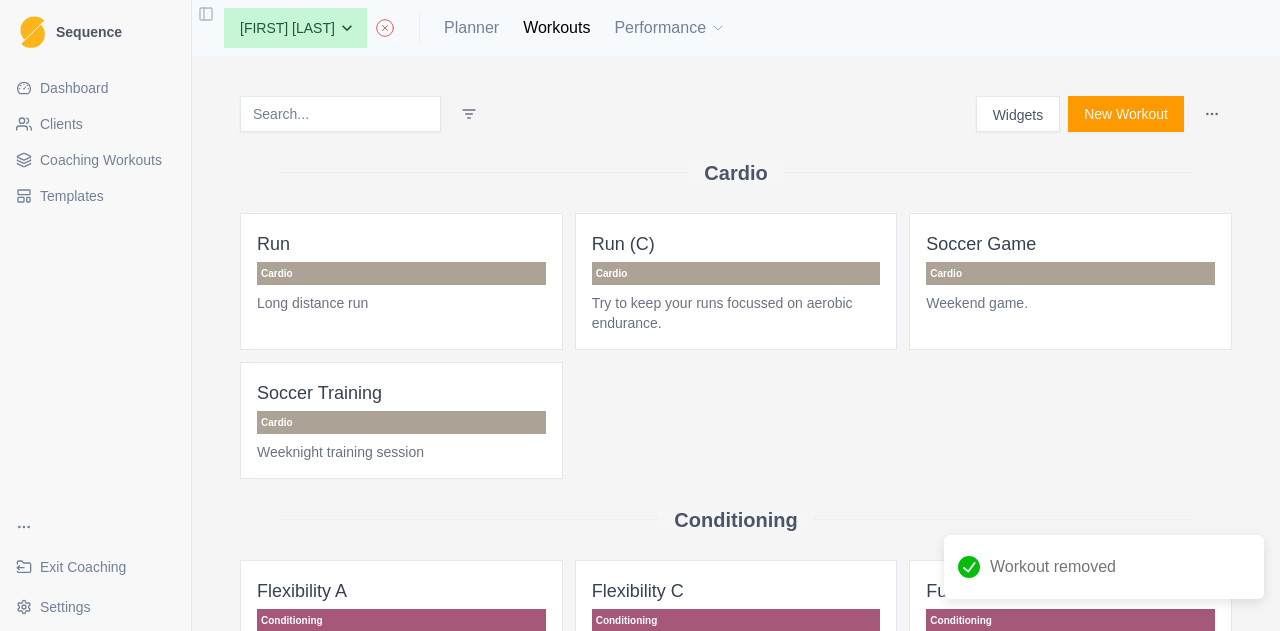 click on "New Workout" at bounding box center [1126, 114] 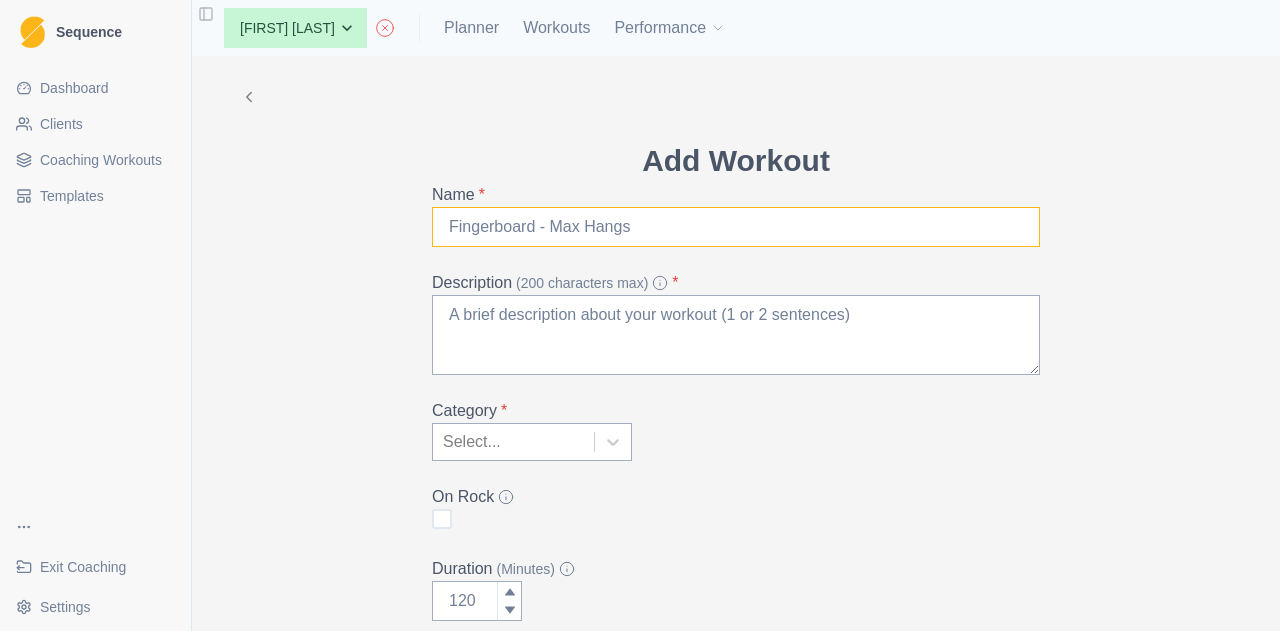 click on "Name *" at bounding box center (736, 227) 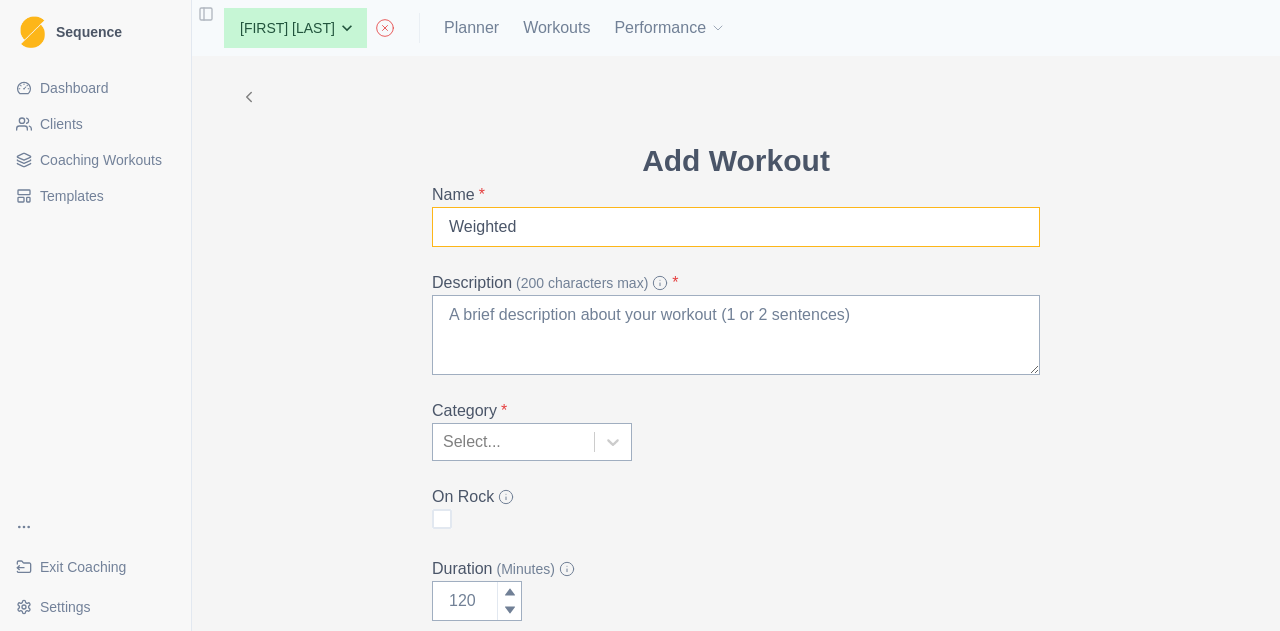 click on "Weighted" at bounding box center (736, 227) 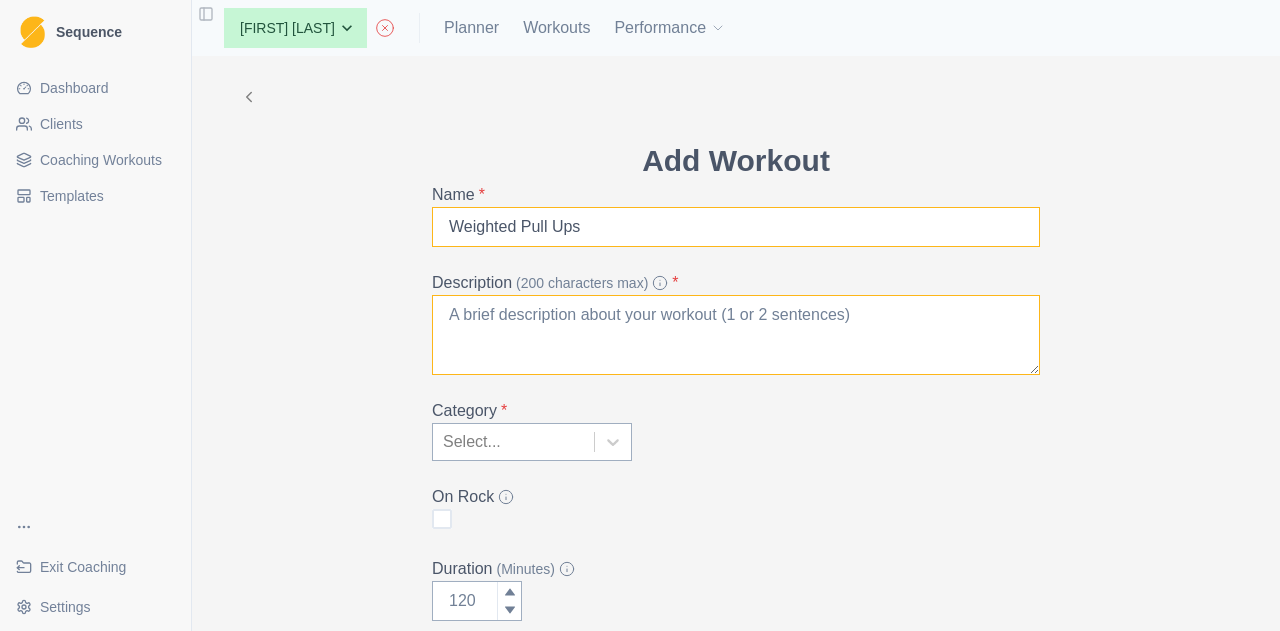 type on "Weighted Pull Ups" 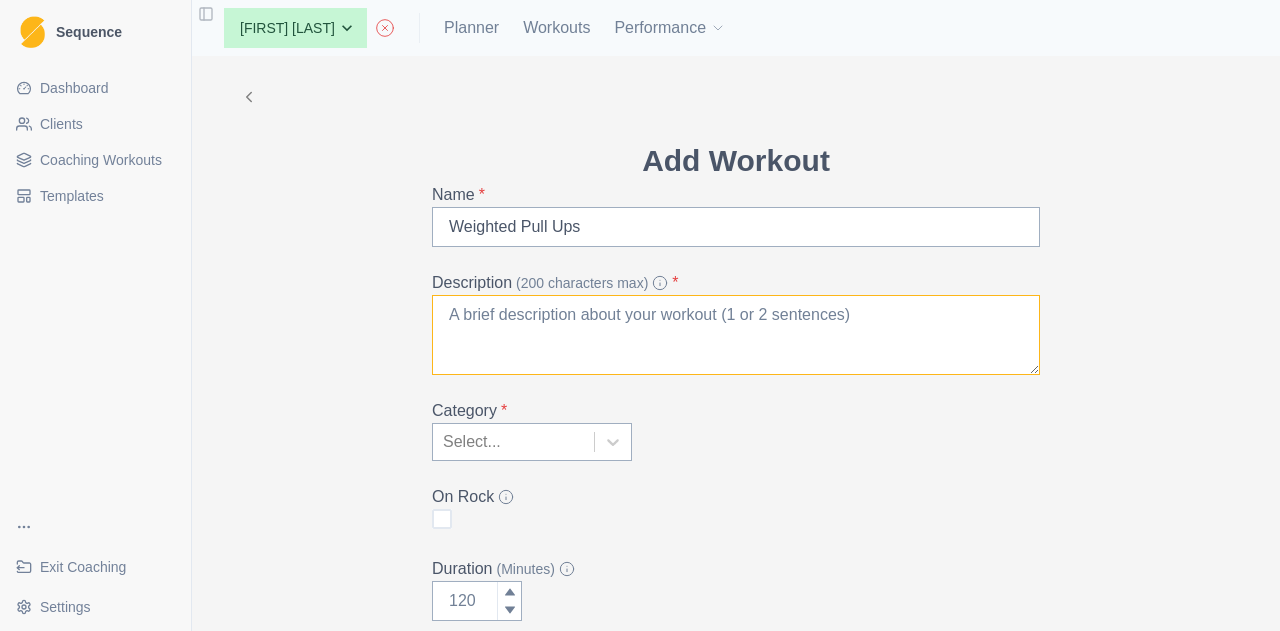click on "Description   (200 characters max) *" at bounding box center [736, 335] 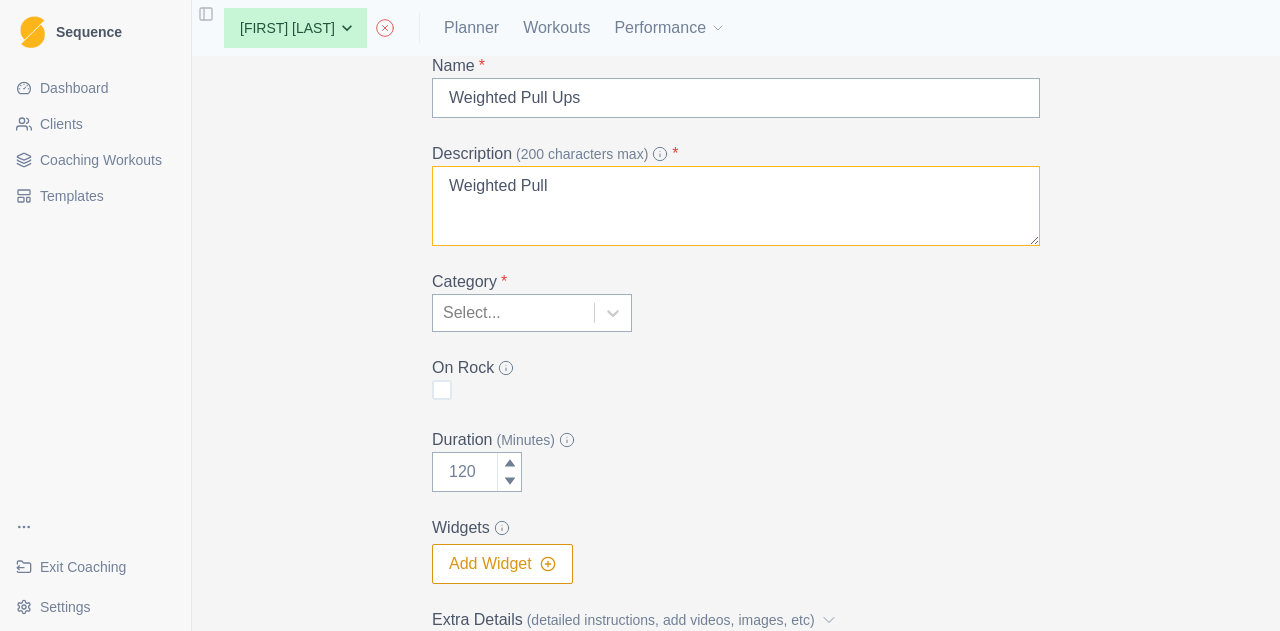 scroll, scrollTop: 130, scrollLeft: 0, axis: vertical 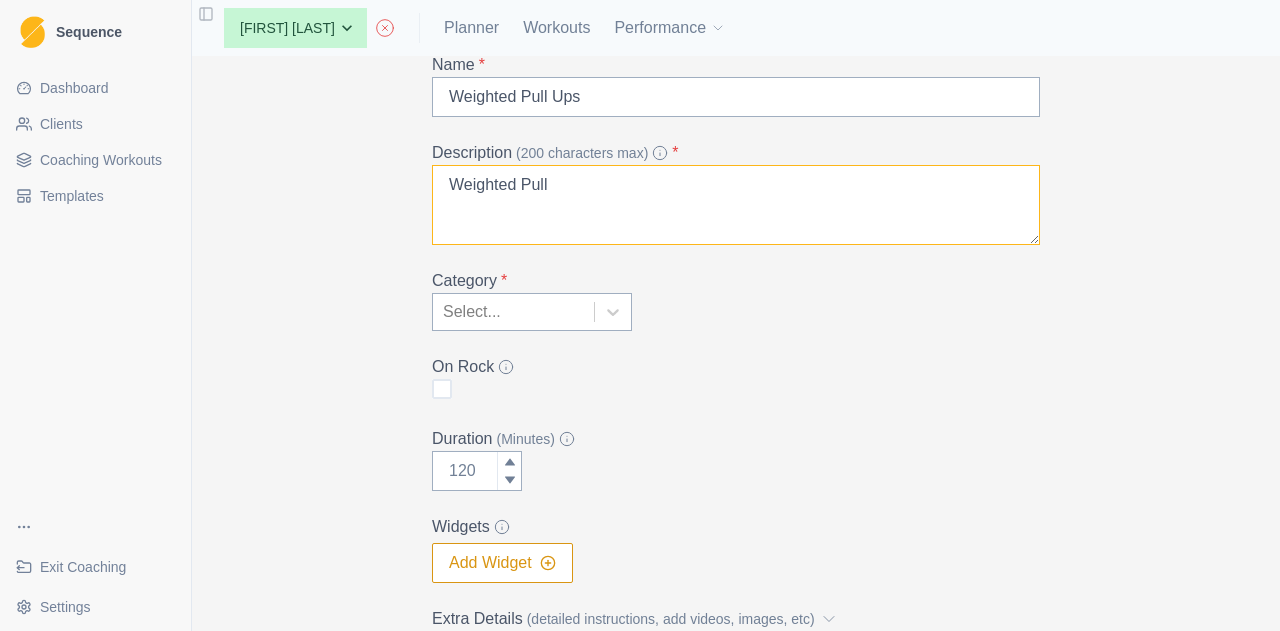type on "Weighted Pull" 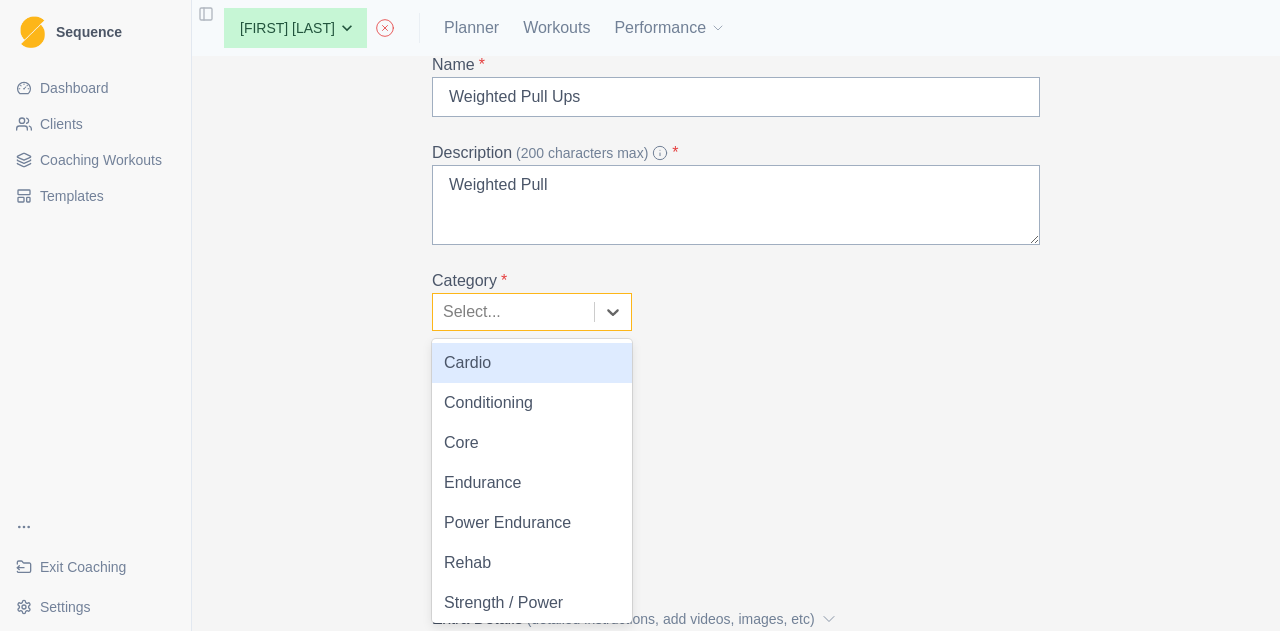 click at bounding box center (513, 312) 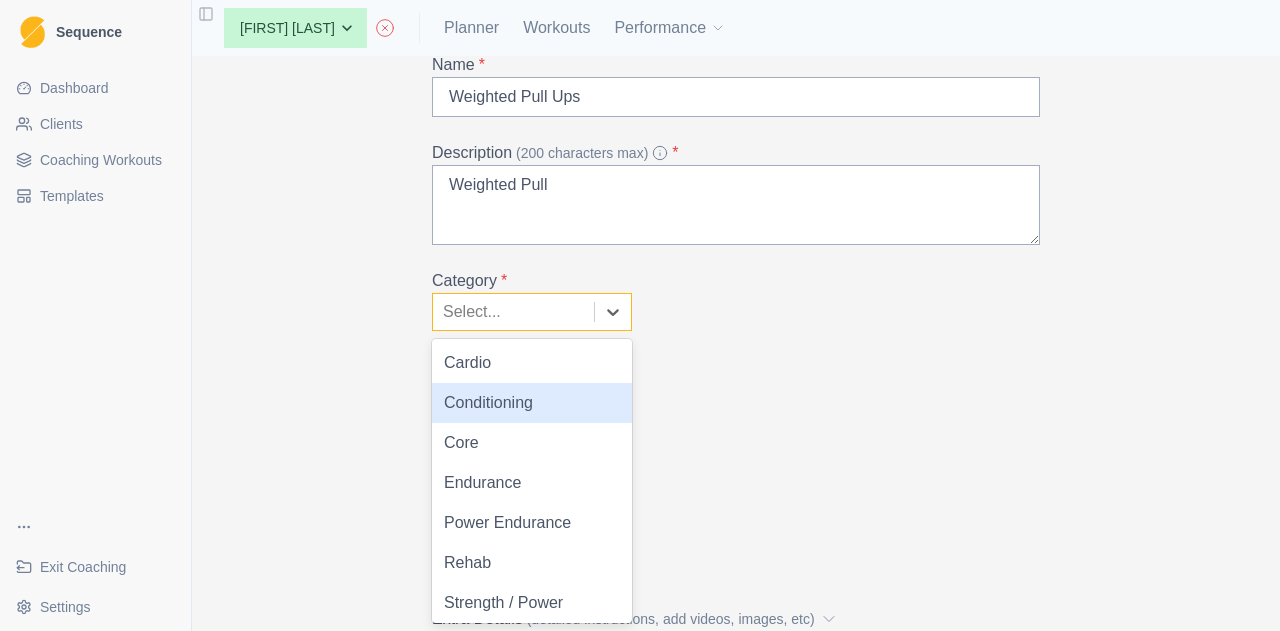 click on "Conditioning" at bounding box center [532, 403] 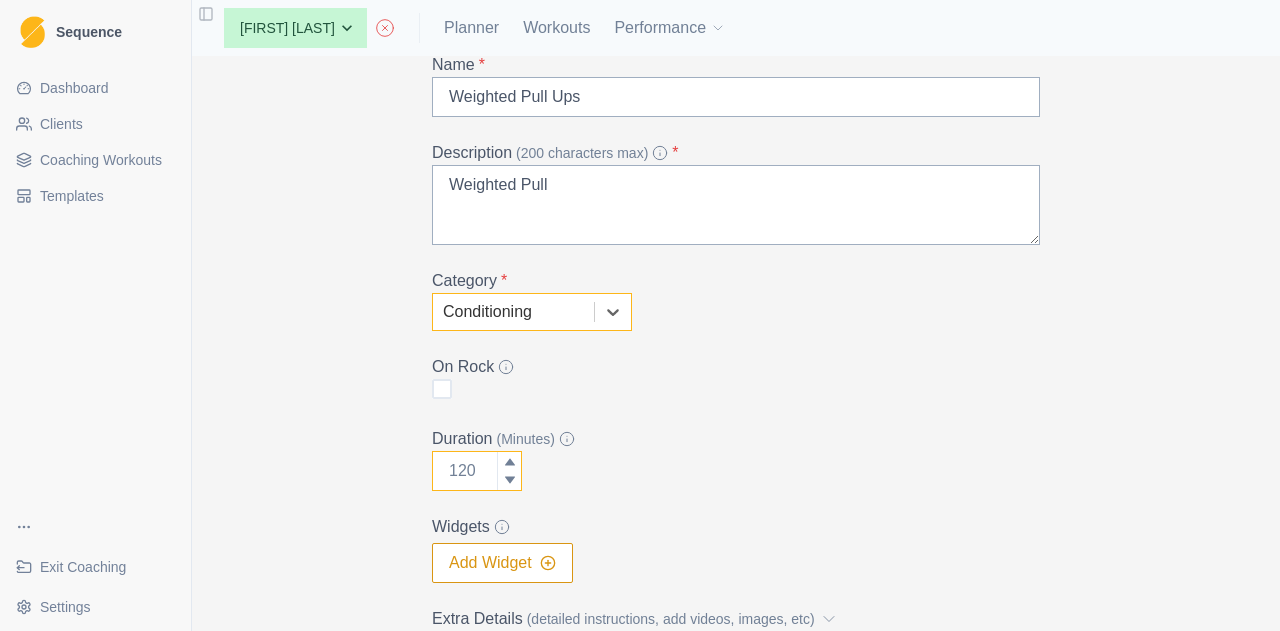 click on "Duration   (Minutes)" at bounding box center [477, 471] 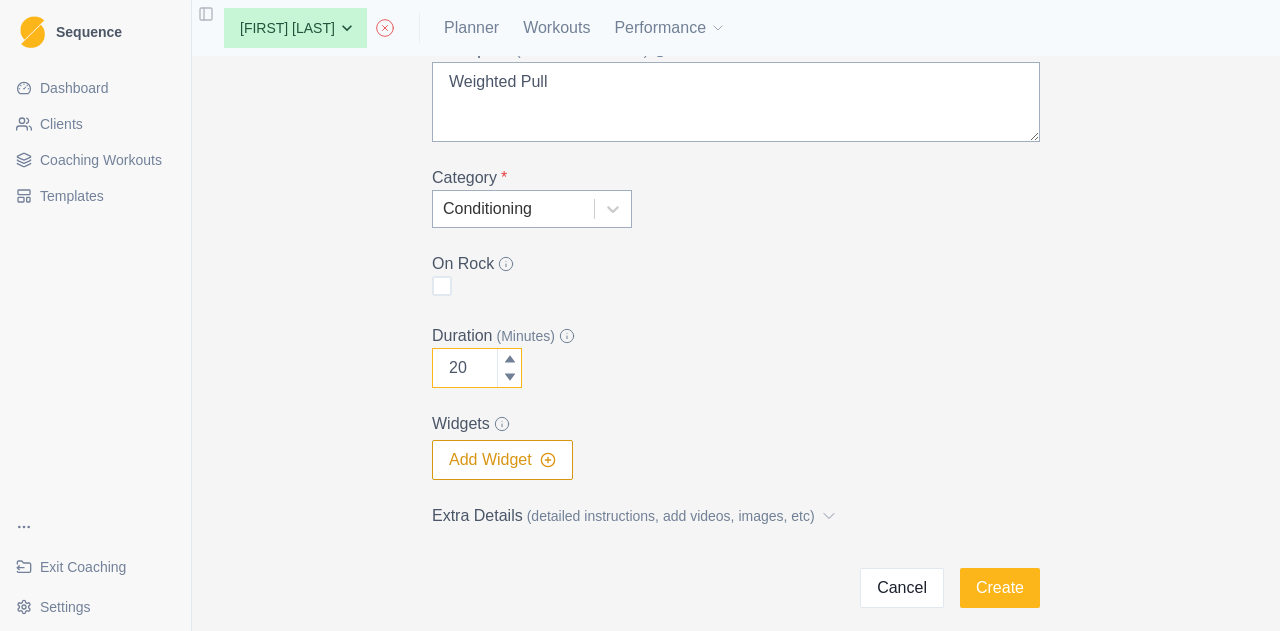 scroll, scrollTop: 234, scrollLeft: 0, axis: vertical 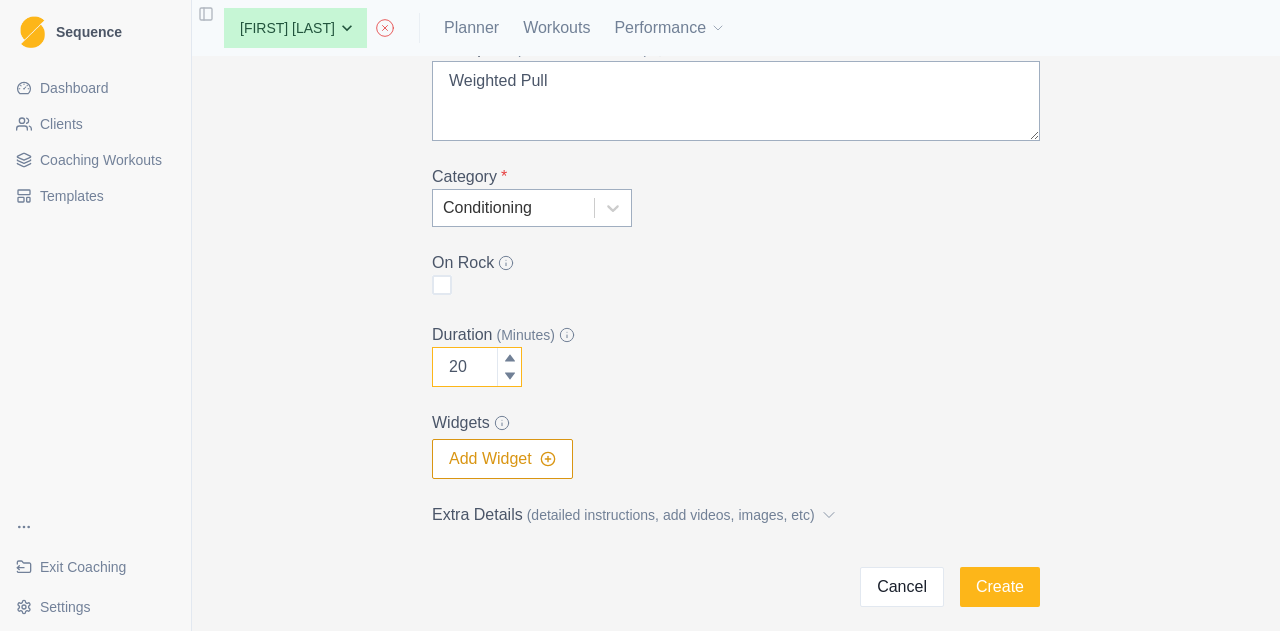 type on "20" 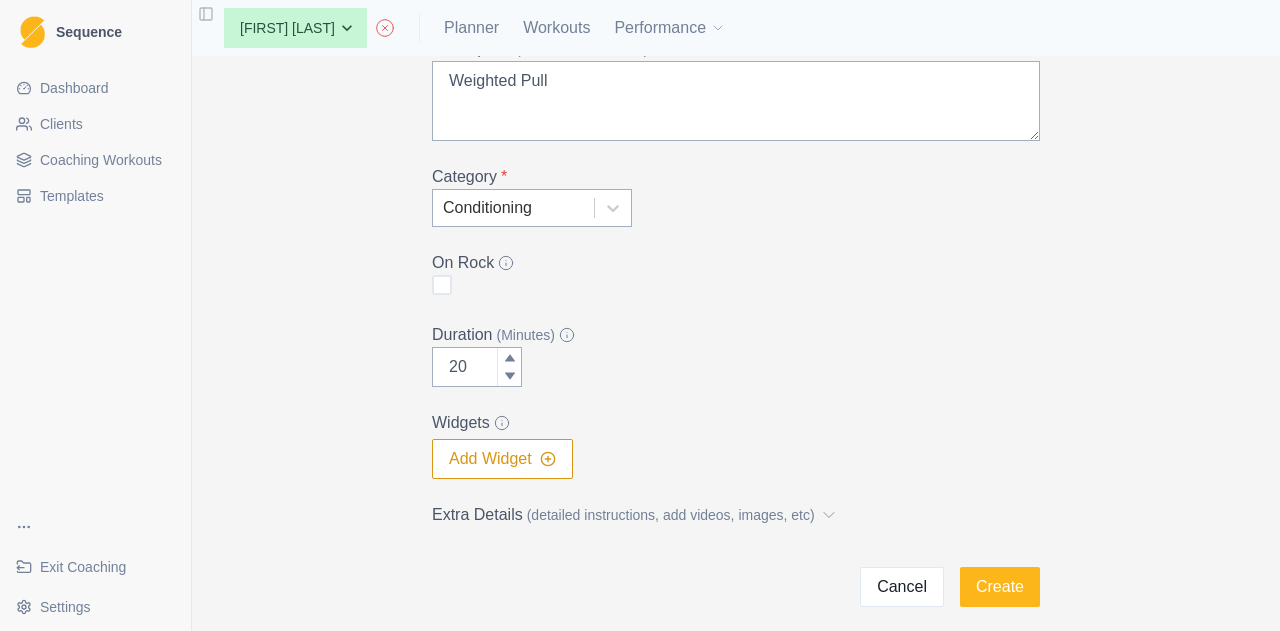 click on "Add Widget" at bounding box center (502, 459) 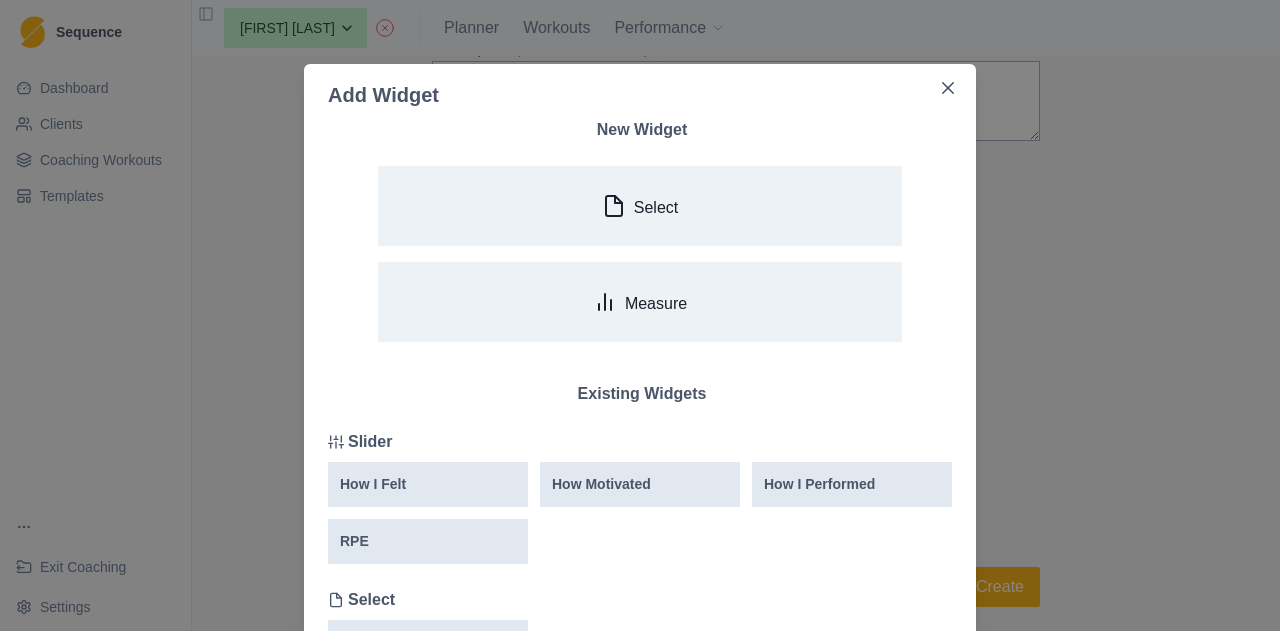 scroll, scrollTop: 208, scrollLeft: 0, axis: vertical 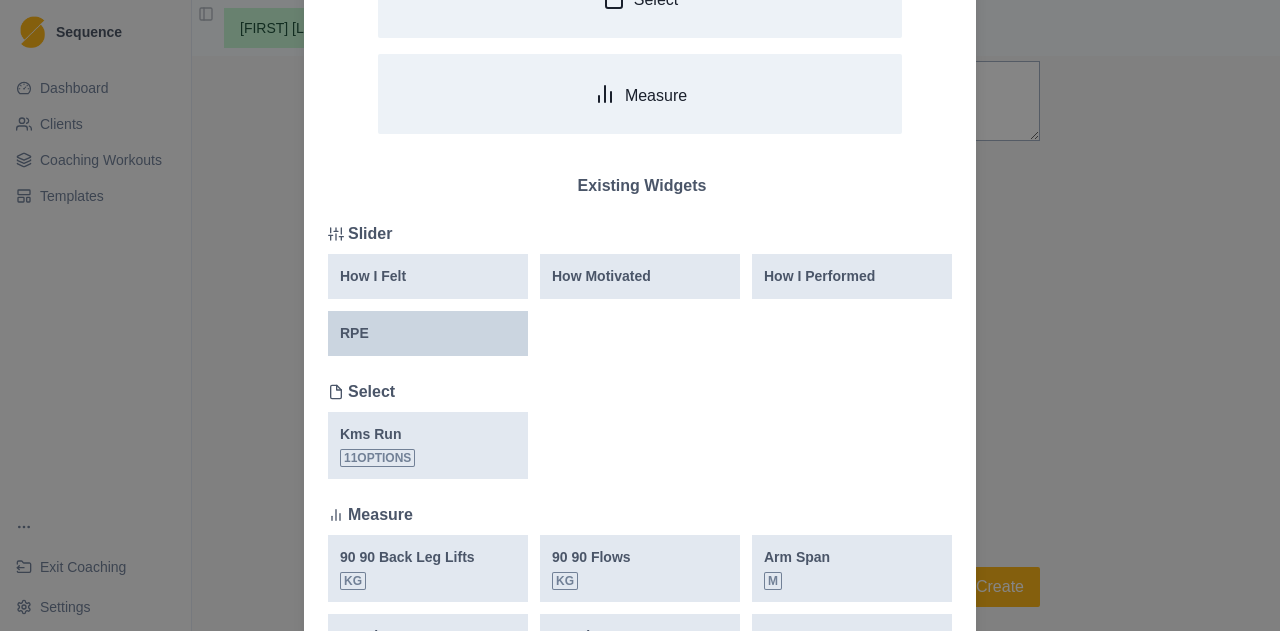click on "RPE" at bounding box center [428, 333] 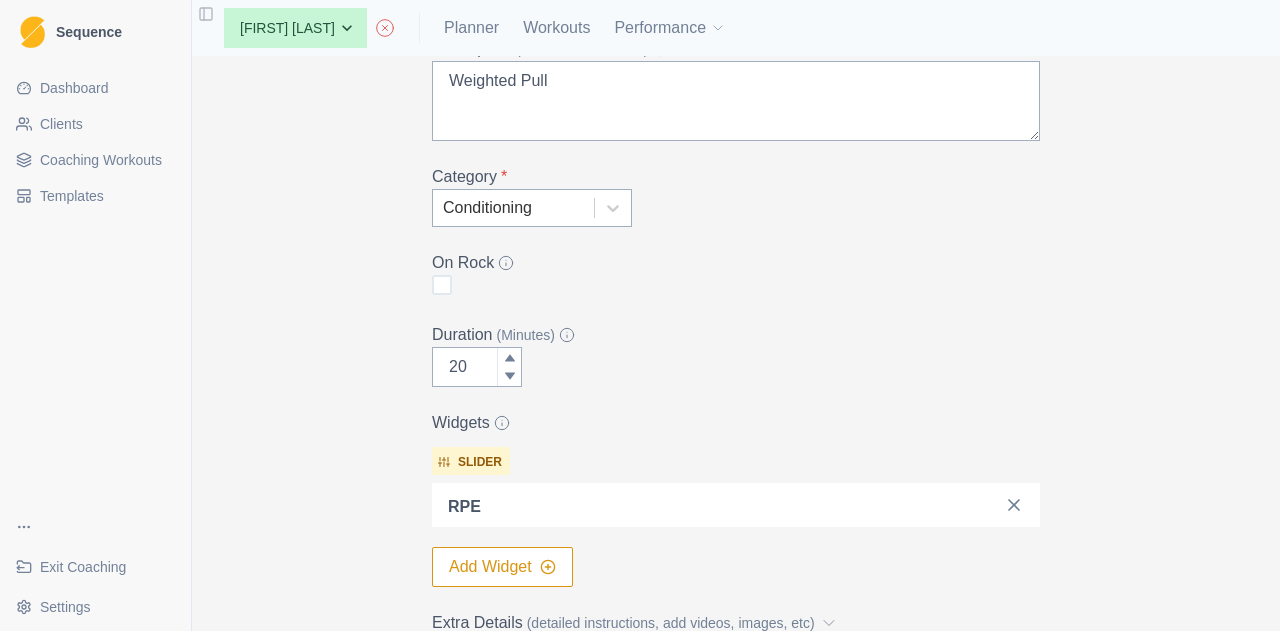 click on "Add Widget" at bounding box center (502, 567) 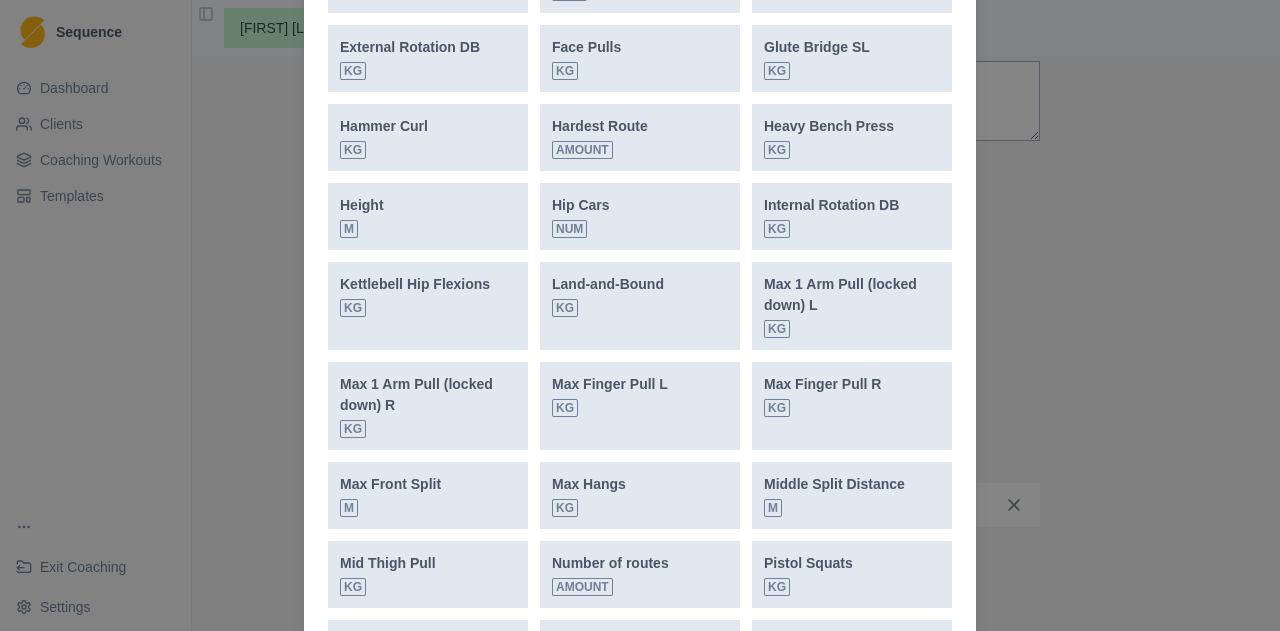 scroll, scrollTop: 1354, scrollLeft: 0, axis: vertical 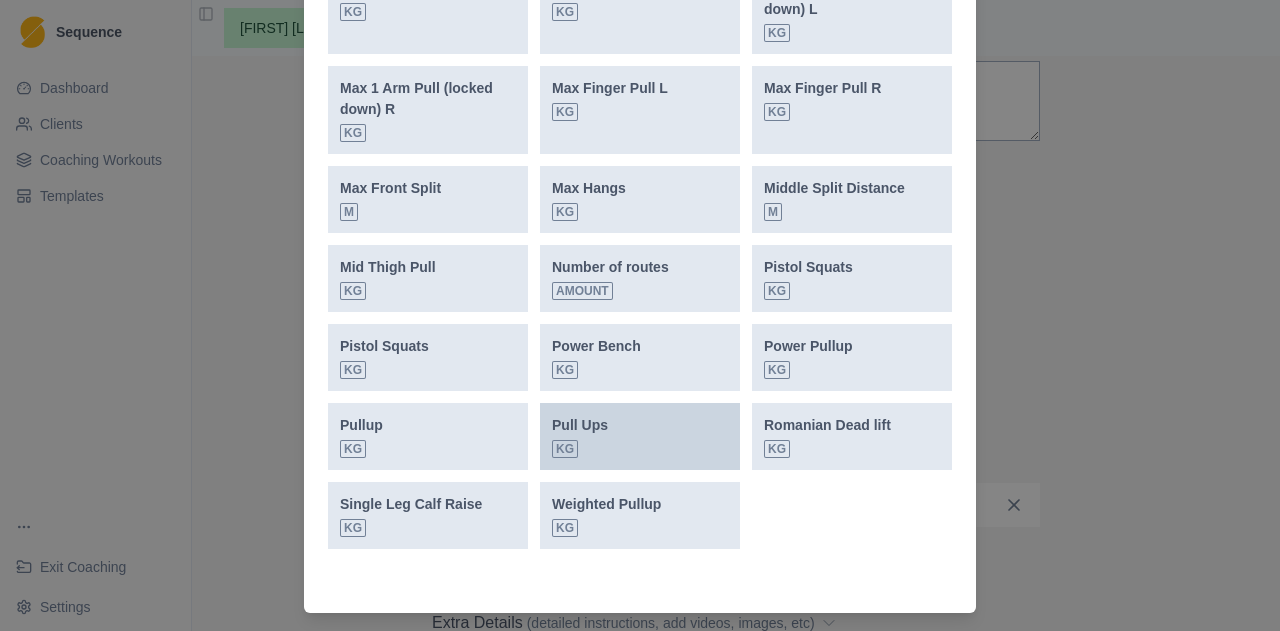 click on "Pull Ups kg" at bounding box center [640, 436] 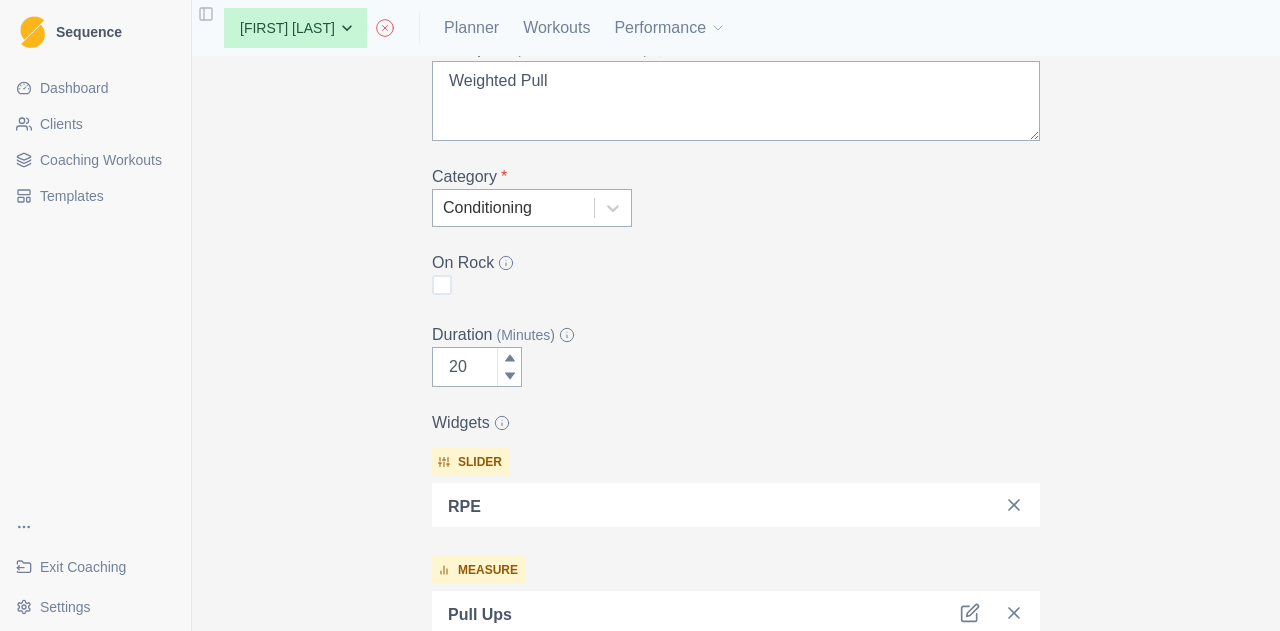 scroll, scrollTop: 538, scrollLeft: 0, axis: vertical 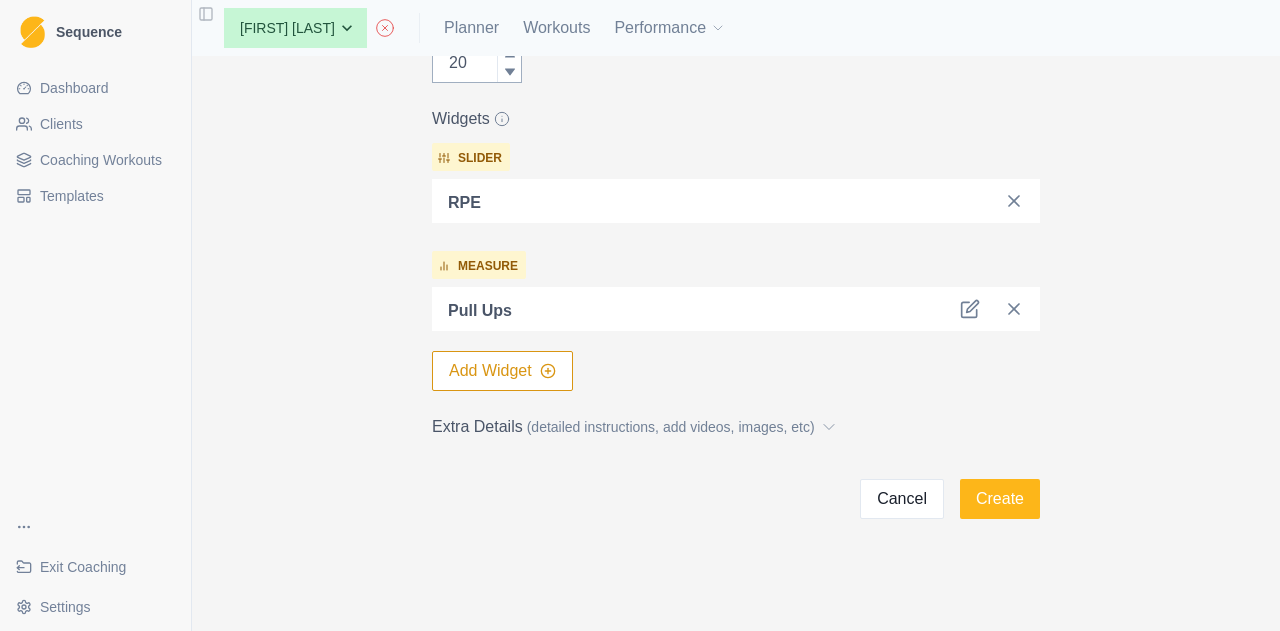 click on "Pull Ups" at bounding box center (736, 309) 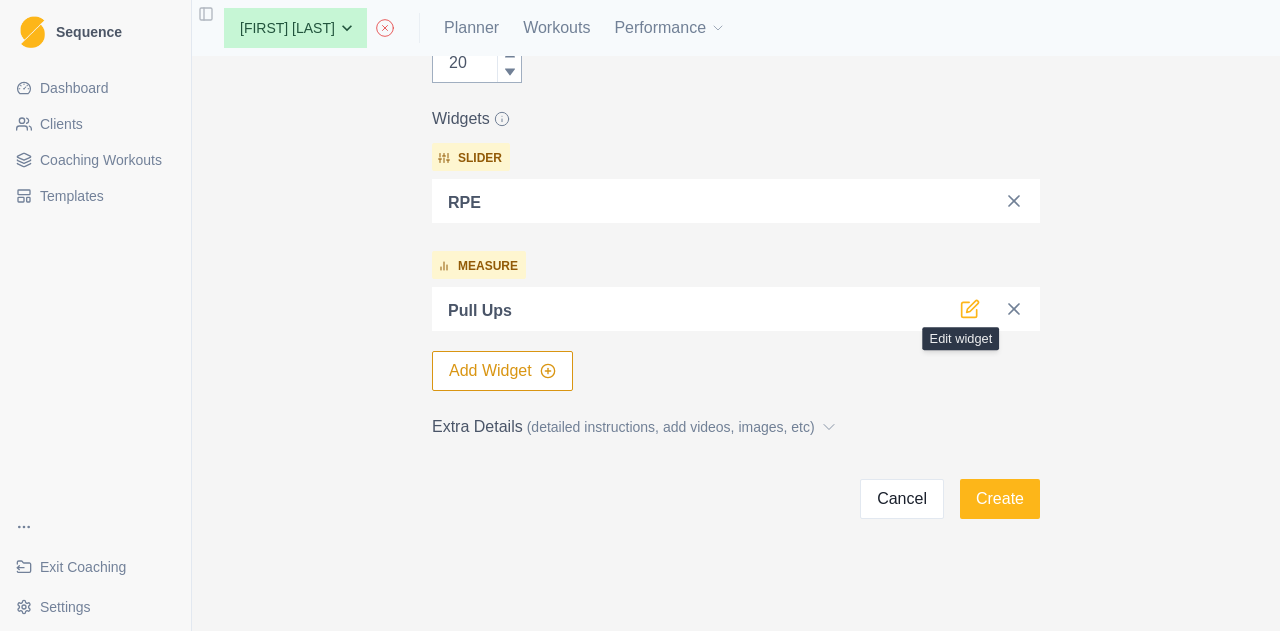 click 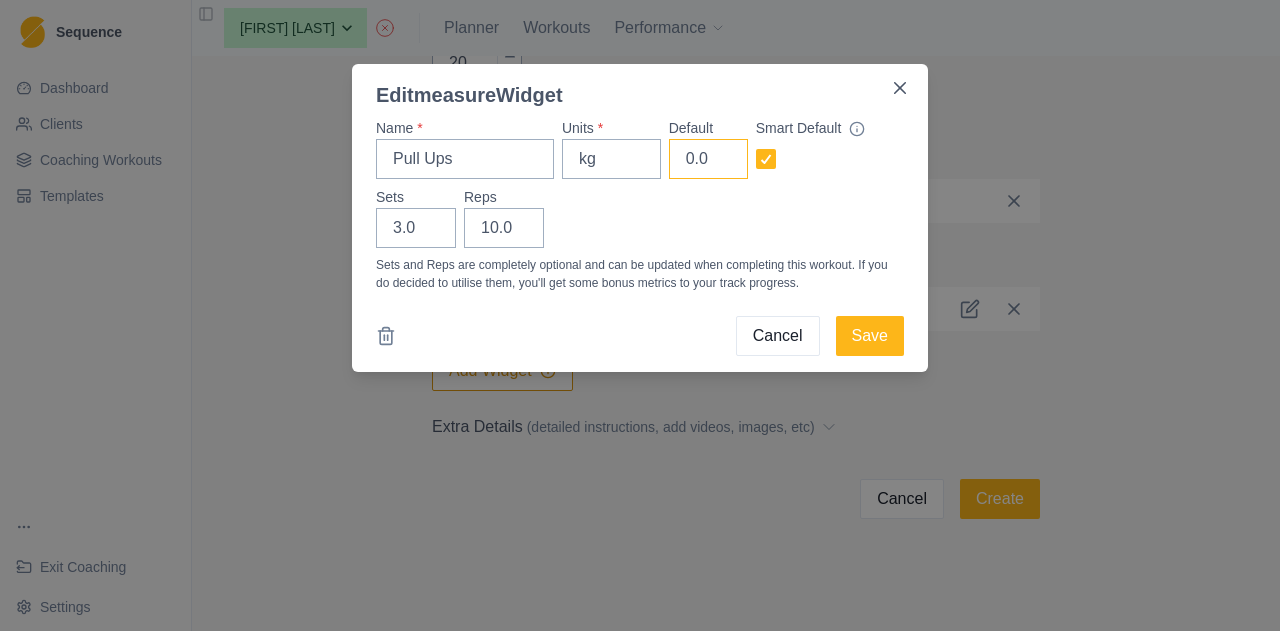 click on "0.0" at bounding box center [708, 159] 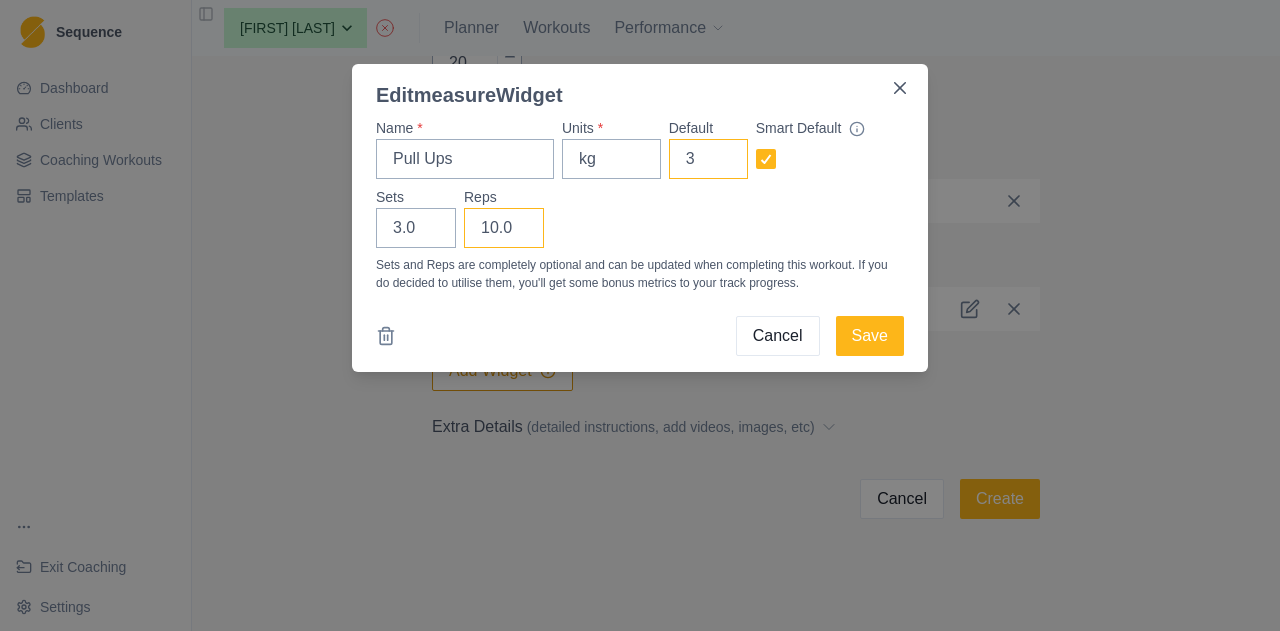 type on "3" 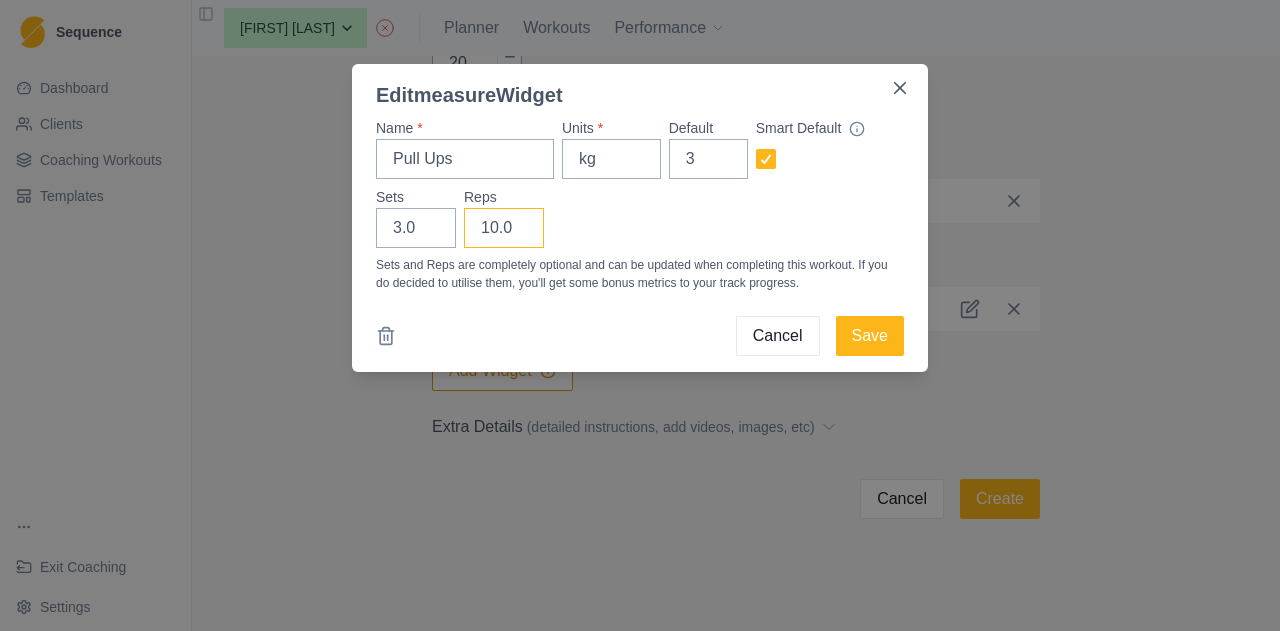 click on "10.0" at bounding box center [504, 228] 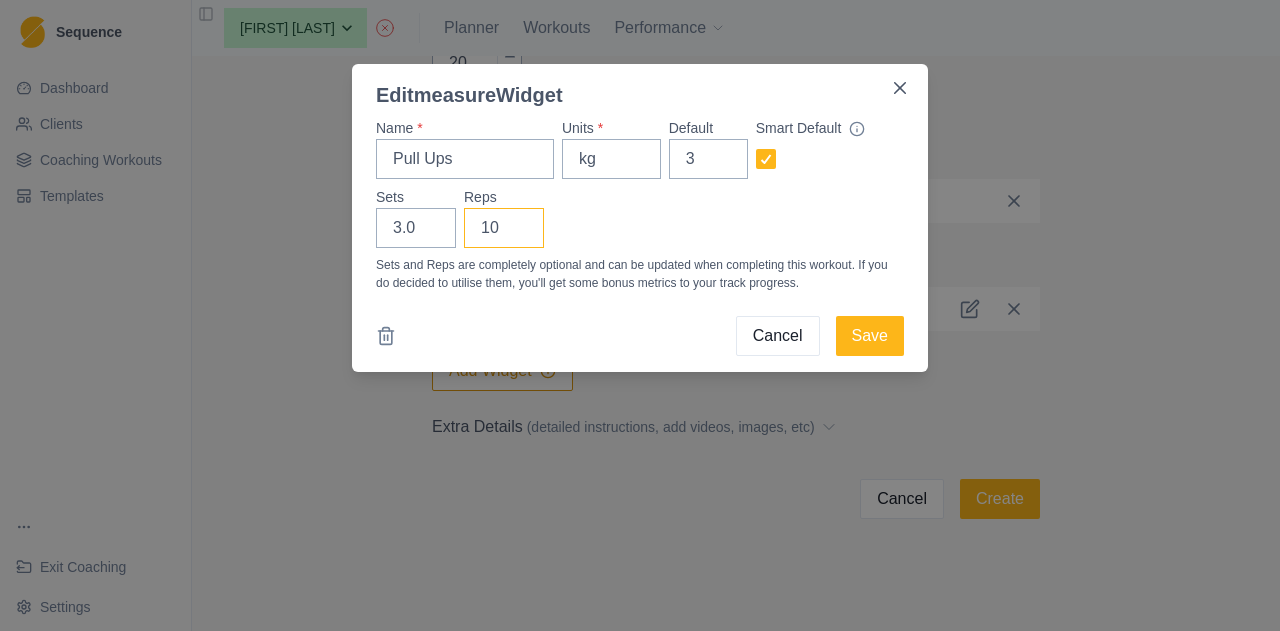 type on "1" 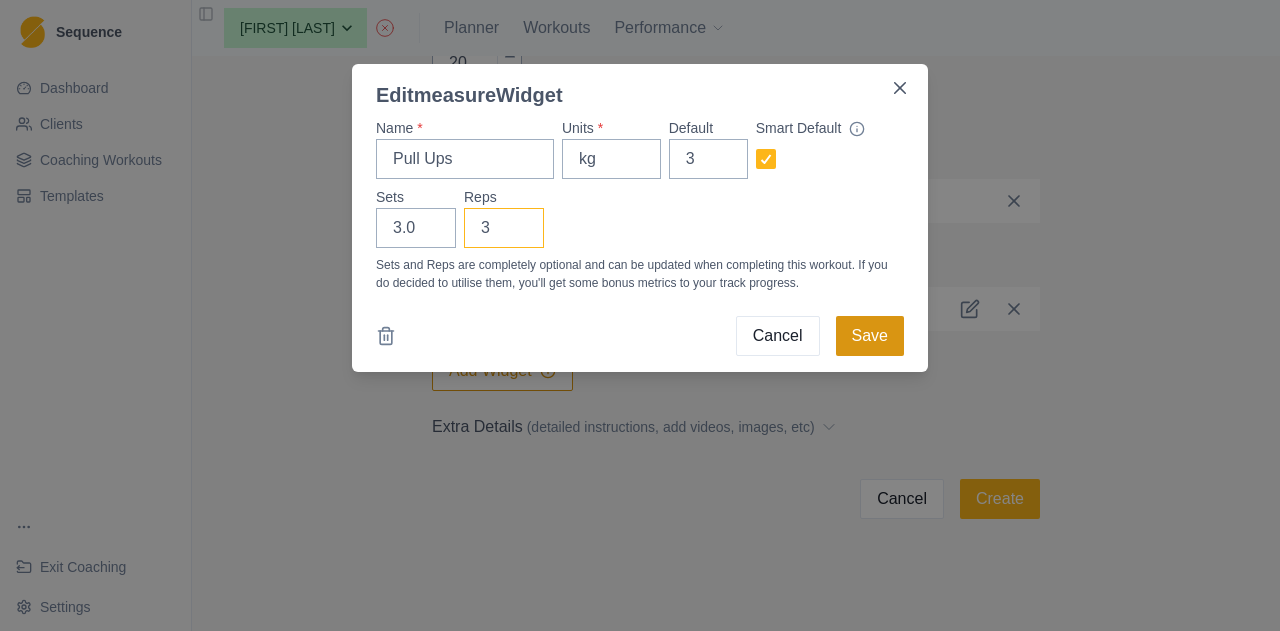 type on "3" 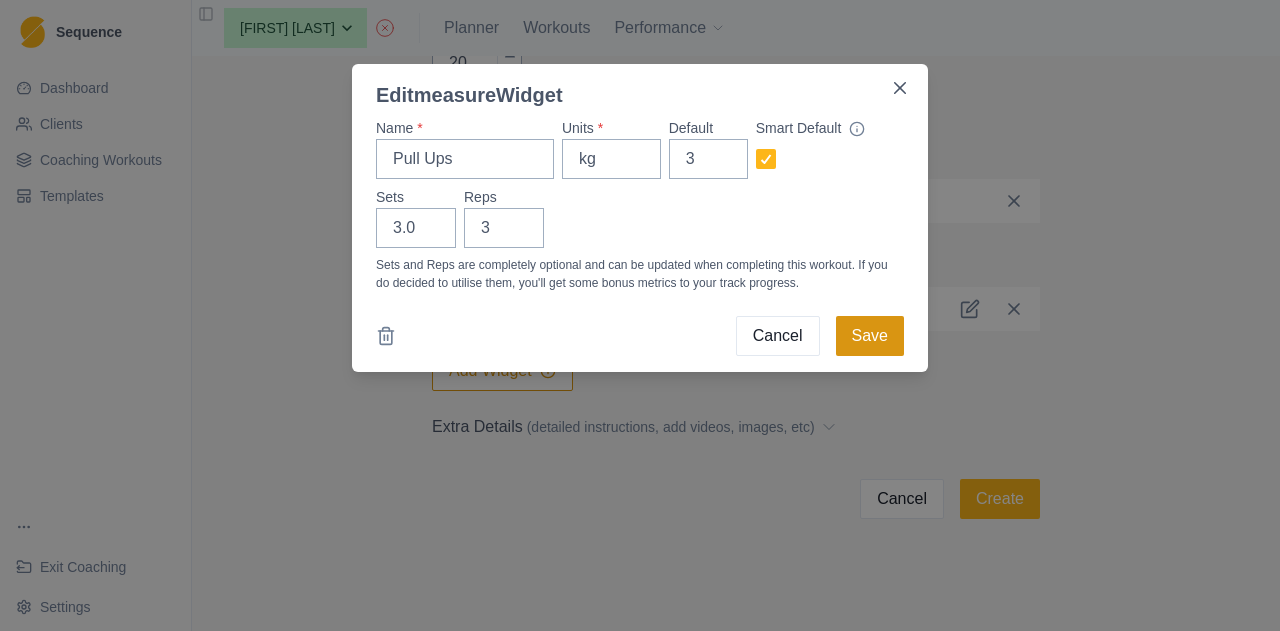 click on "Save" at bounding box center (870, 336) 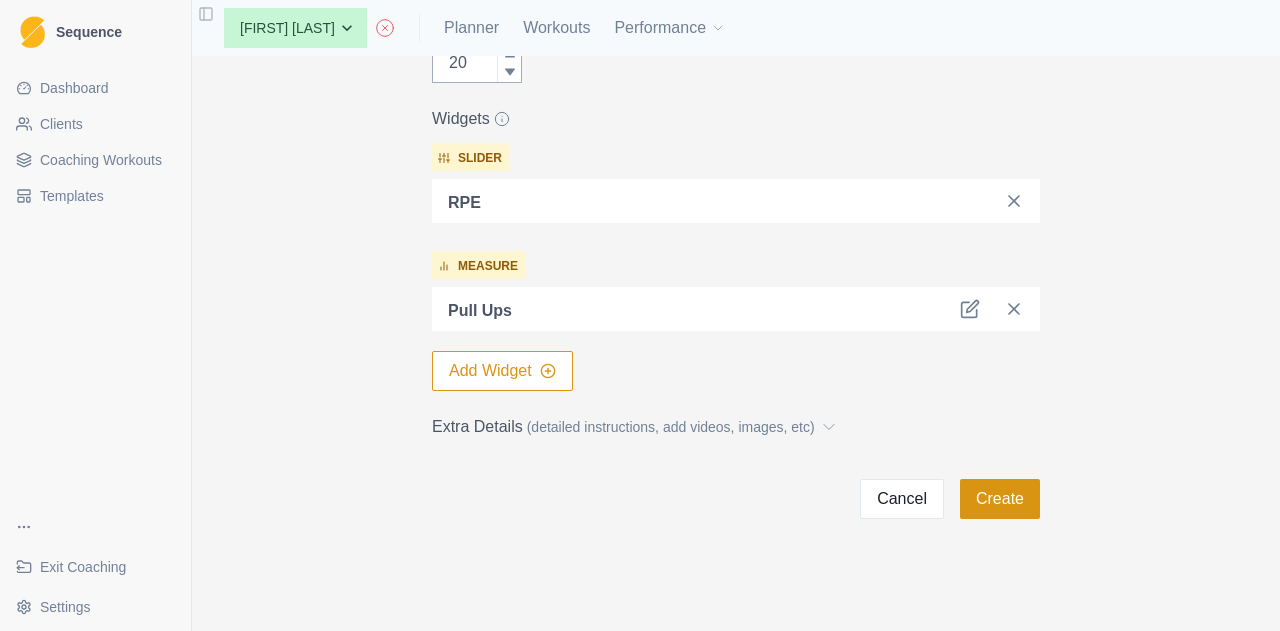 click on "Create" at bounding box center [1000, 499] 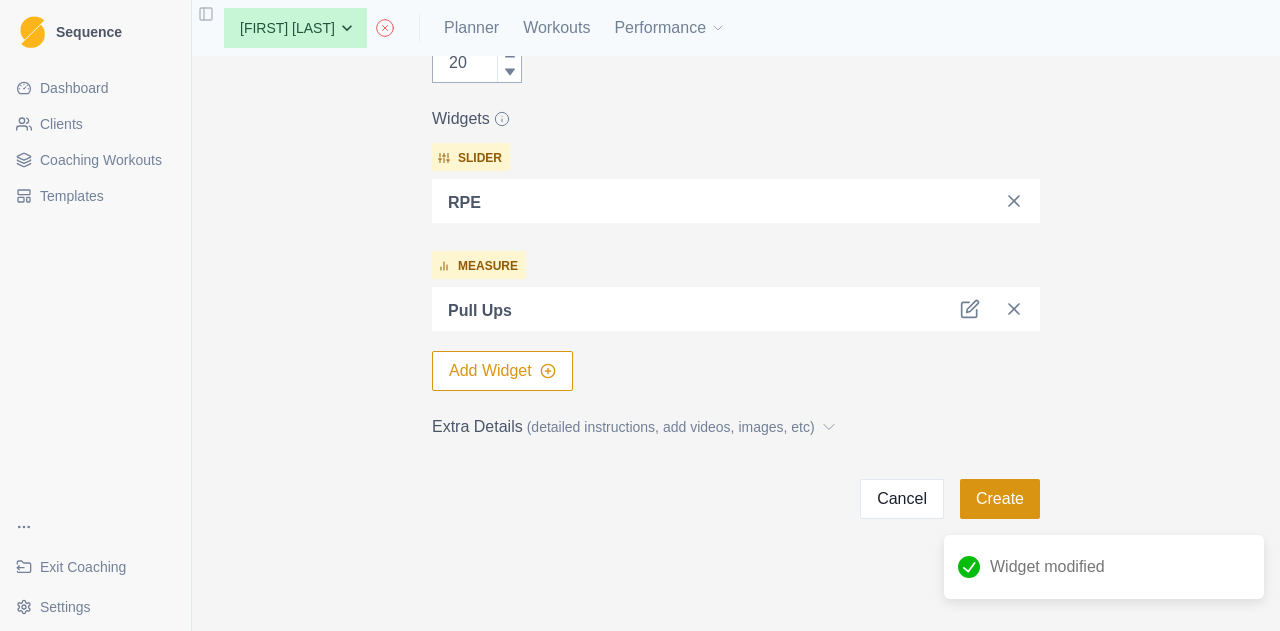 scroll, scrollTop: 0, scrollLeft: 0, axis: both 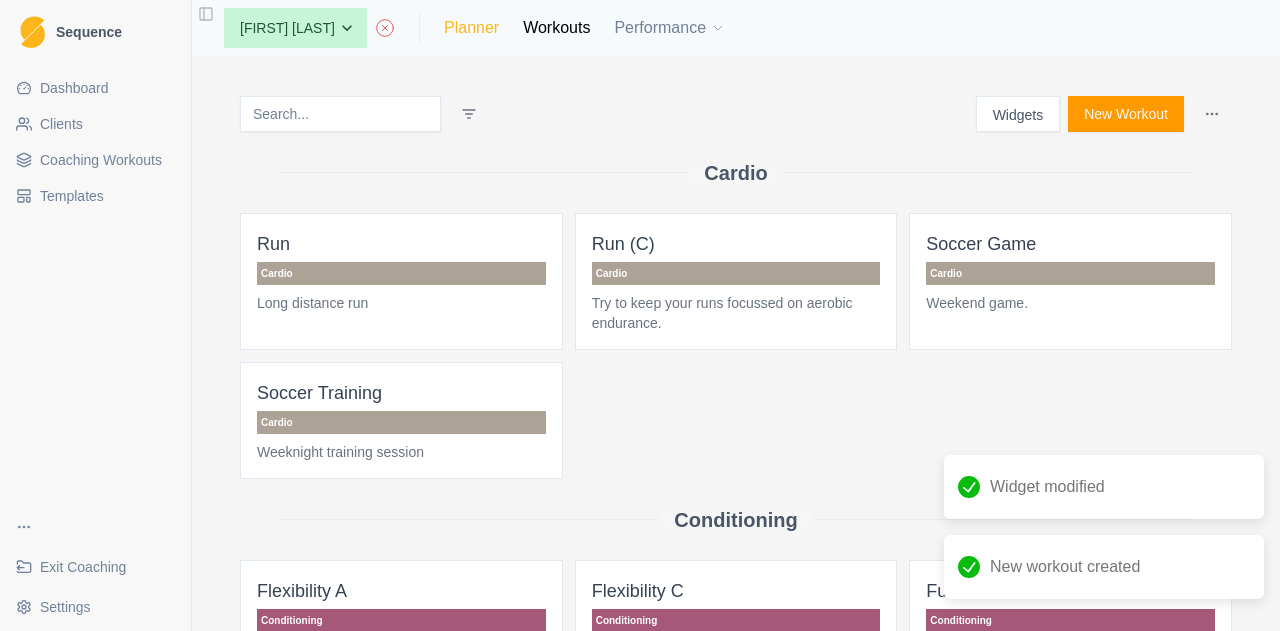 click on "Planner" at bounding box center (471, 28) 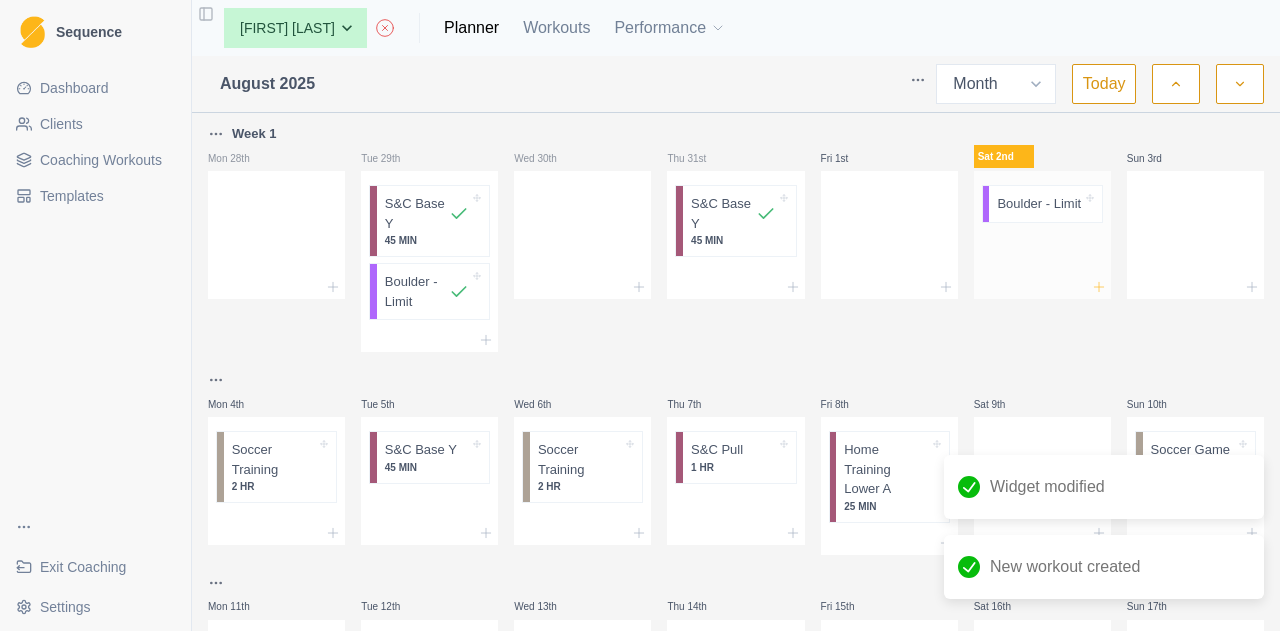 click 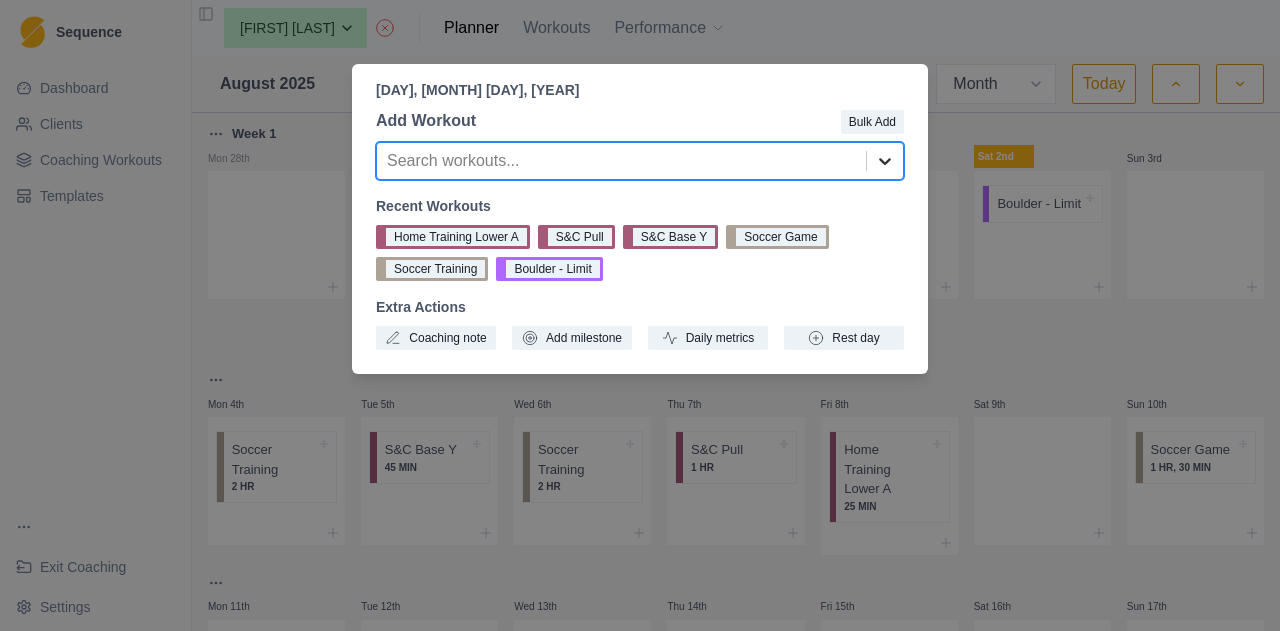 click at bounding box center [885, 161] 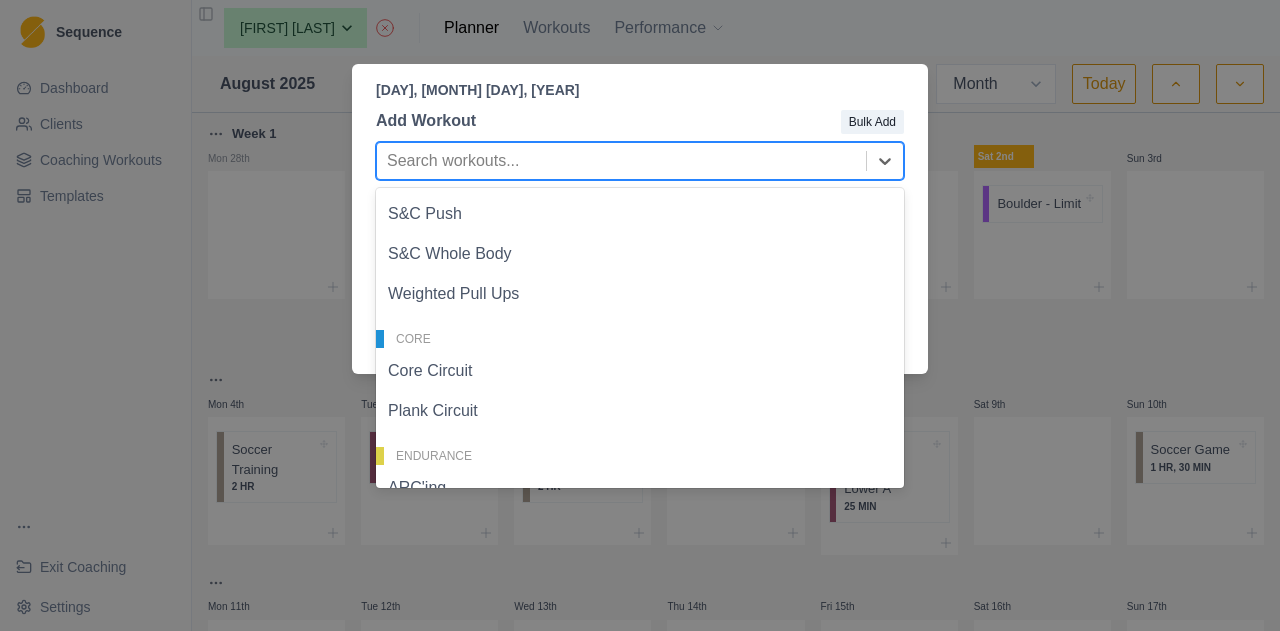 scroll, scrollTop: 665, scrollLeft: 0, axis: vertical 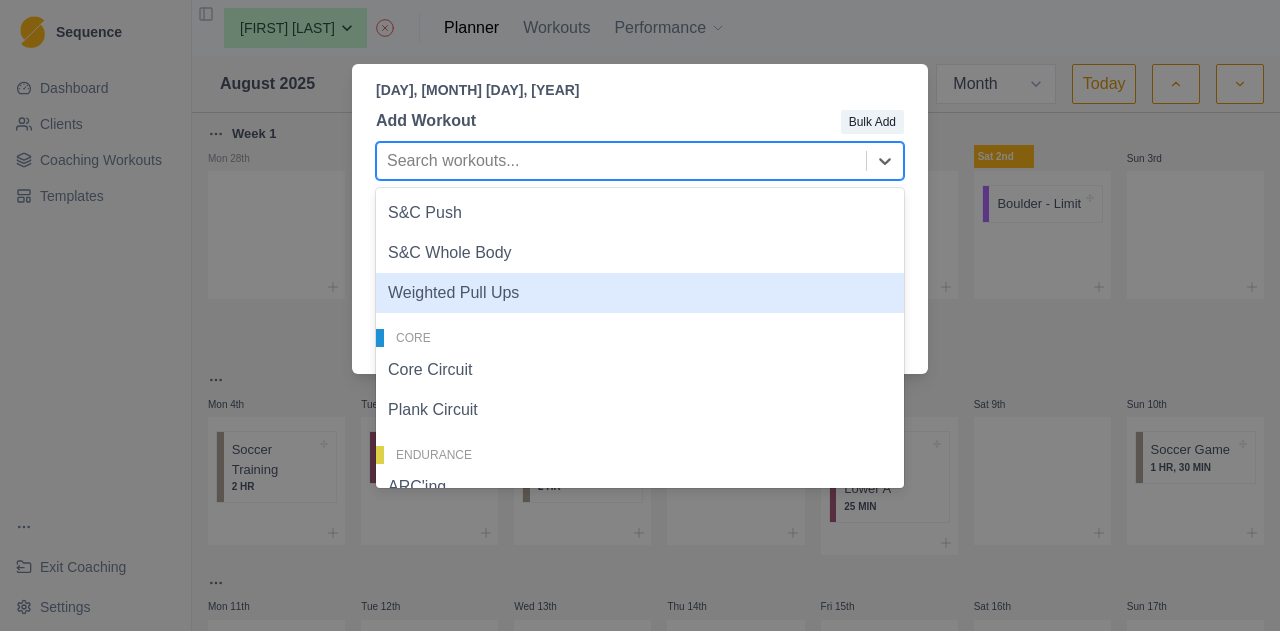 click on "Weighted Pull Ups" at bounding box center (640, 293) 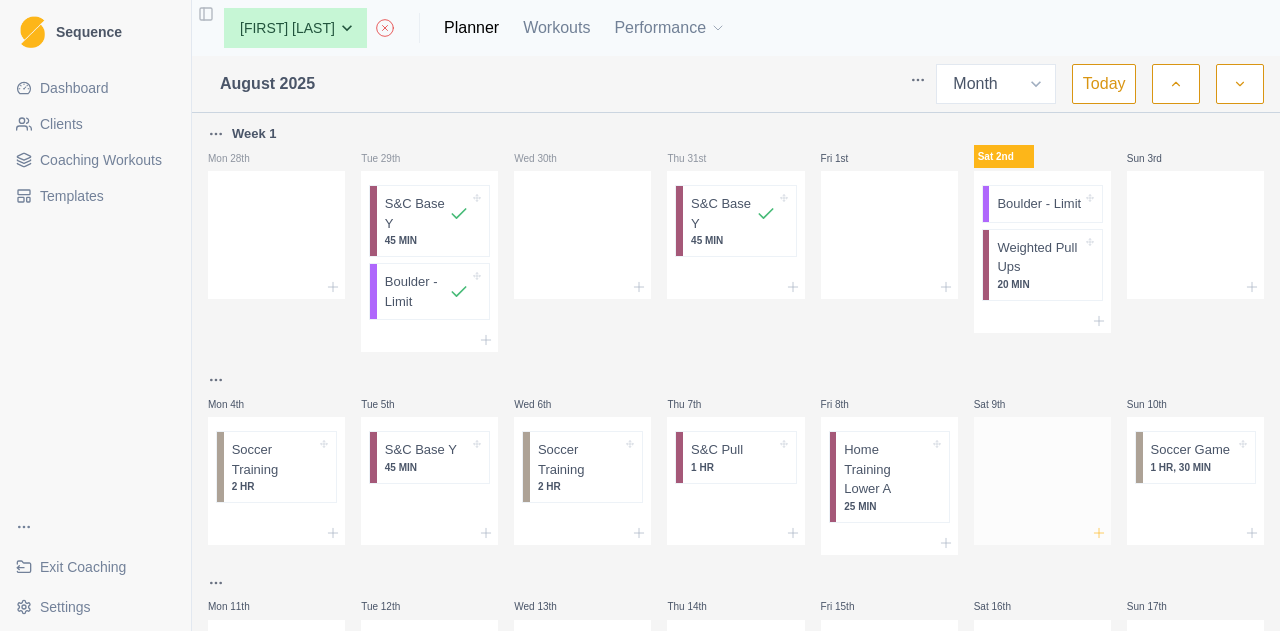 click 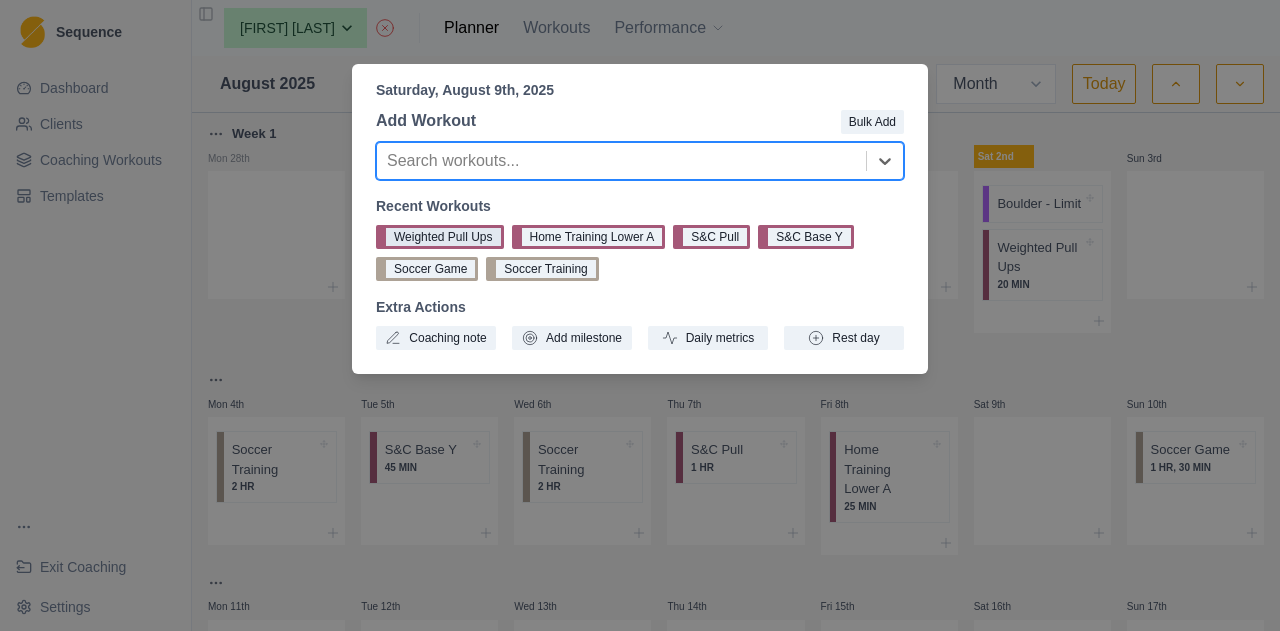 click on "Weighted Pull Ups" at bounding box center (440, 237) 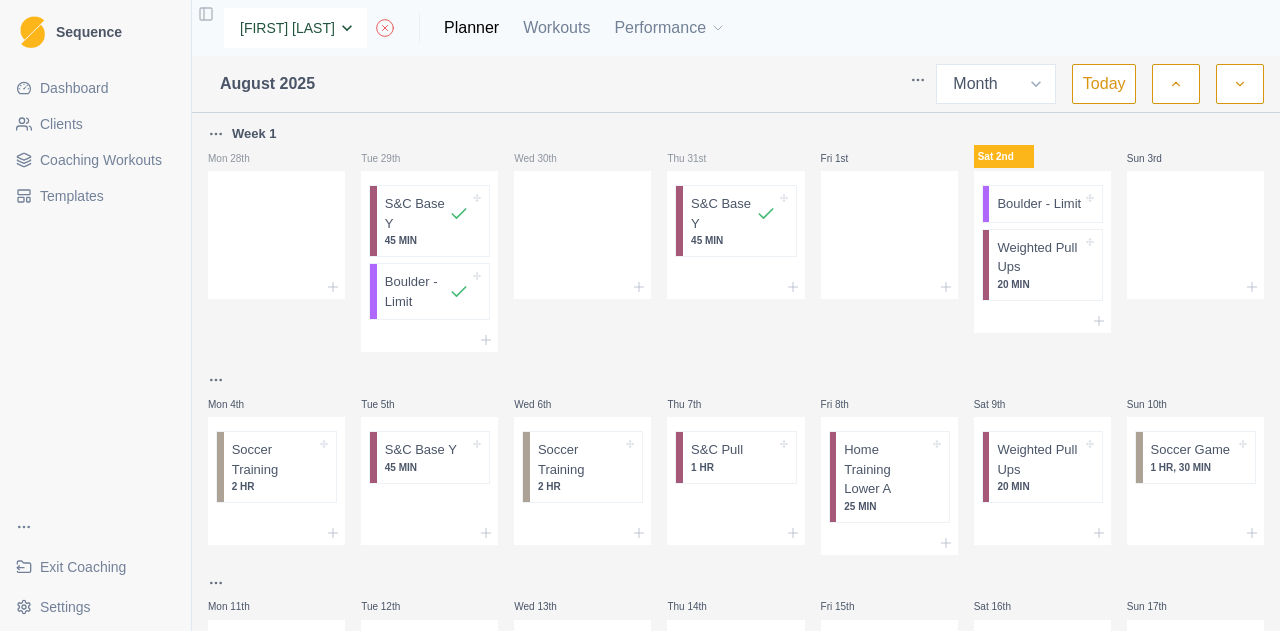 click on "[FIRST] [LAST] [LAST] [FIRST] [LAST] [FIRST] [LAST] [FIRST] [LAST] [FIRST] [LAST] [FIRST] [LAST] [FIRST] [LAST] [FIRST] [LAST] [FIRST] [LAST] [FIRST] [LAST] [FIRST] [LAST] [FIRST] [LAST] [FIRST] [LAST] [FIRST] [LAST] [FIRST] [LAST]" at bounding box center [295, 28] 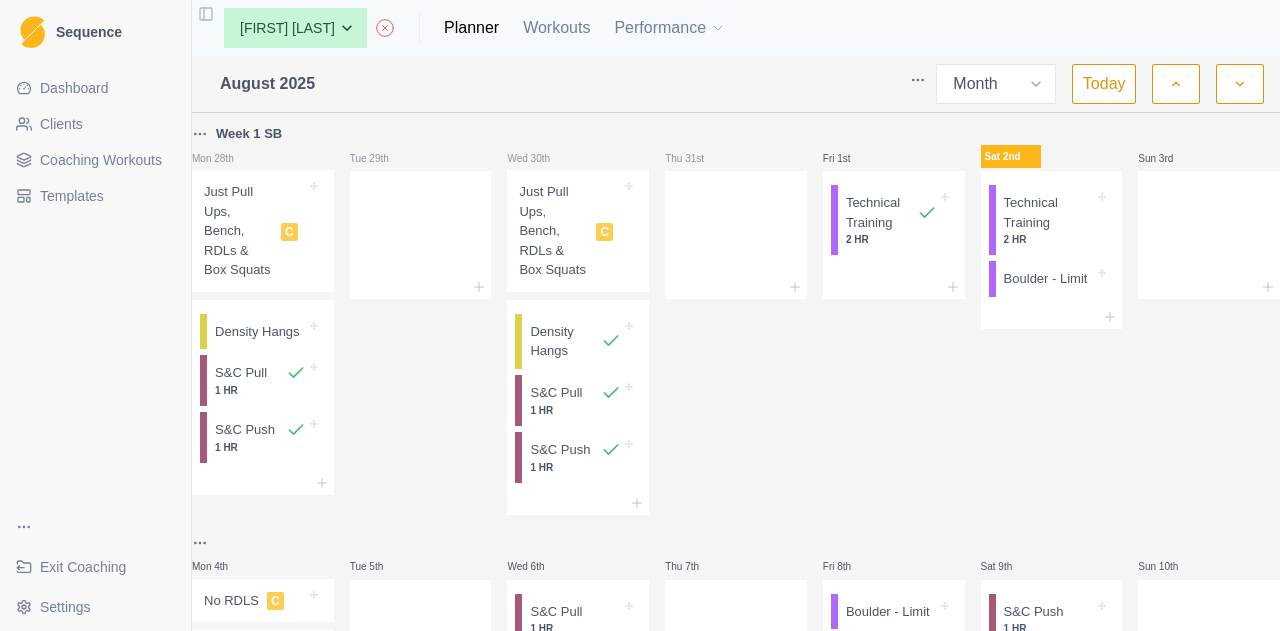 select on "month" 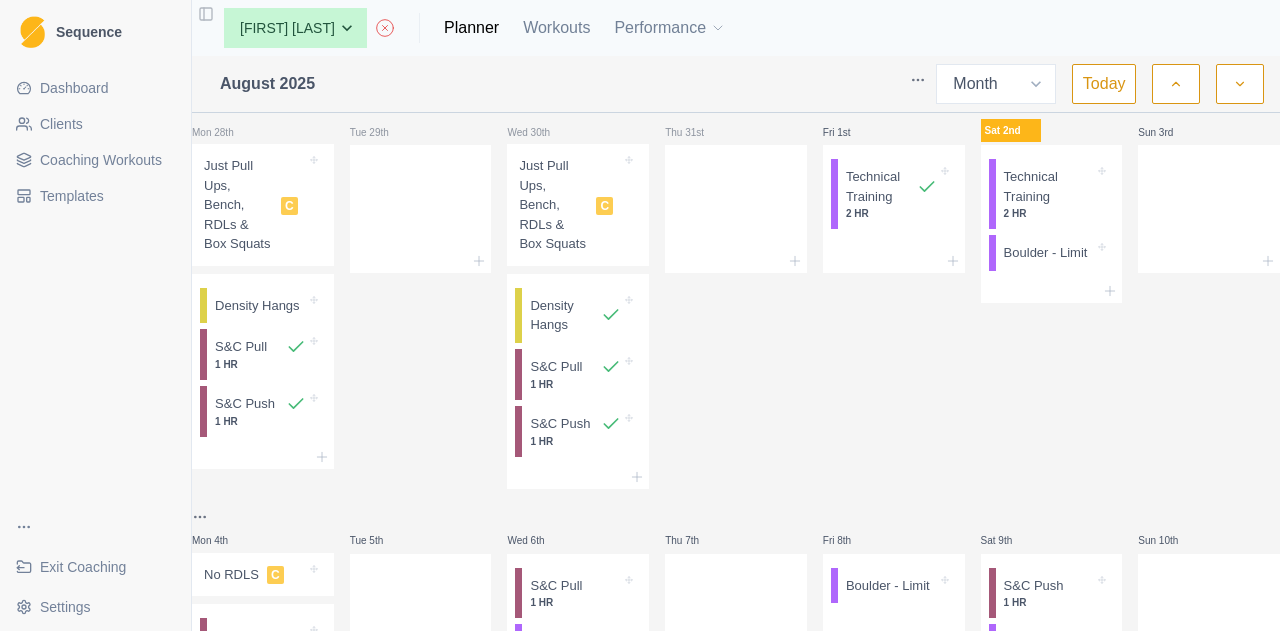 scroll, scrollTop: 0, scrollLeft: 0, axis: both 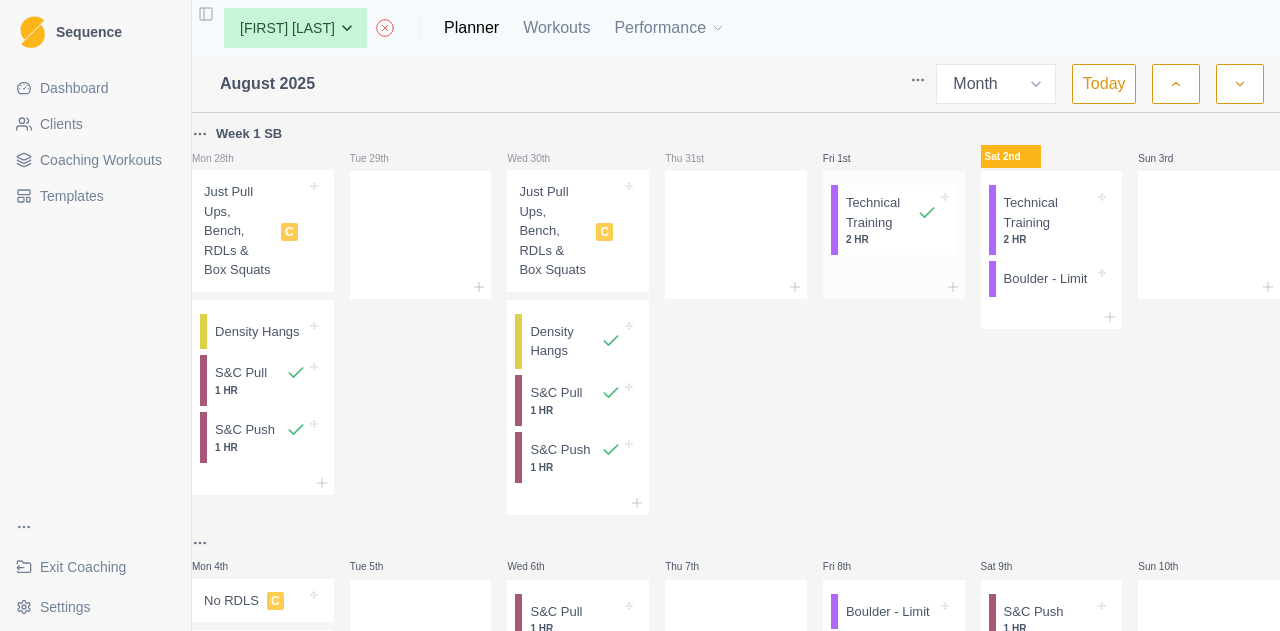 click on "2 HR" at bounding box center [891, 239] 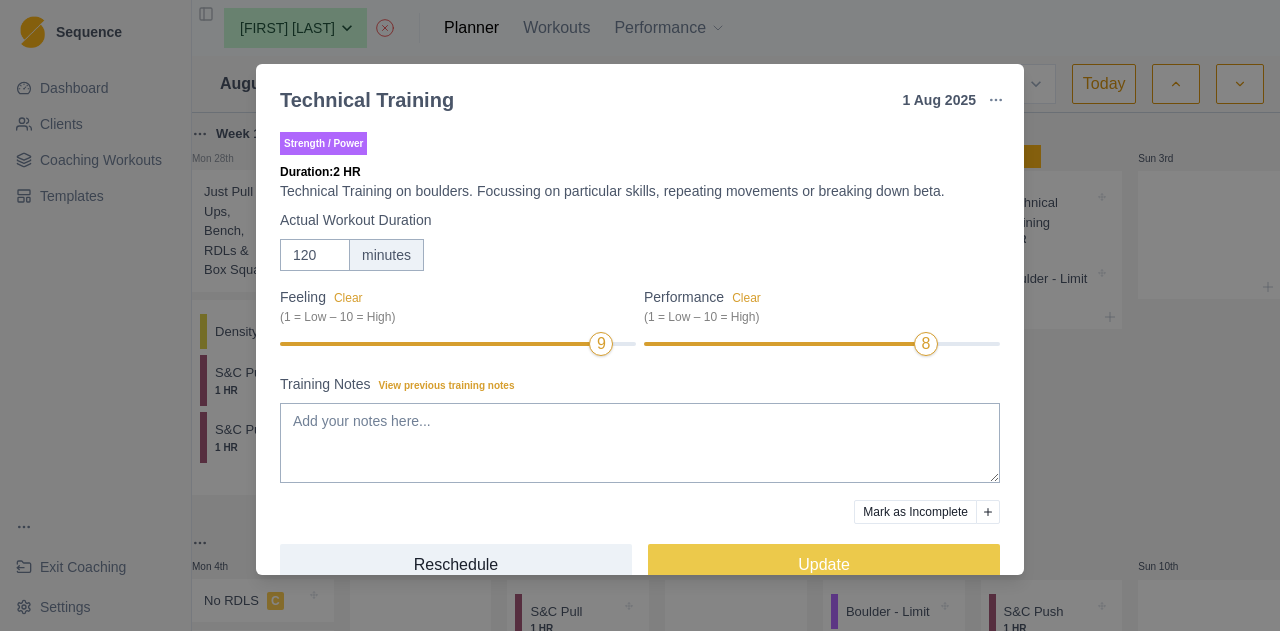 scroll, scrollTop: 38, scrollLeft: 0, axis: vertical 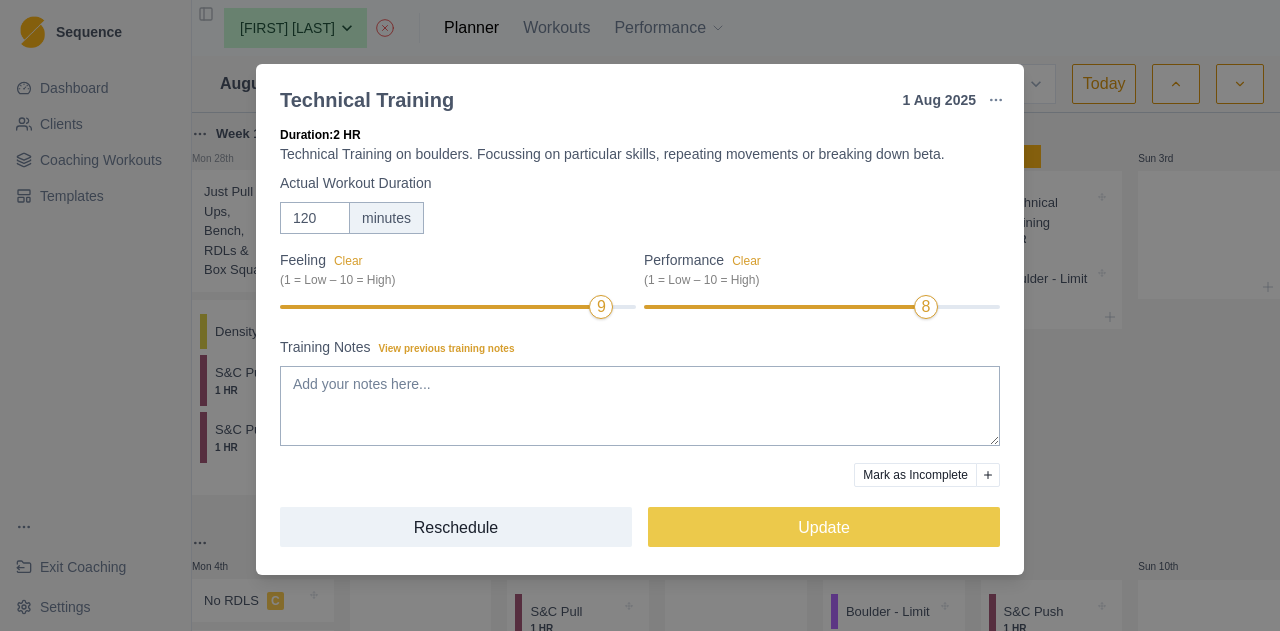 click on "Technical Training 1 Aug 2025 Link To Goal View Workout Metrics Edit Original Workout Reschedule Workout Remove From Schedule Strength / Power Duration:  2 HR Technical Training on boulders. Focussing on particular skills, repeating movements or breaking down beta. Actual Workout Duration 120 minutes Feeling Clear (1 = Low – 10 = High) 9 Performance Clear (1 = Low – 10 = High) 8 Training Notes View previous training notes Mark as Incomplete Reschedule Update" at bounding box center (640, 315) 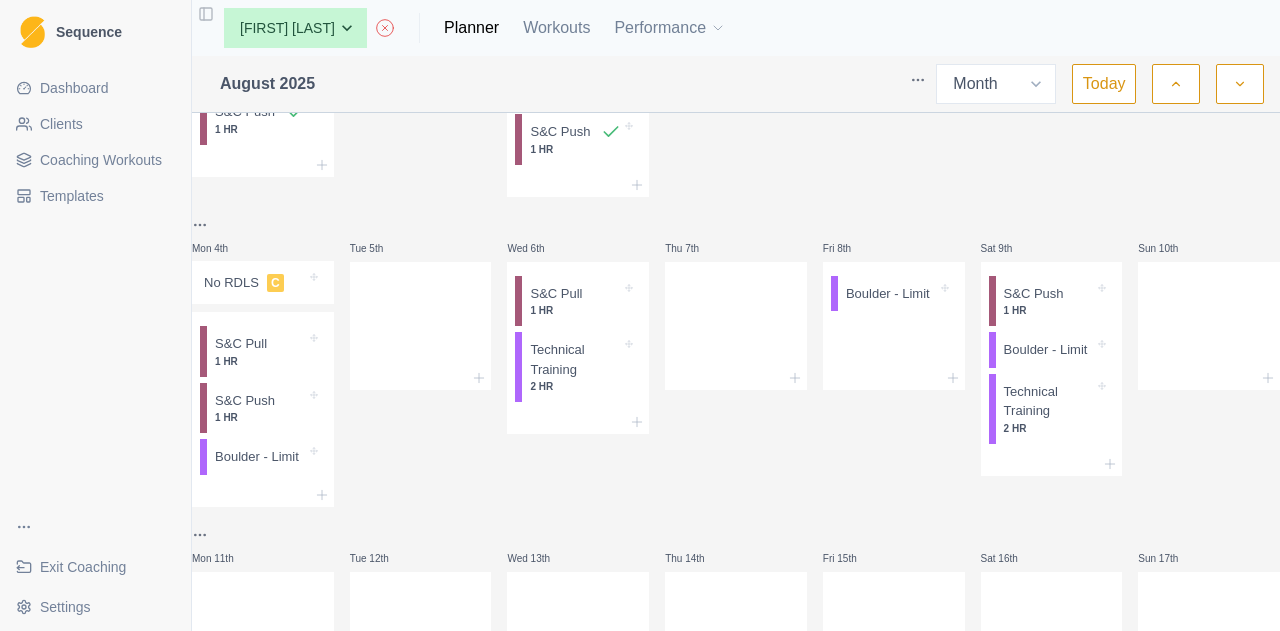 scroll, scrollTop: 414, scrollLeft: 0, axis: vertical 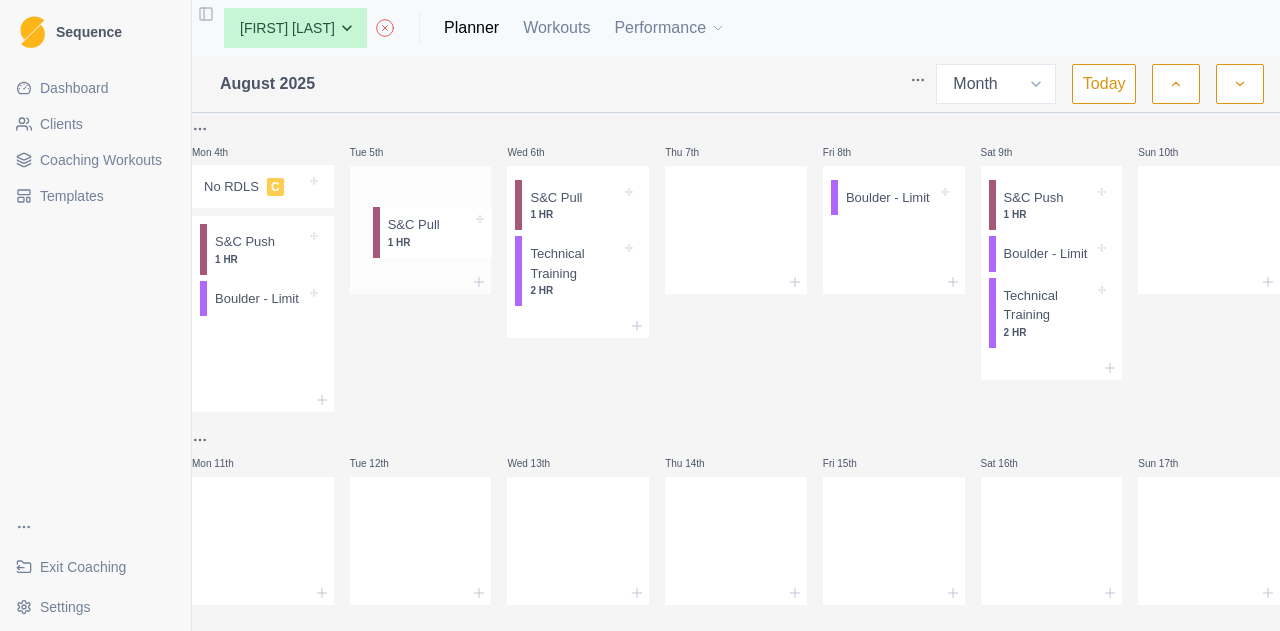drag, startPoint x: 268, startPoint y: 287, endPoint x: 432, endPoint y: 229, distance: 173.95401 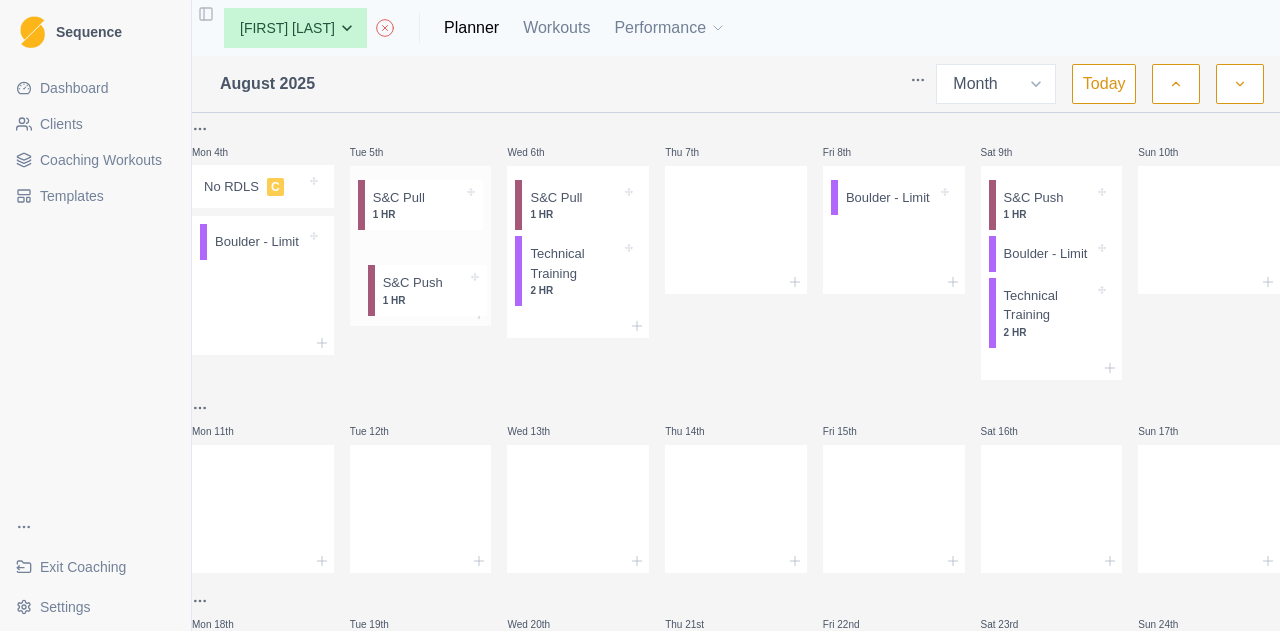 drag, startPoint x: 290, startPoint y: 274, endPoint x: 448, endPoint y: 282, distance: 158.20241 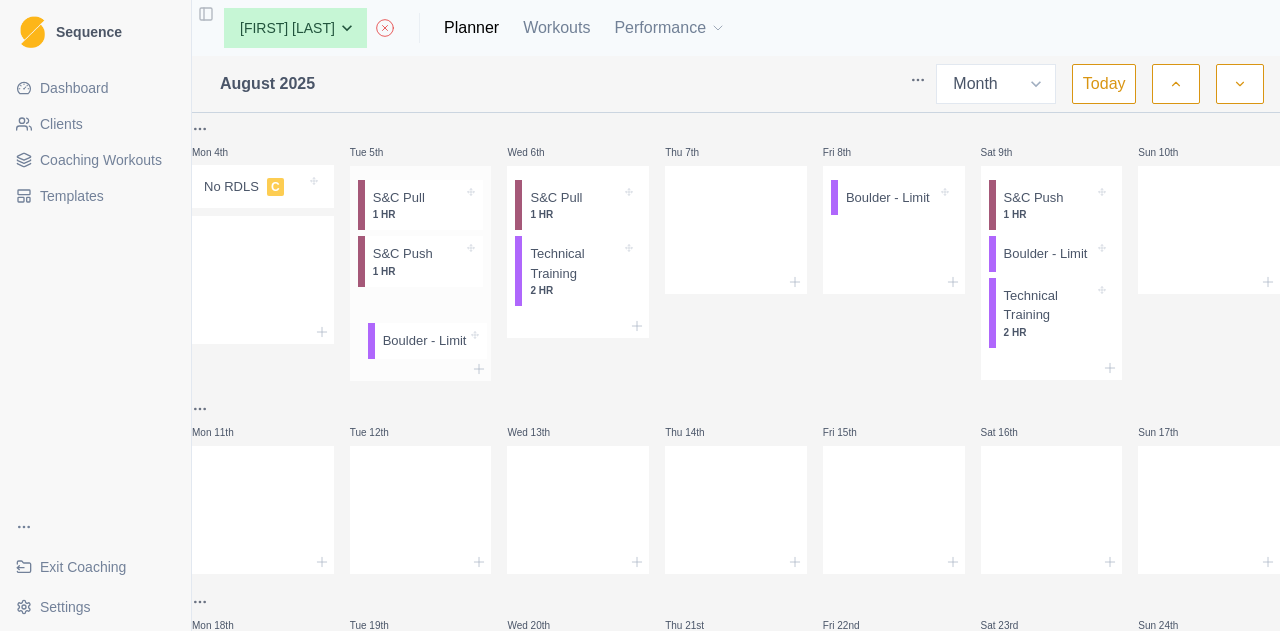 drag, startPoint x: 242, startPoint y: 280, endPoint x: 404, endPoint y: 351, distance: 176.87566 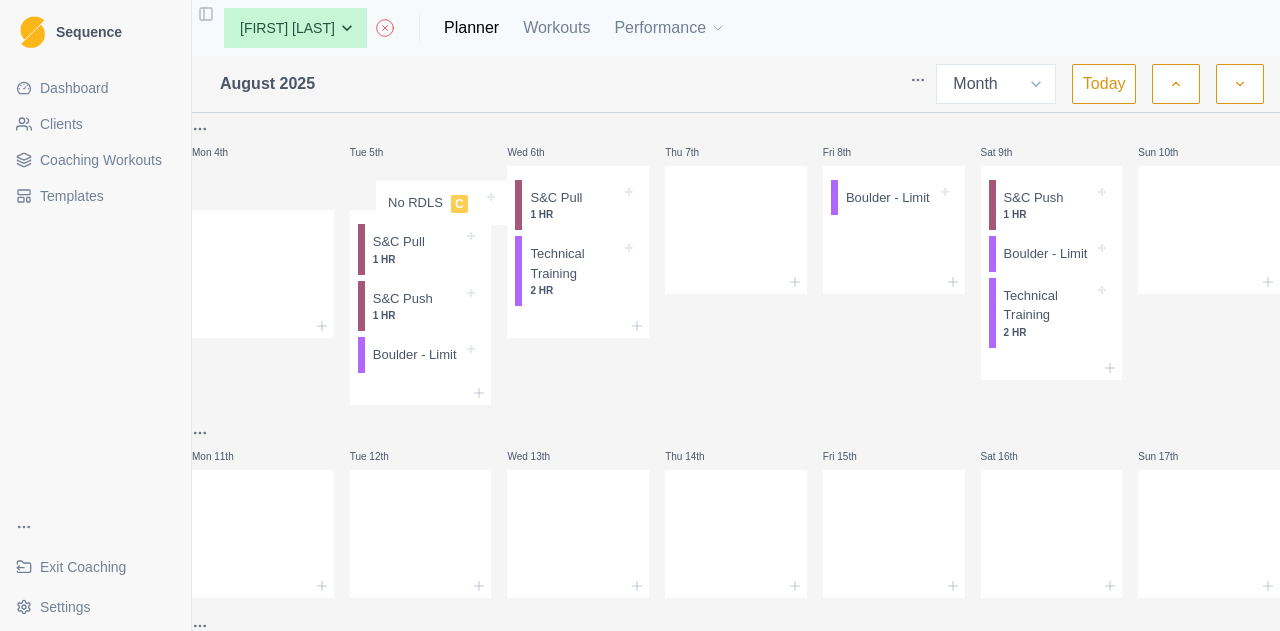 drag, startPoint x: 254, startPoint y: 217, endPoint x: 437, endPoint y: 208, distance: 183.22118 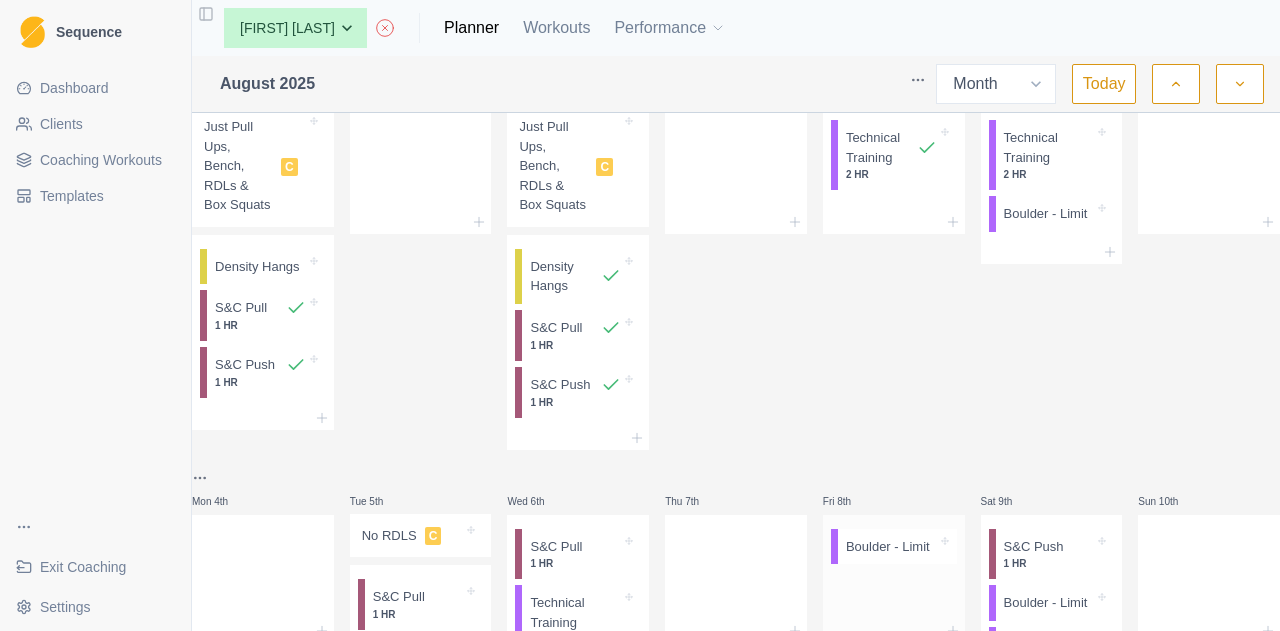 scroll, scrollTop: 64, scrollLeft: 0, axis: vertical 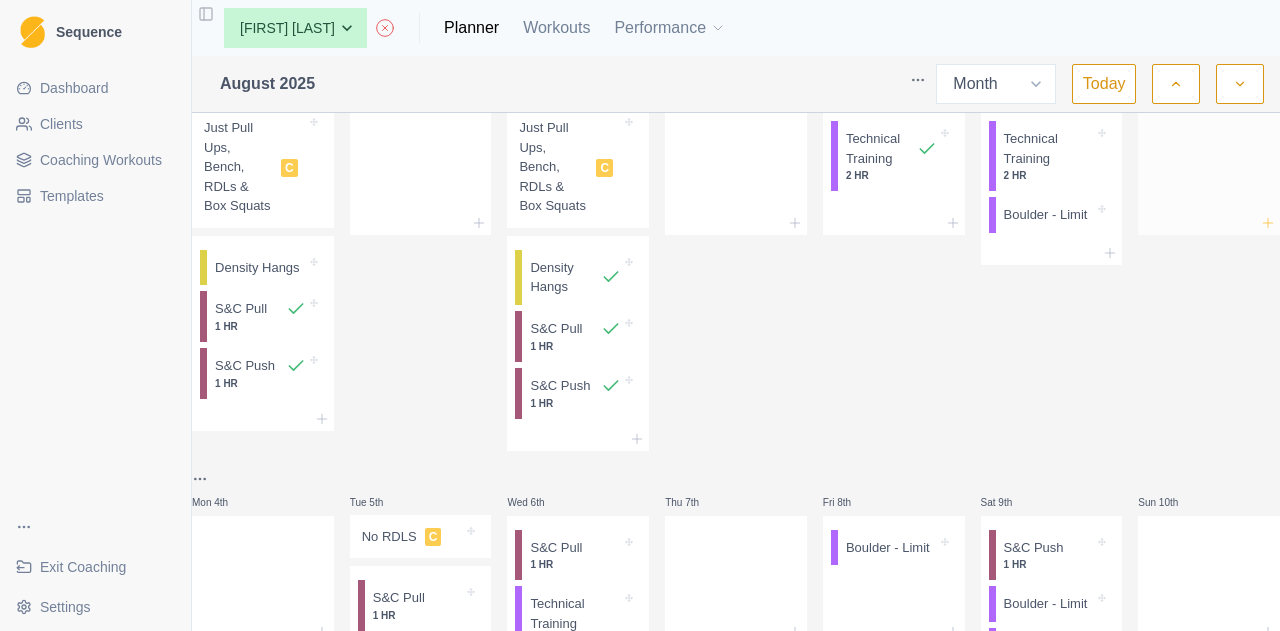 click 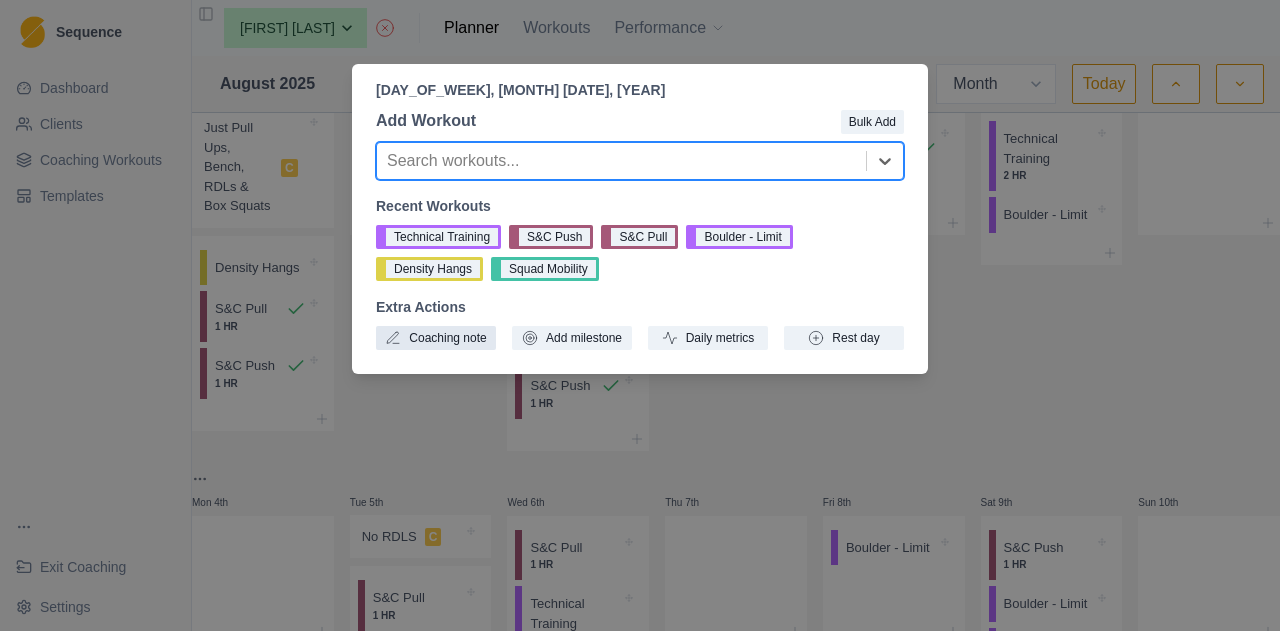 click on "Coaching note" at bounding box center [436, 338] 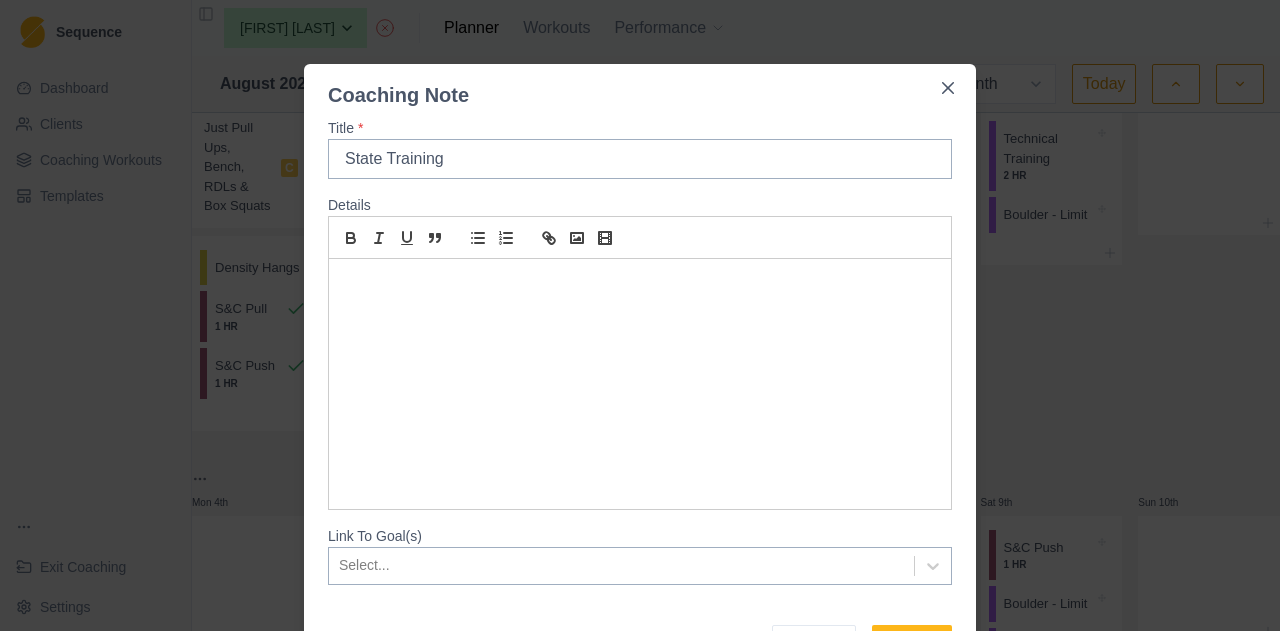 scroll, scrollTop: 112, scrollLeft: 0, axis: vertical 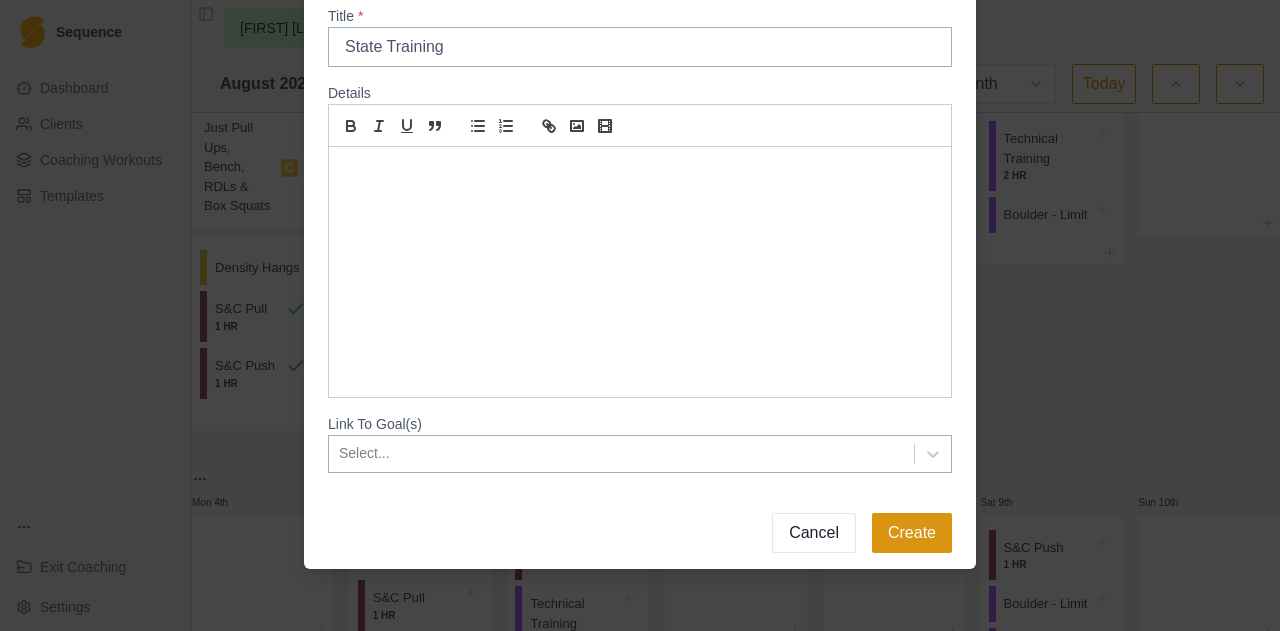 type on "State Training" 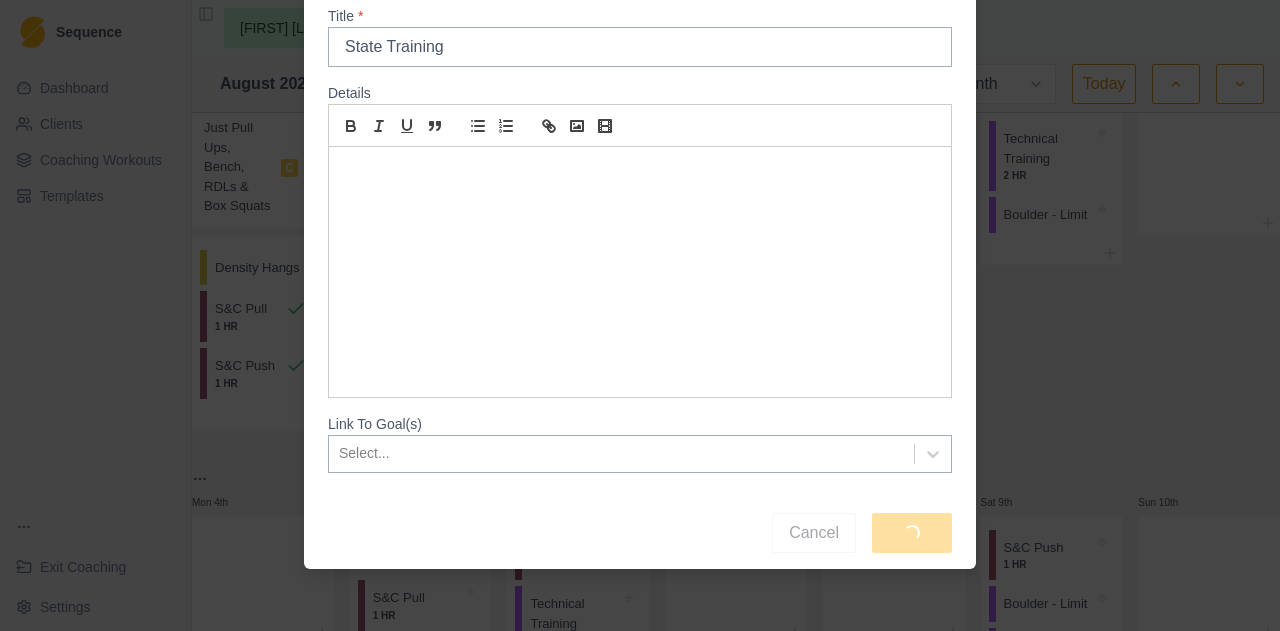 scroll, scrollTop: 0, scrollLeft: 0, axis: both 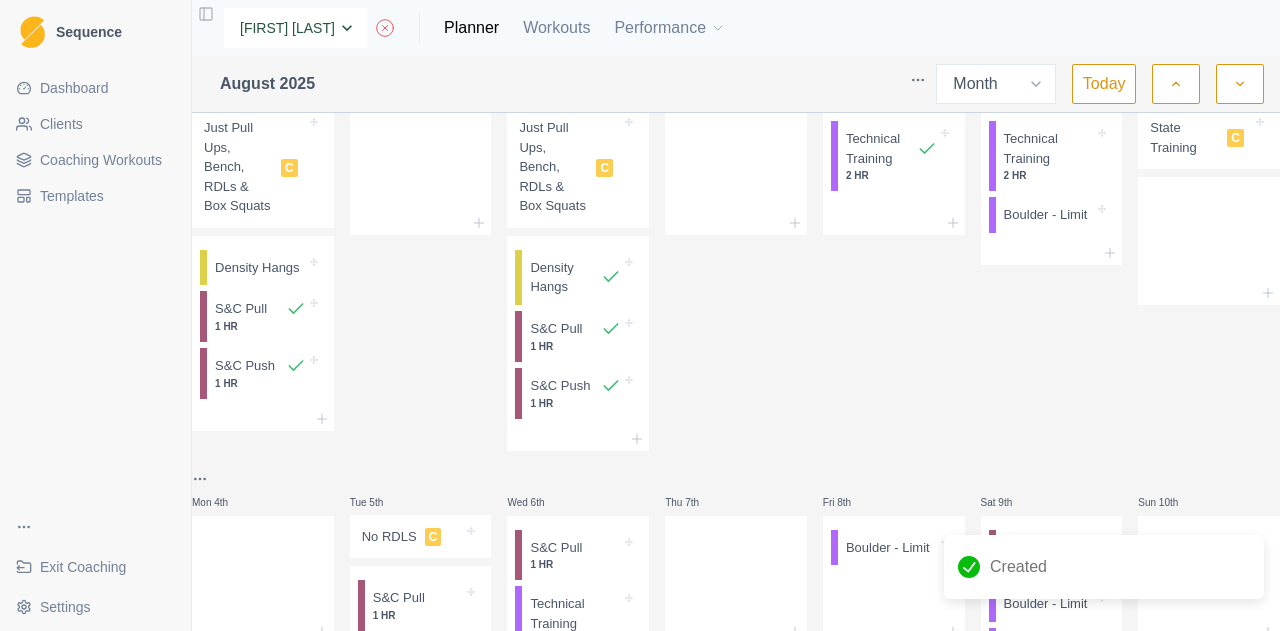 click on "[FIRST] [LAST] [FIRST] [LAST] [FIRST] [LAST] [FIRST] [LAST] [FIRST] [LAST] [FIRST] [LAST] [FIRST] [LAST] [FIRST] [LAST] [FIRST] [LAST] [FIRST] [LAST] [FIRST] [LAST] [FIRST] [LAST] [FIRST] [LAST] [FIRST] [LAST] [FIRST] [LAST] [FIRST] [LAST]" at bounding box center [295, 28] 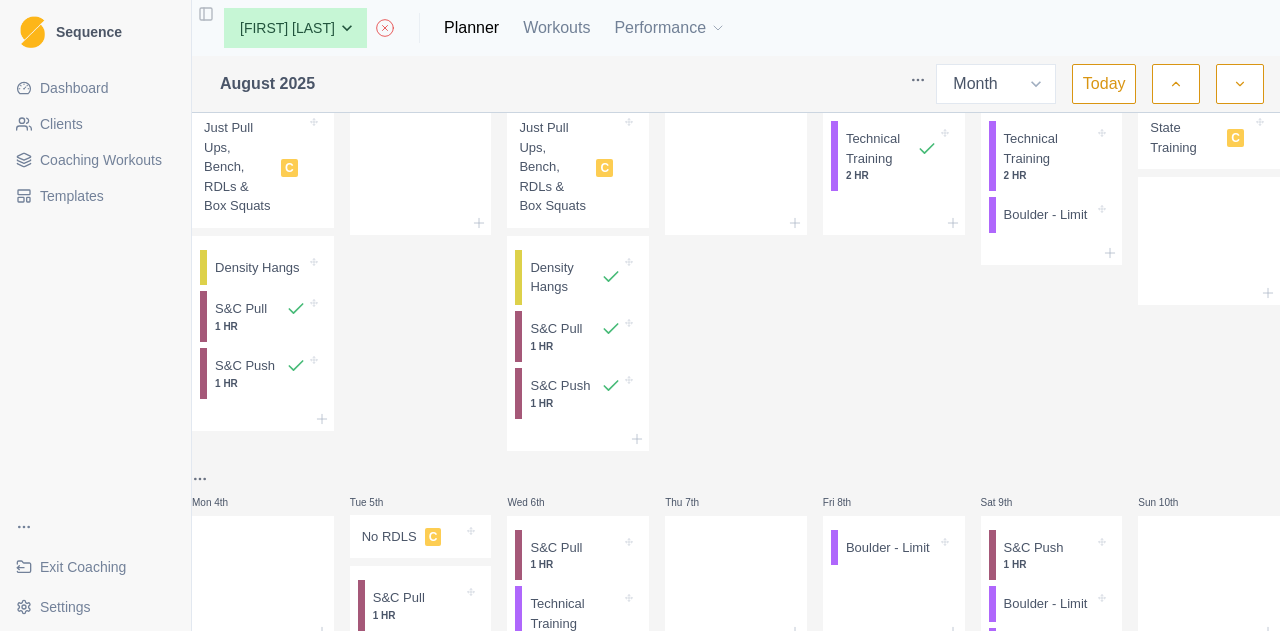 click on "Fri 1st Technical Training 2 HR" at bounding box center (894, 254) 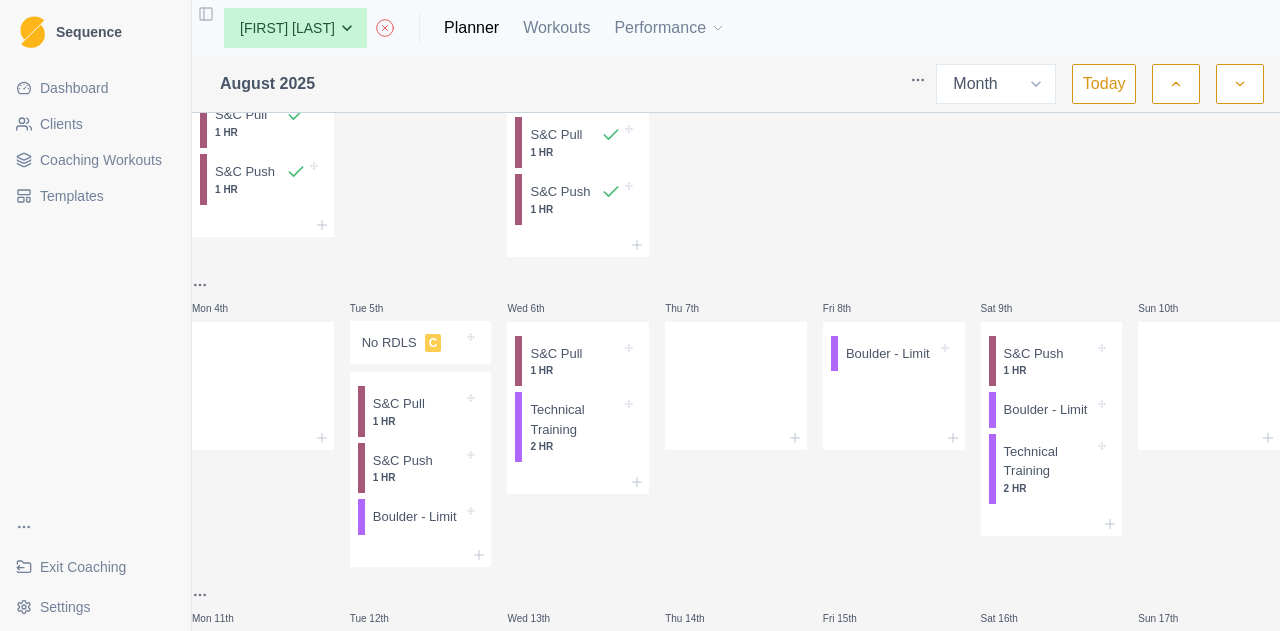 scroll, scrollTop: 338, scrollLeft: 0, axis: vertical 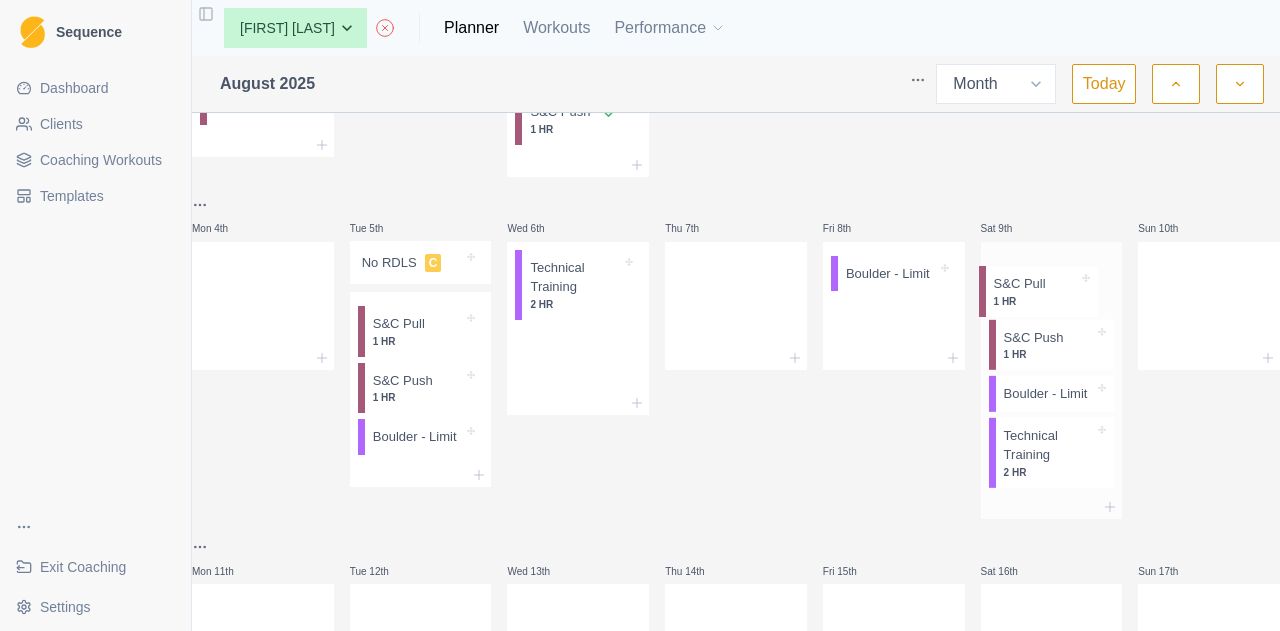 drag, startPoint x: 567, startPoint y: 309, endPoint x: 1034, endPoint y: 295, distance: 467.2098 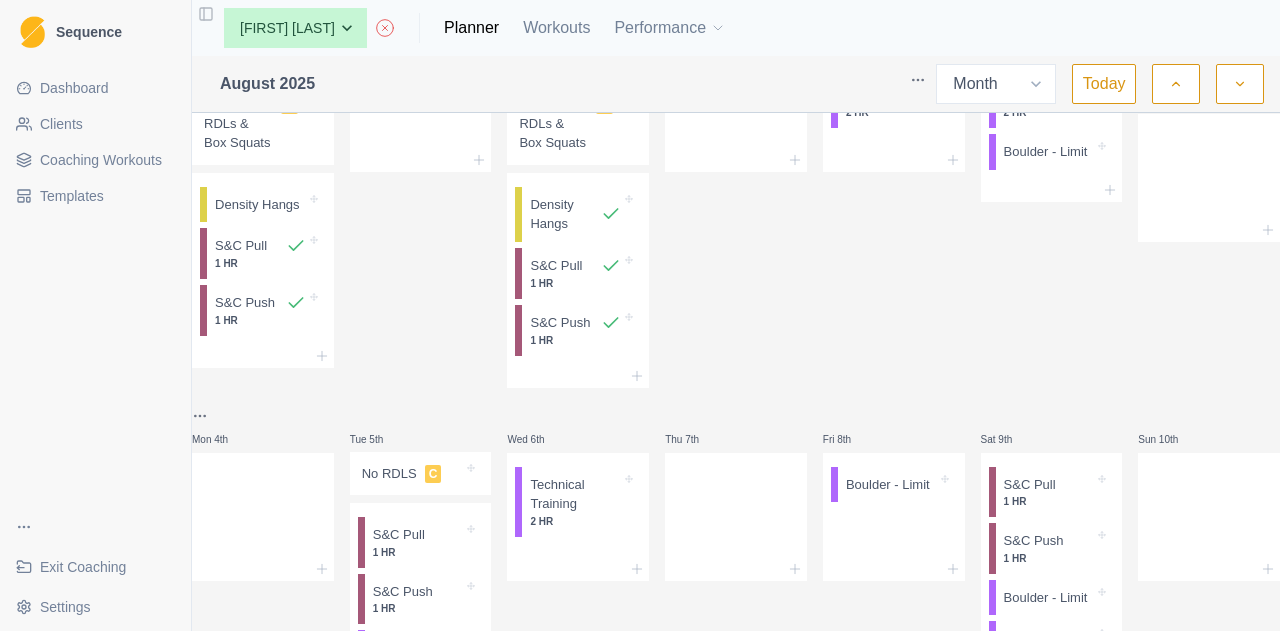 scroll, scrollTop: 126, scrollLeft: 0, axis: vertical 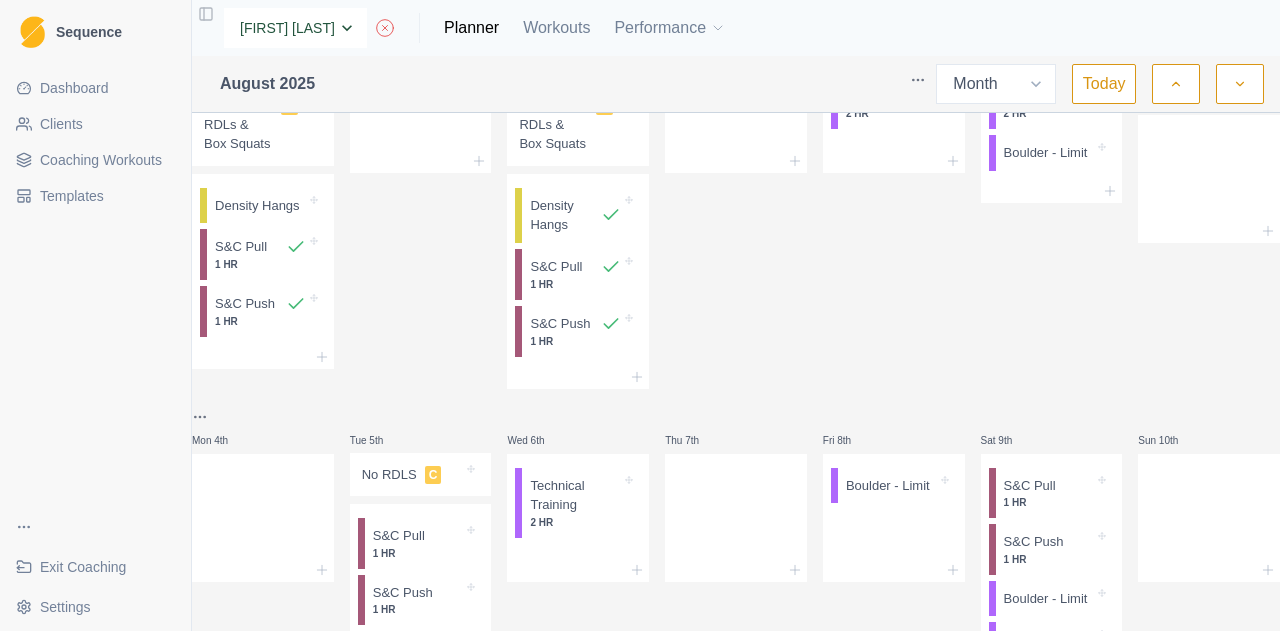 click on "None [FIRST] [LAST] [FIRST] [LAST] [FIRST] [LAST] [FIRST] [LAST] [FIRST] [LAST] [FIRST] [LAST] [FIRST] [LAST] [FIRST] [LAST] [FIRST] [LAST] [FIRST] [LAST] [FIRST] [LAST] [FIRST] [LAST] [FIRST] [LAST] [FIRST] [LAST] [FIRST] [LAST] [FIRST] [LAST]" at bounding box center [295, 28] 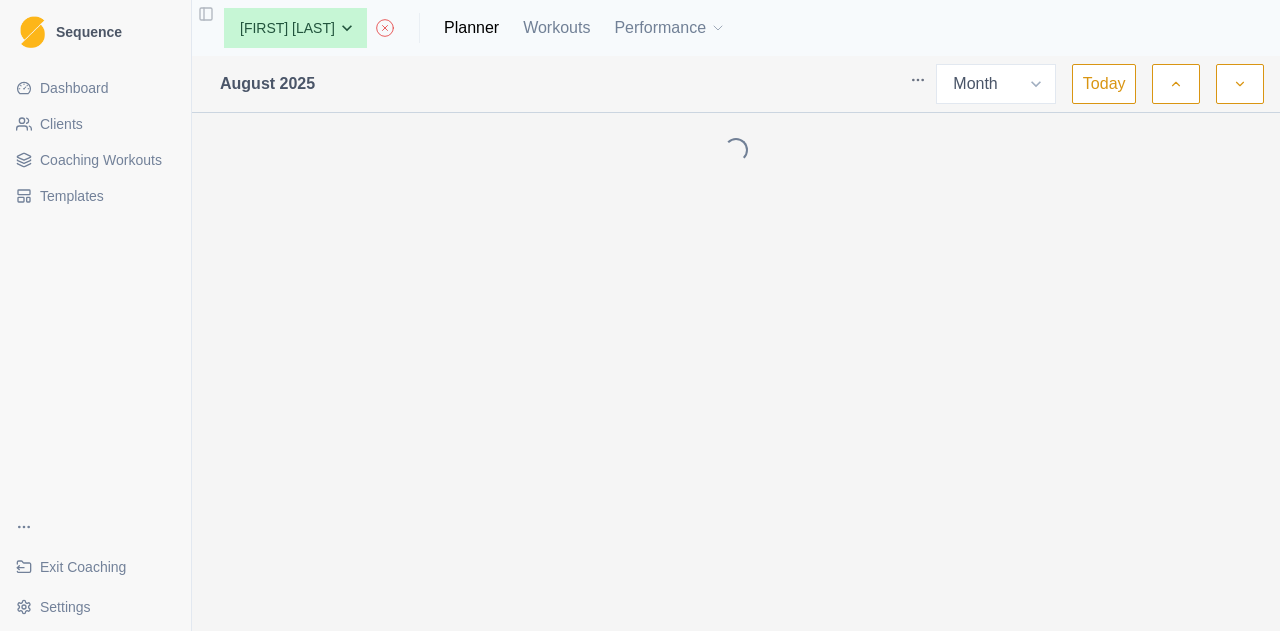 select on "month" 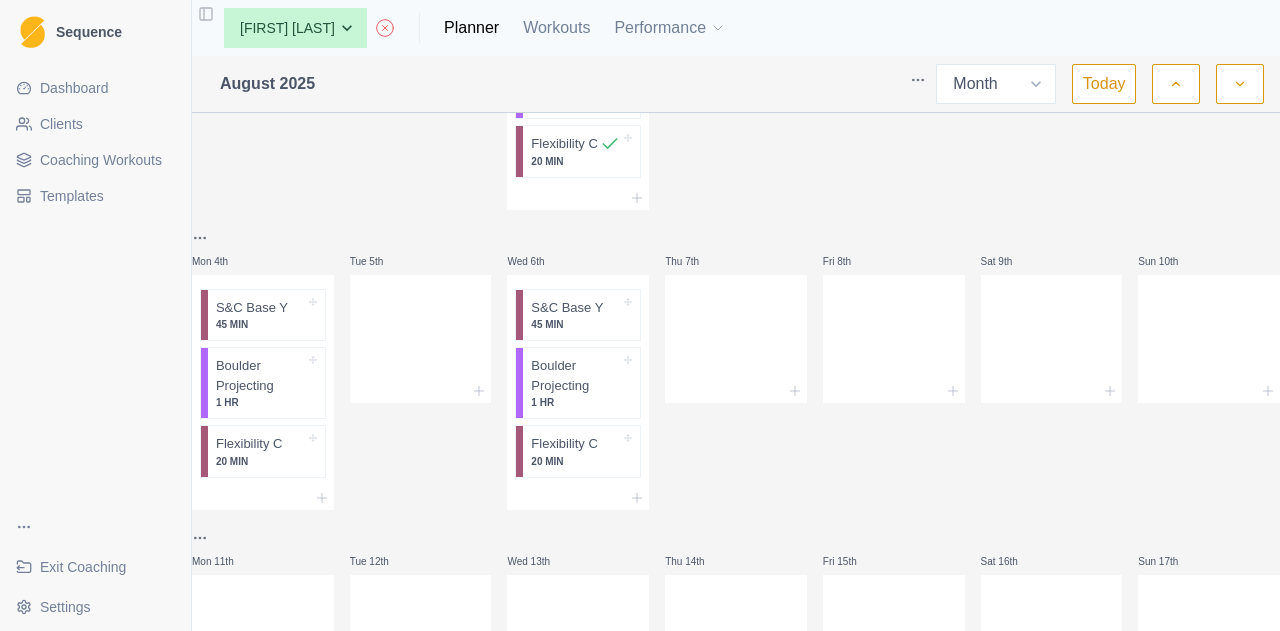 scroll, scrollTop: 387, scrollLeft: 0, axis: vertical 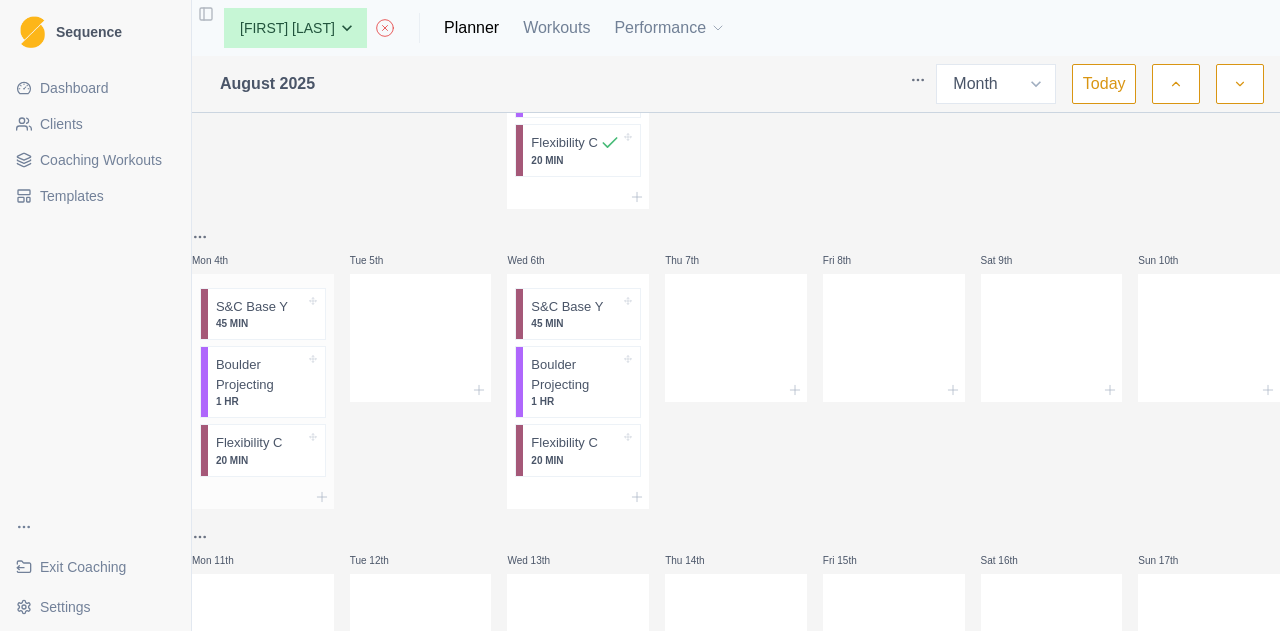 click on "45 MIN" at bounding box center (260, 323) 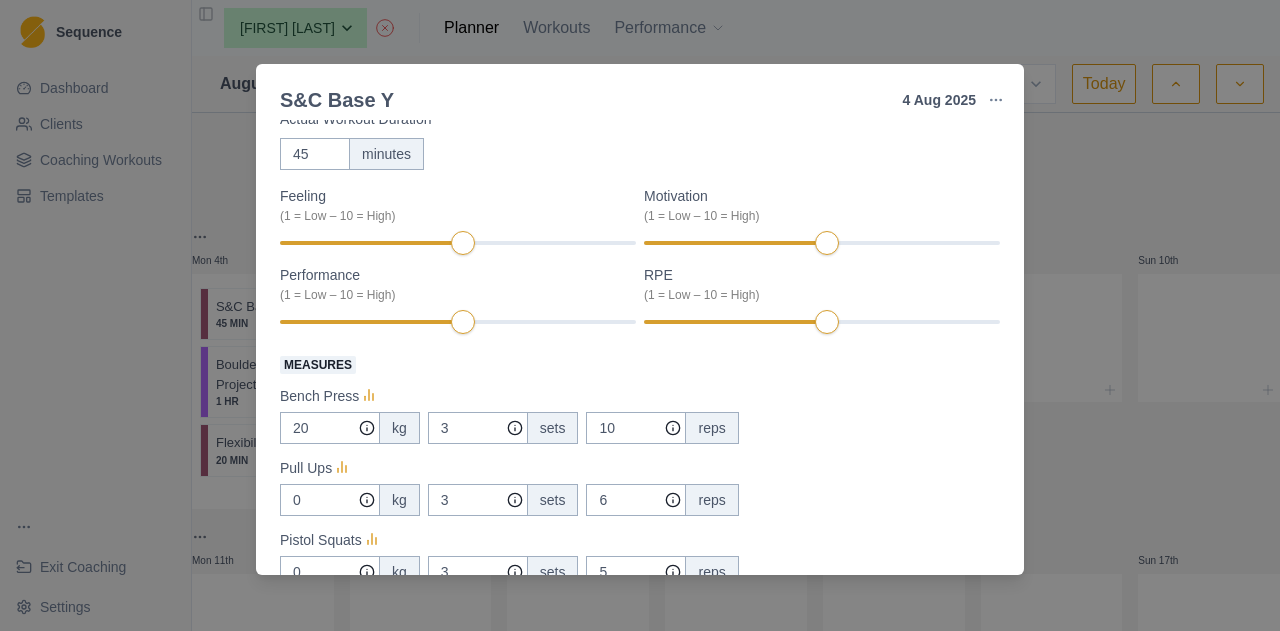 scroll, scrollTop: 102, scrollLeft: 0, axis: vertical 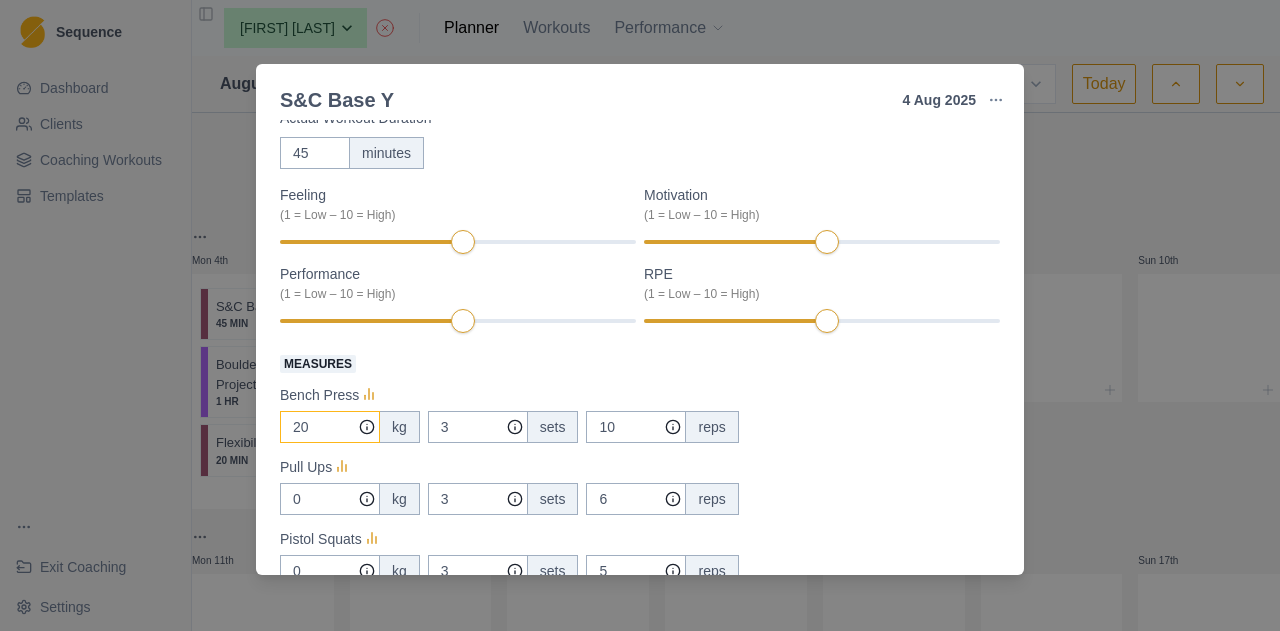 click on "20" at bounding box center (330, 427) 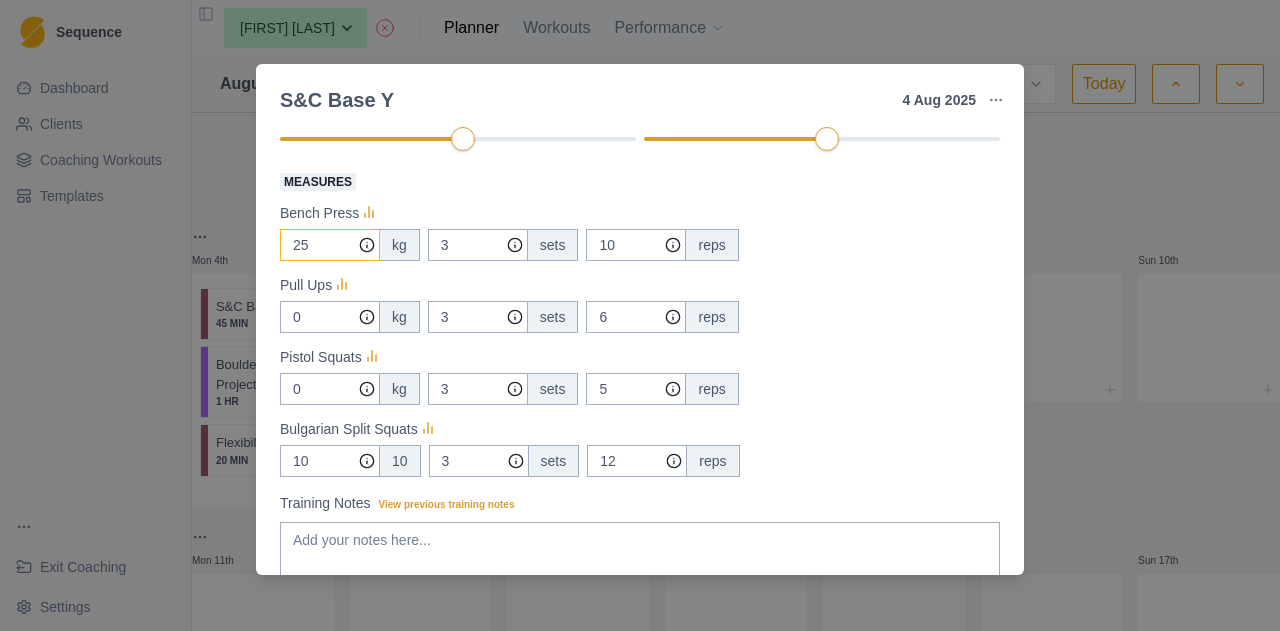 scroll, scrollTop: 298, scrollLeft: 0, axis: vertical 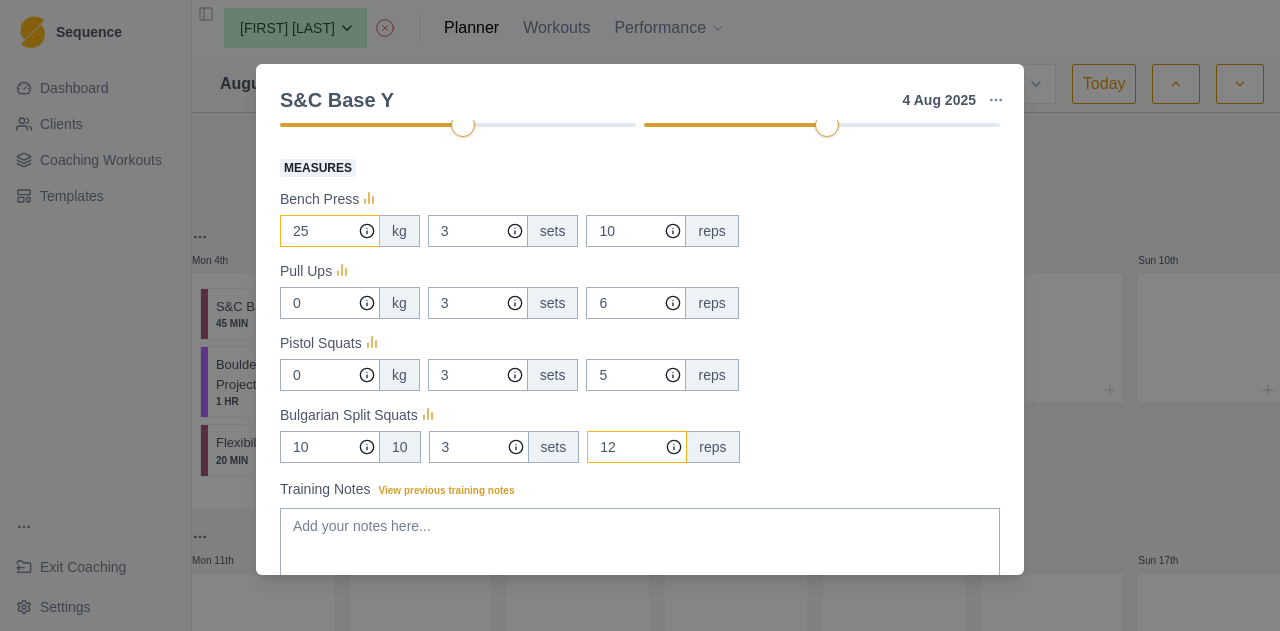 type on "25" 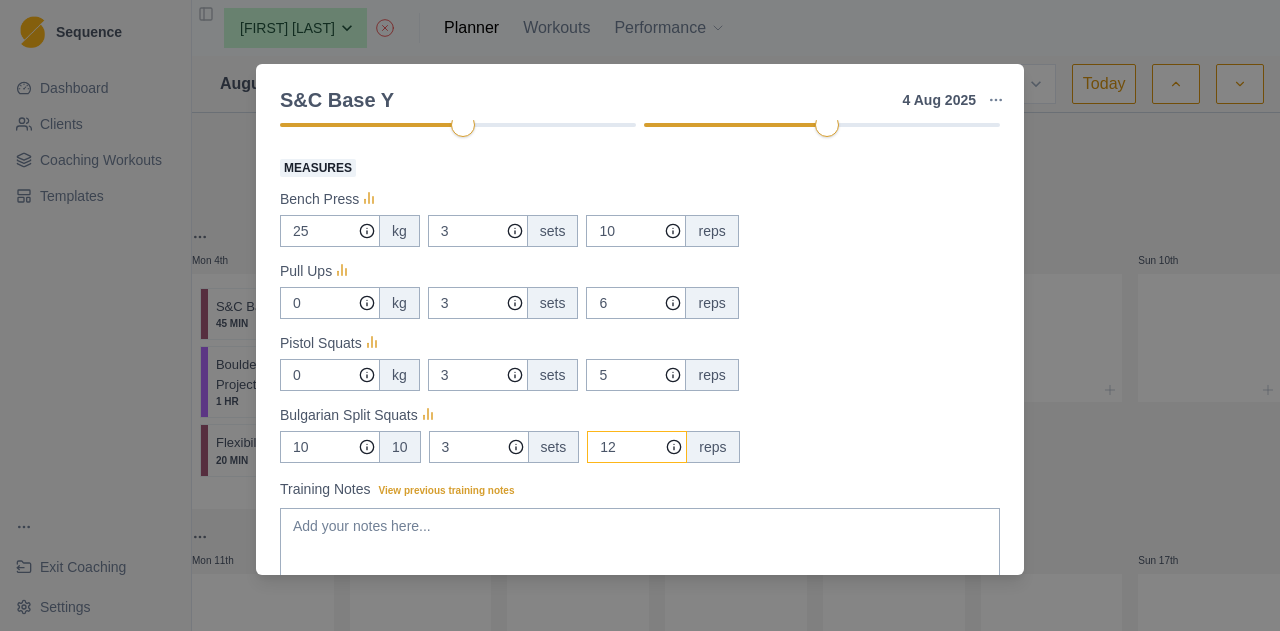 click on "12" at bounding box center (636, 231) 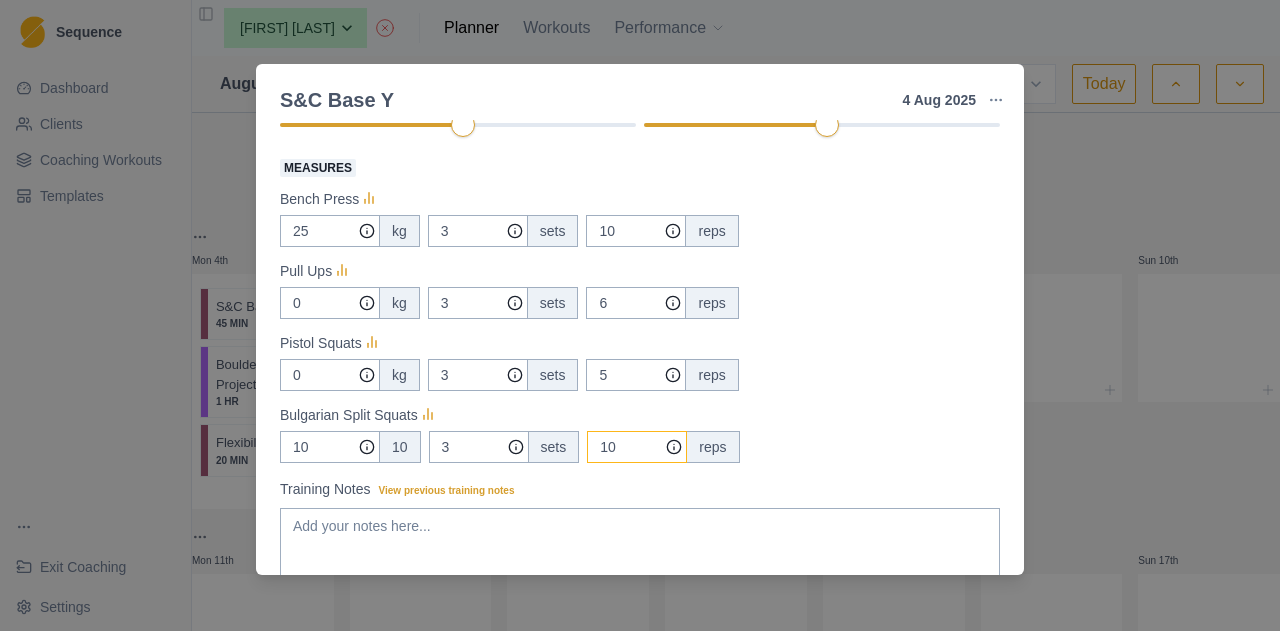 scroll, scrollTop: 444, scrollLeft: 0, axis: vertical 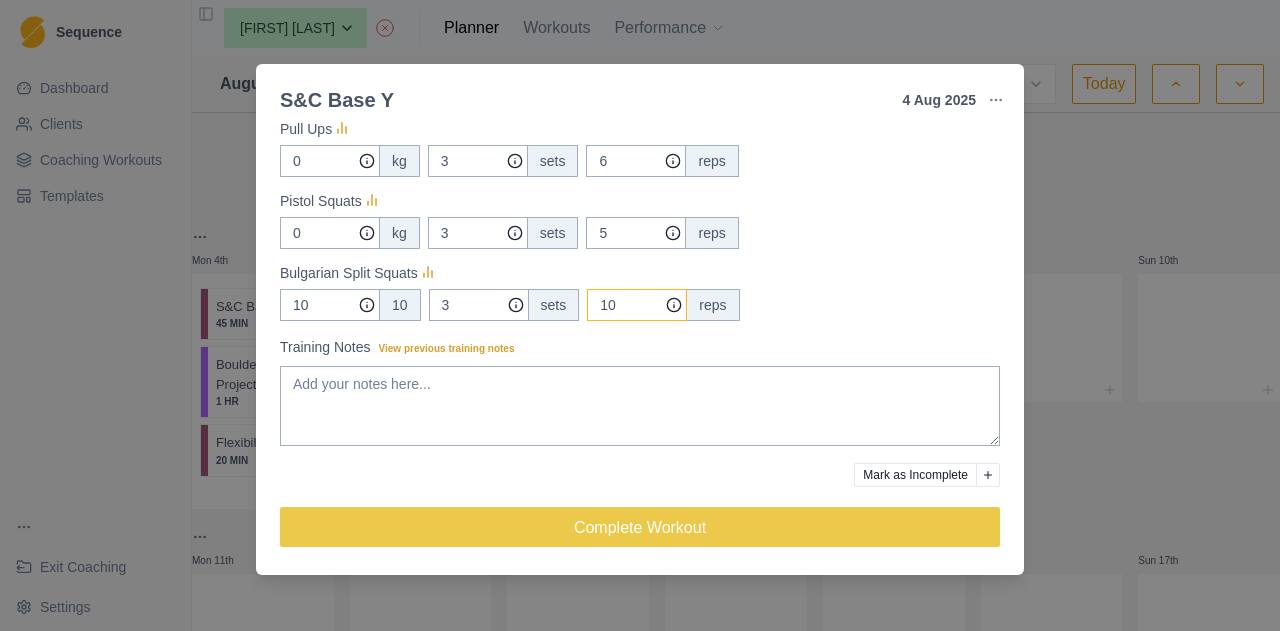 type on "10" 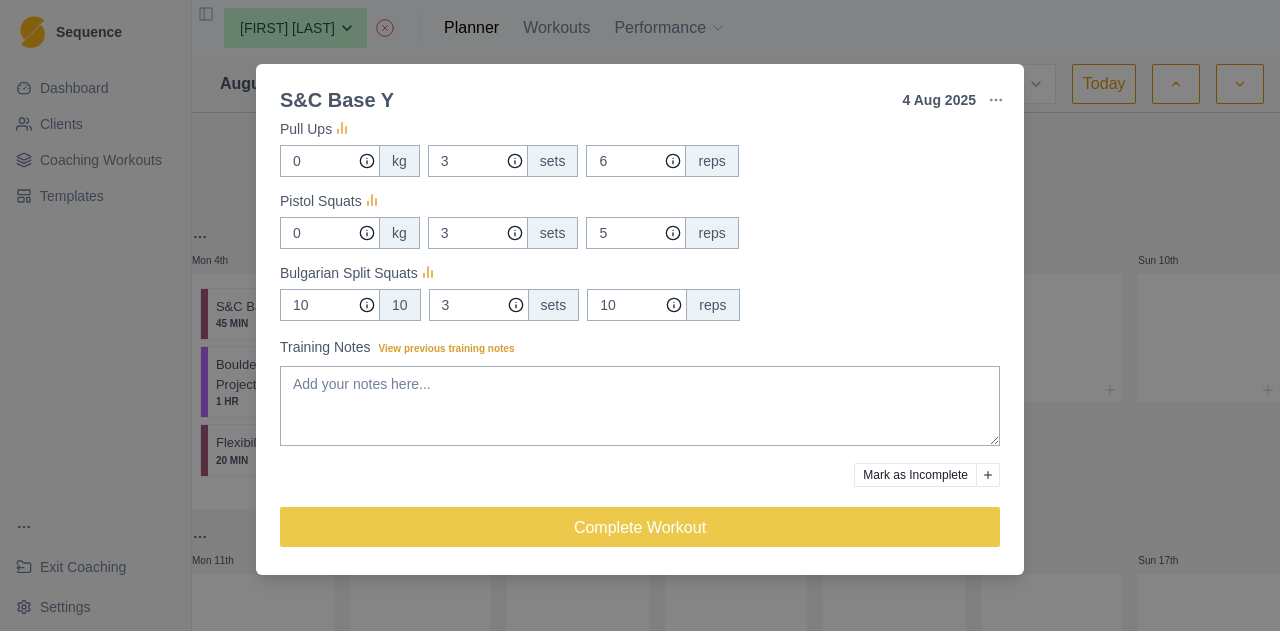 click on "S&C Base Y 4 Aug 2025 Link To Goal View Workout Metrics Edit Original Workout Reschedule Workout Remove From Schedule Conditioning Duration:  45 MIN Pull ups, Bench Press, Bulgarian Split Squats & Pistol Squats
3 minute rest between sets.  Actual Workout Duration 45 minutes Feeling (1 = Low – 10 = High) Motivation (1 = Low – 10 = High) Performance (1 = Low – 10 = High) RPE (1 = Low – 10 = High) Measures Bench Press 25 kg 3 sets 10 reps Pull Ups 0 kg 3 sets 6 reps Pistol Squats 0 kg 3 sets 5 reps Bulgarian Split Squats 10 10 3 sets 10 reps Training Notes View previous training notes Mark as Incomplete Complete Workout" at bounding box center [640, 315] 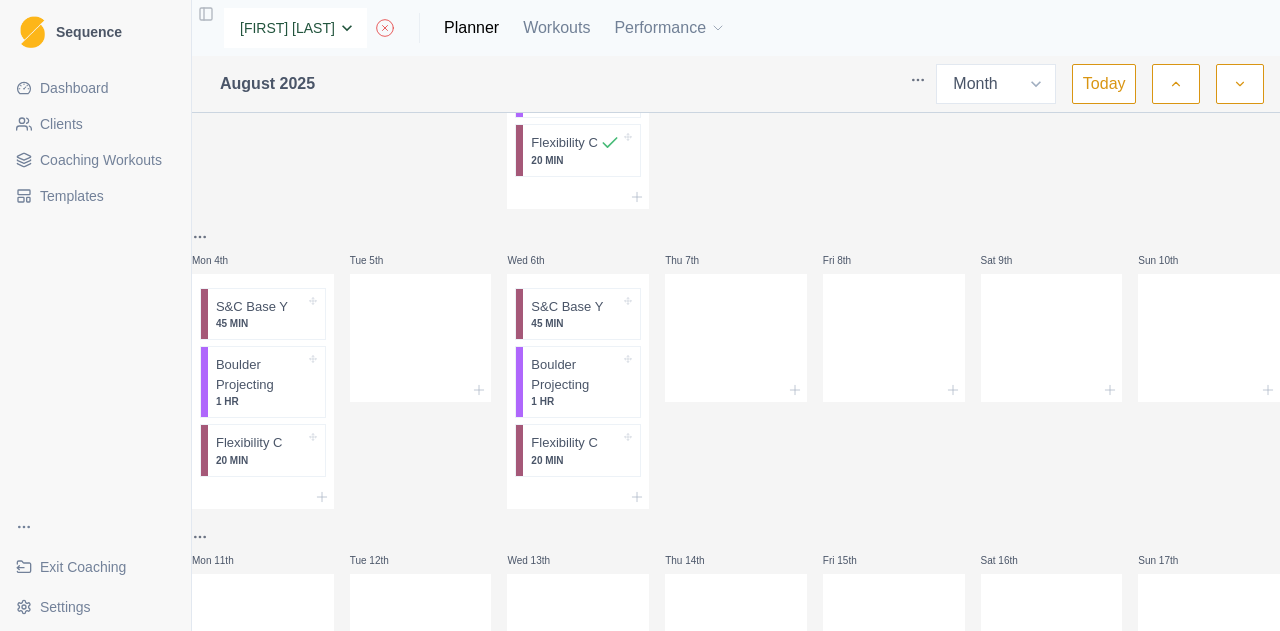 click on "None [FIRST] [LAST] [FIRST] [LAST] [FIRST] [LAST] [FIRST] [LAST] [FIRST] [LAST] [FIRST] [LAST] [FIRST] [LAST] [FIRST] [LAST] [FIRST] [LAST] [FIRST] [LAST] [FIRST] [LAST] [FIRST] [LAST] [FIRST] [LAST] [FIRST] [LAST] [FIRST] [LAST]" at bounding box center (295, 28) 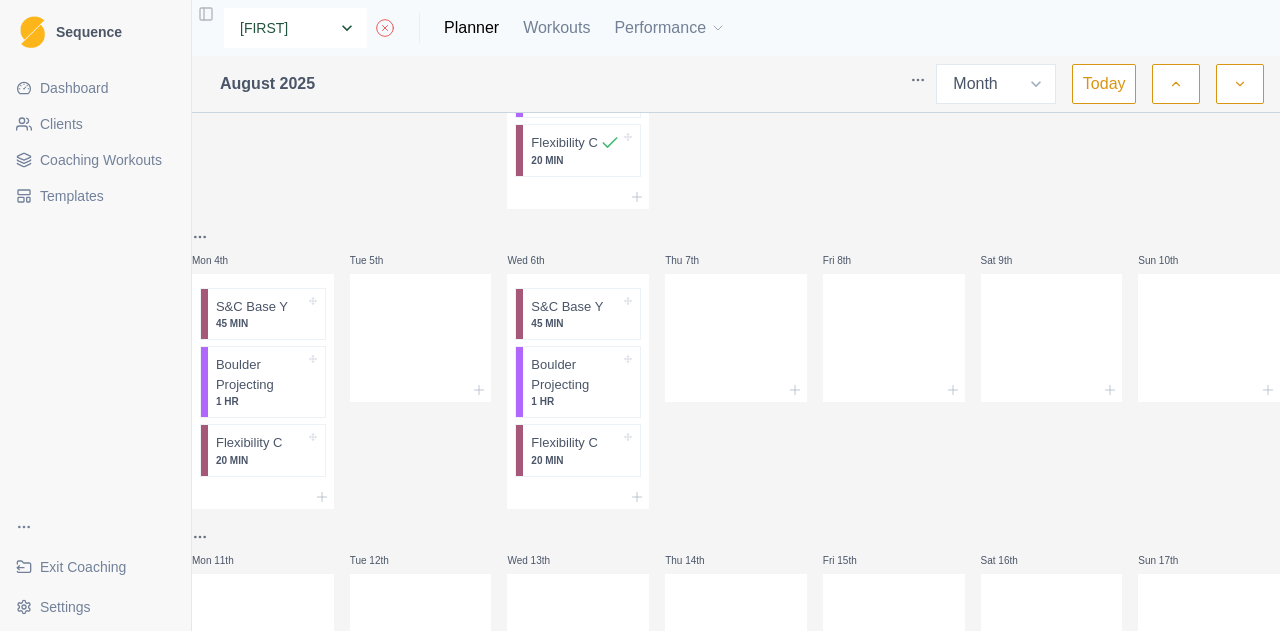 click on "None [FIRST] [LAST] [FIRST] [LAST] [FIRST] [LAST] [FIRST] [LAST] [FIRST] [LAST] [FIRST] [LAST] [FIRST] [LAST] [FIRST] [LAST] [FIRST] [LAST] [FIRST] [LAST] [FIRST] [LAST] [FIRST] [LAST] [FIRST] [LAST] [FIRST] [LAST] [FIRST] [LAST]" at bounding box center (295, 28) 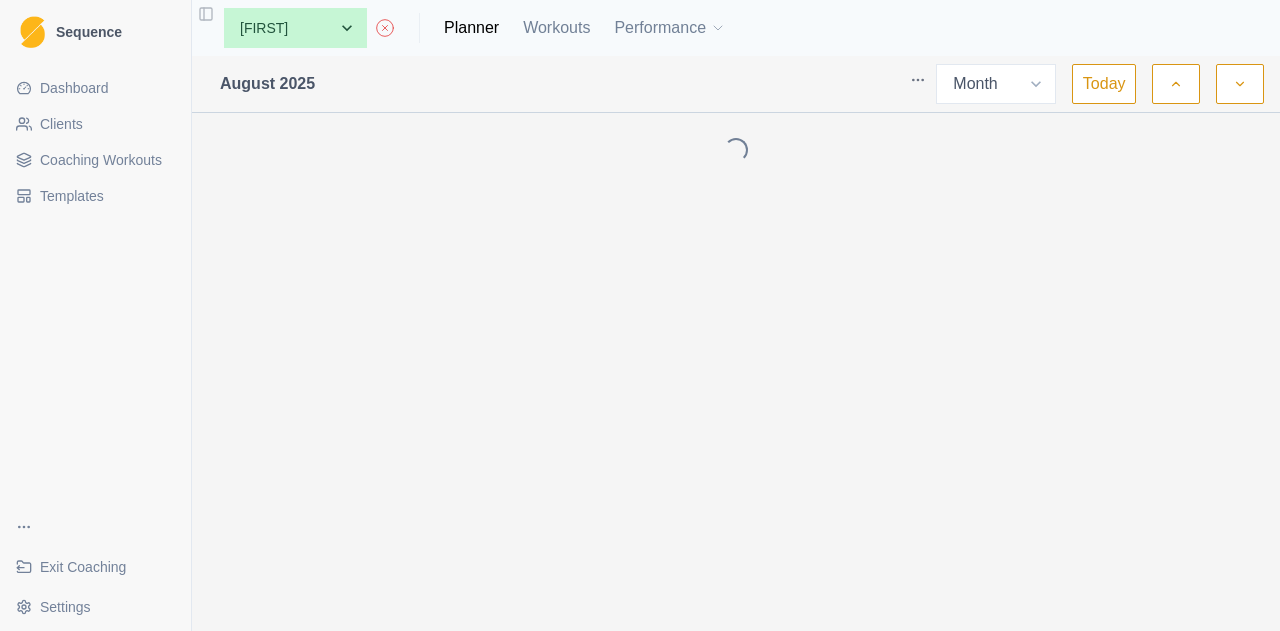 select on "month" 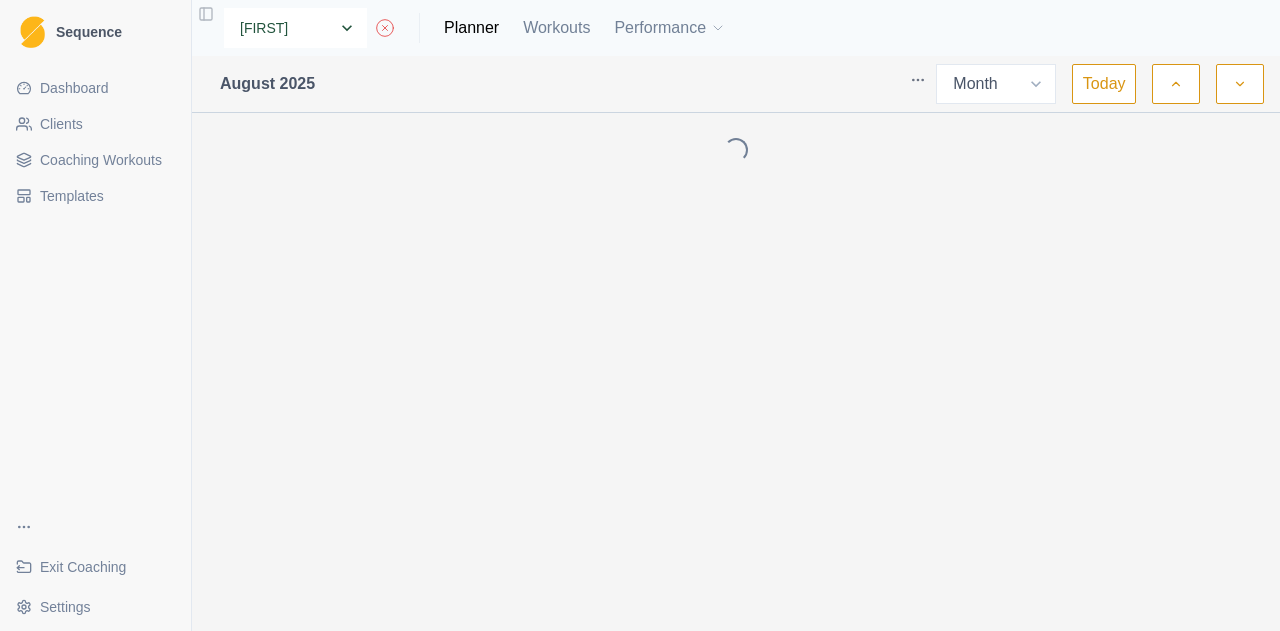 click on "None [FIRST] [LAST] [FIRST] [LAST] [FIRST] [LAST] [FIRST] [LAST] [FIRST] [LAST] [FIRST] [LAST] [FIRST] [LAST] [FIRST] [FIRST] [FIRST] [LAST] [FIRST] [LAST] [FIRST] [LAST] [FIRST] [LAST] [FIRST] [LAST] [FIRST] [LAST] [FIRST] [LAST]" at bounding box center (295, 28) 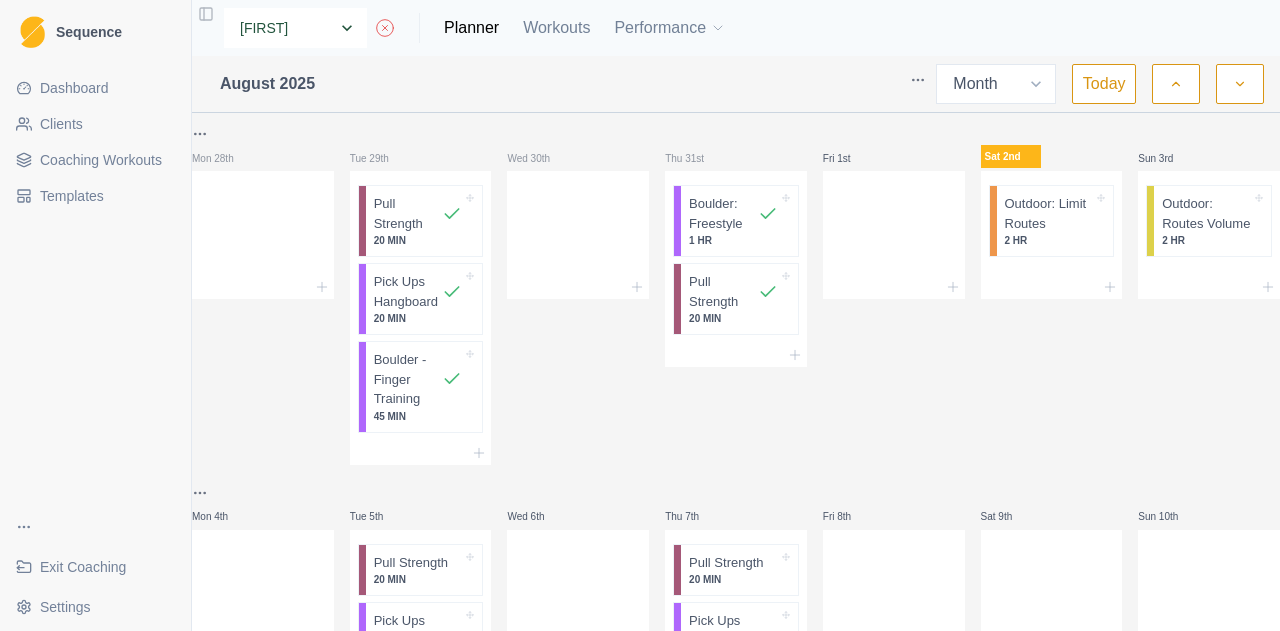 select on "5e5a2543-fa79-4001-b423-3d9668600e16" 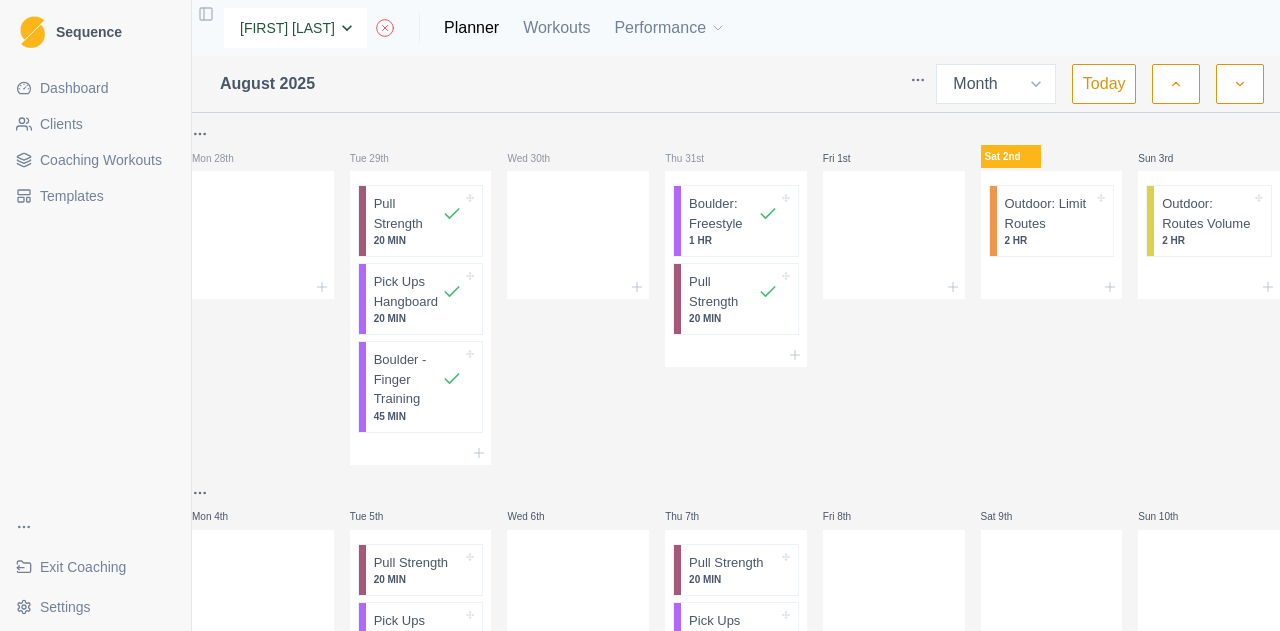 click on "None [FIRST] [LAST] [FIRST] [LAST] [FIRST] [LAST] [FIRST] [LAST] [FIRST] [LAST] [FIRST] [LAST] [FIRST] [LAST] [FIRST] [FIRST] [FIRST] [LAST] [FIRST] [LAST] [FIRST] [LAST] [FIRST] [LAST] [FIRST] [LAST] [FIRST] [LAST] [FIRST] [LAST]" at bounding box center [295, 28] 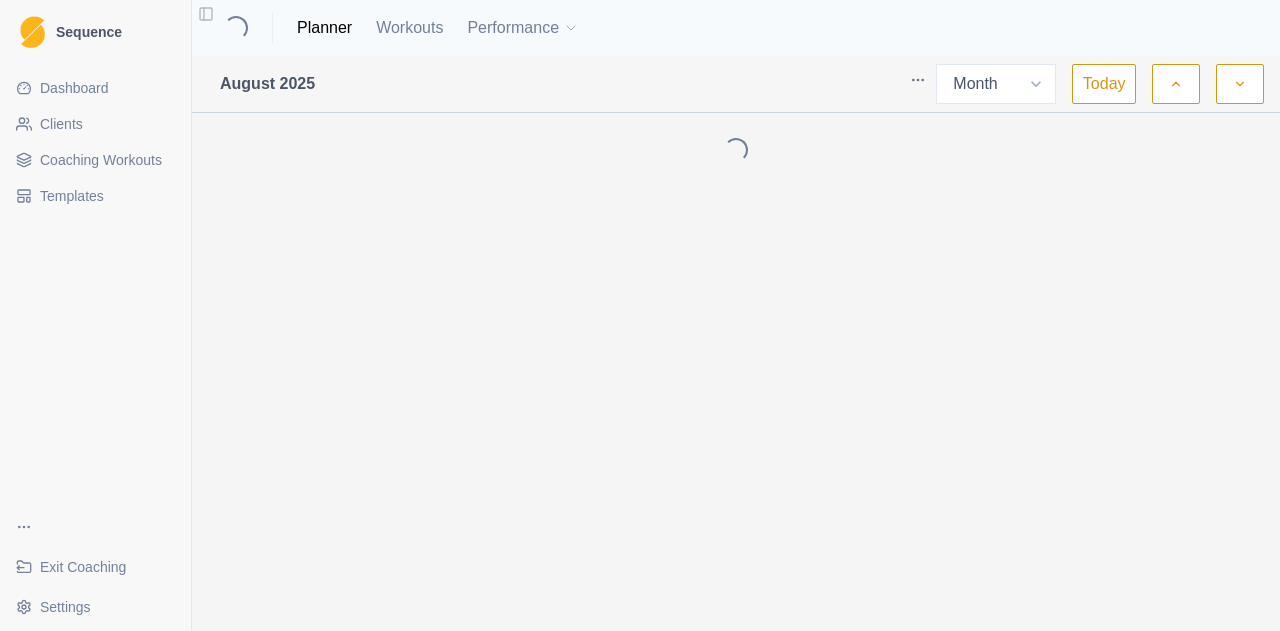 select on "month" 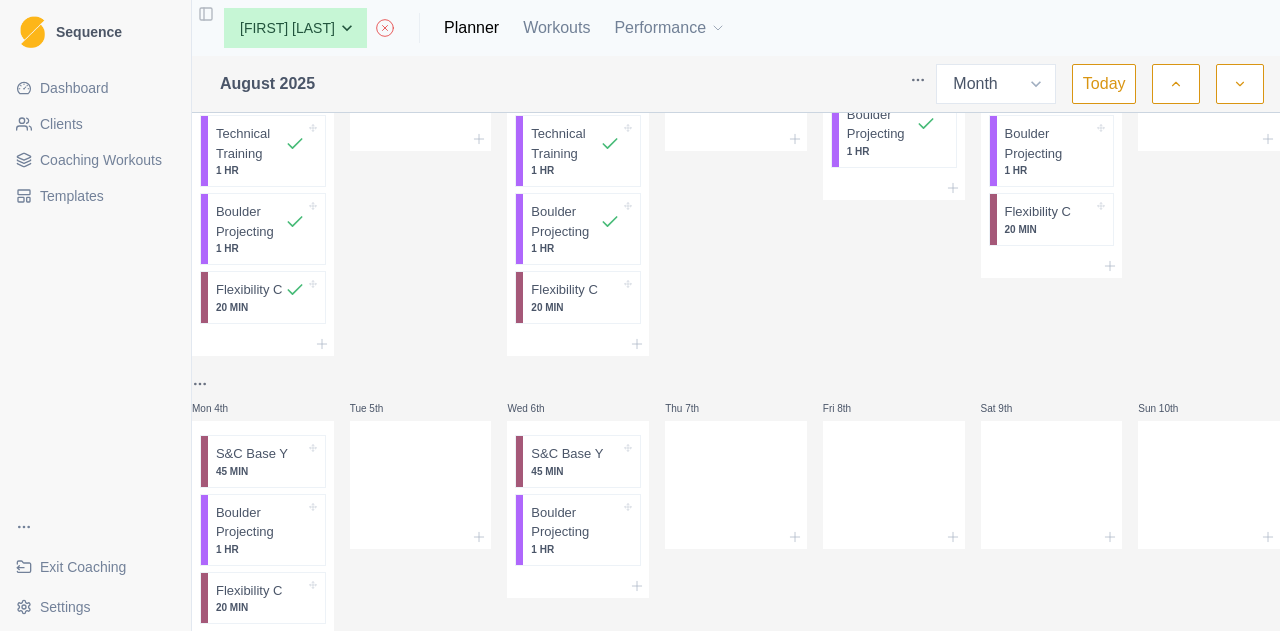 scroll, scrollTop: 265, scrollLeft: 0, axis: vertical 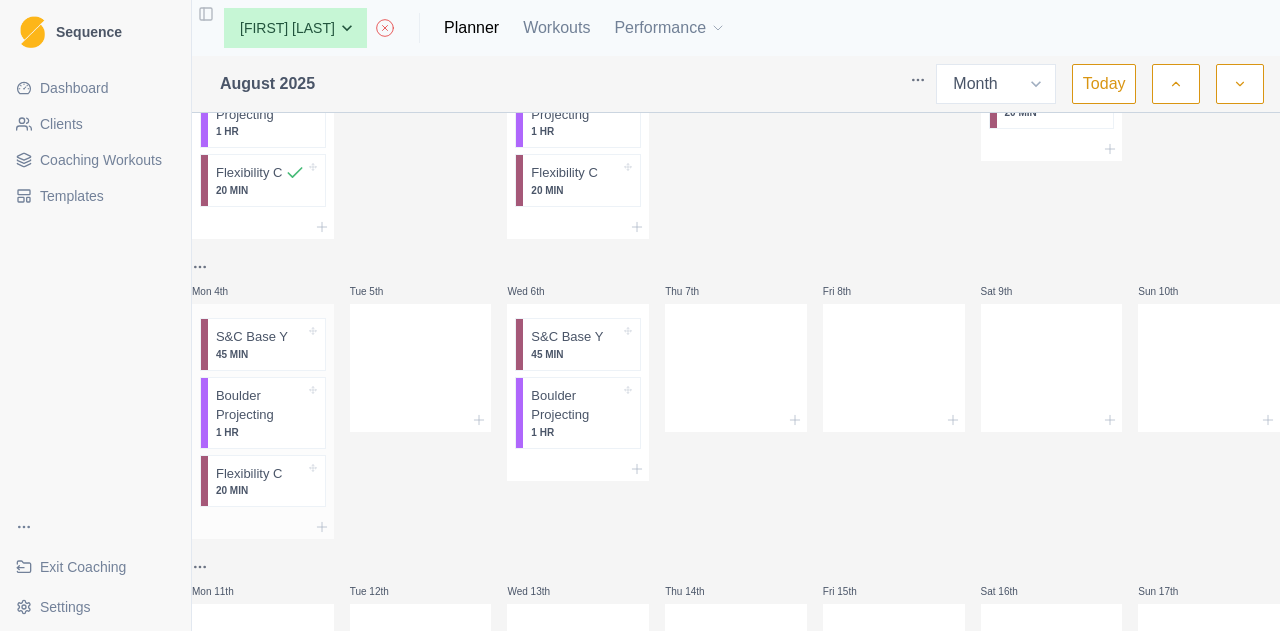 click at bounding box center (296, 337) 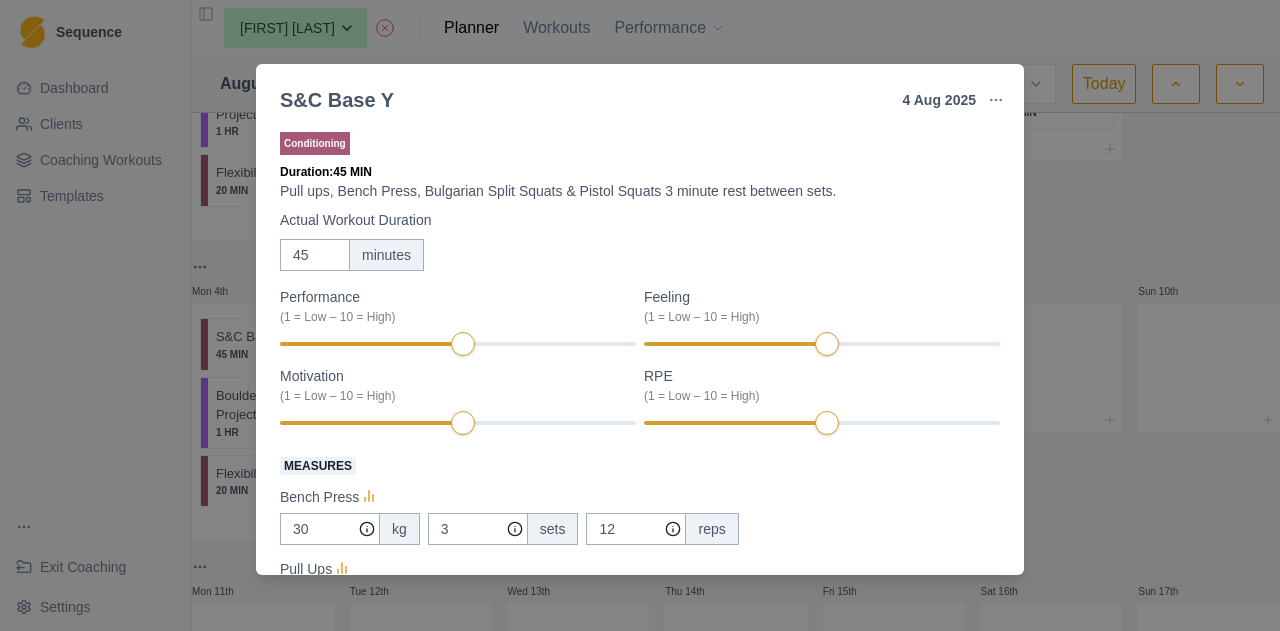 click on "S&C Base Y 4 Aug 2025 Link To Goal View Workout Metrics Edit Original Workout Reschedule Workout Remove From Schedule Conditioning Duration:  45 MIN Pull ups, Bench Press, Bulgarian Split Squats & Pistol Squats
3 minute rest between sets.  Actual Workout Duration 45 minutes Performance (1 = Low – 10 = High) Feeling (1 = Low – 10 = High) Motivation (1 = Low – 10 = High) RPE (1 = Low – 10 = High) Measures Bench Press 30 kg 3 sets 12 reps Pull Ups 0 kg 3 sets 12 reps Pistol Squats 0 kg 3 sets 5 reps Bulgarian Split Squats 16 10 3 sets 10 reps Training Notes View previous training notes Mark as Incomplete Complete Workout" at bounding box center [640, 315] 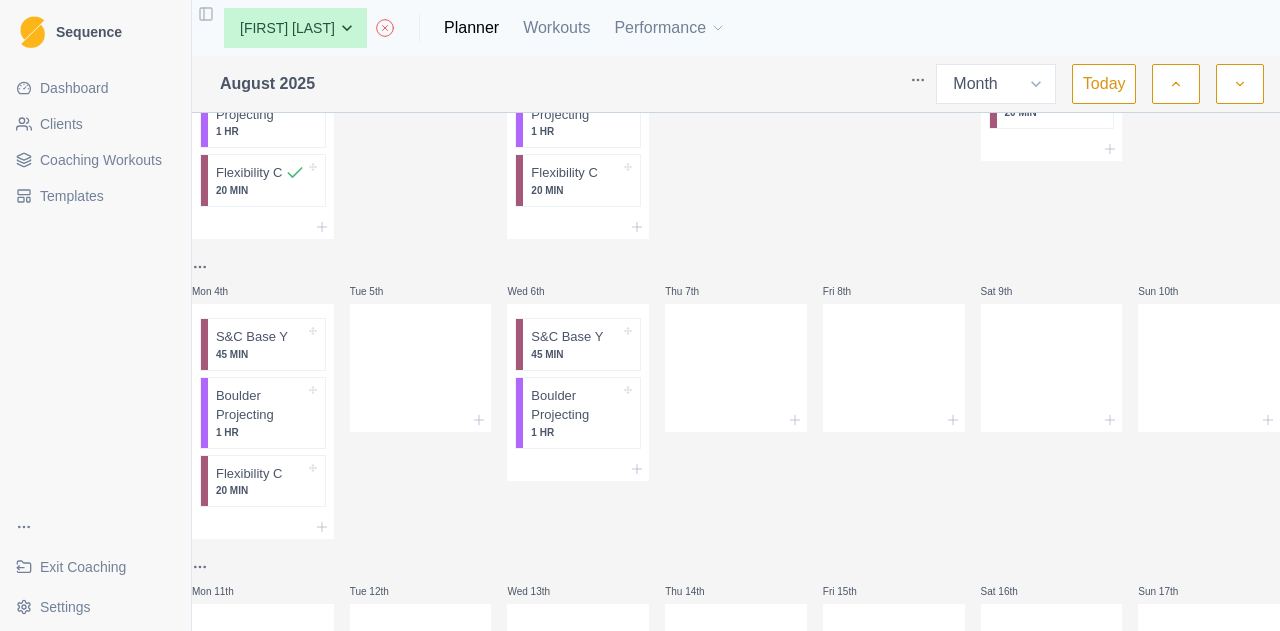 scroll, scrollTop: 0, scrollLeft: 0, axis: both 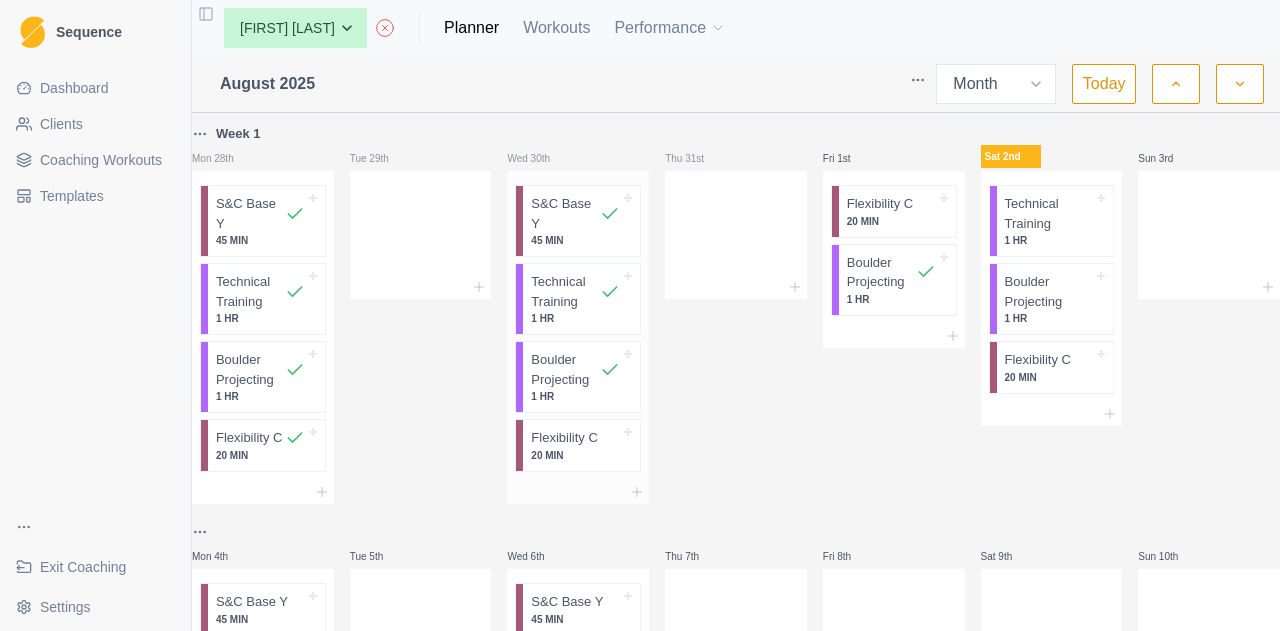 click on "S&C Base Y" at bounding box center (565, 213) 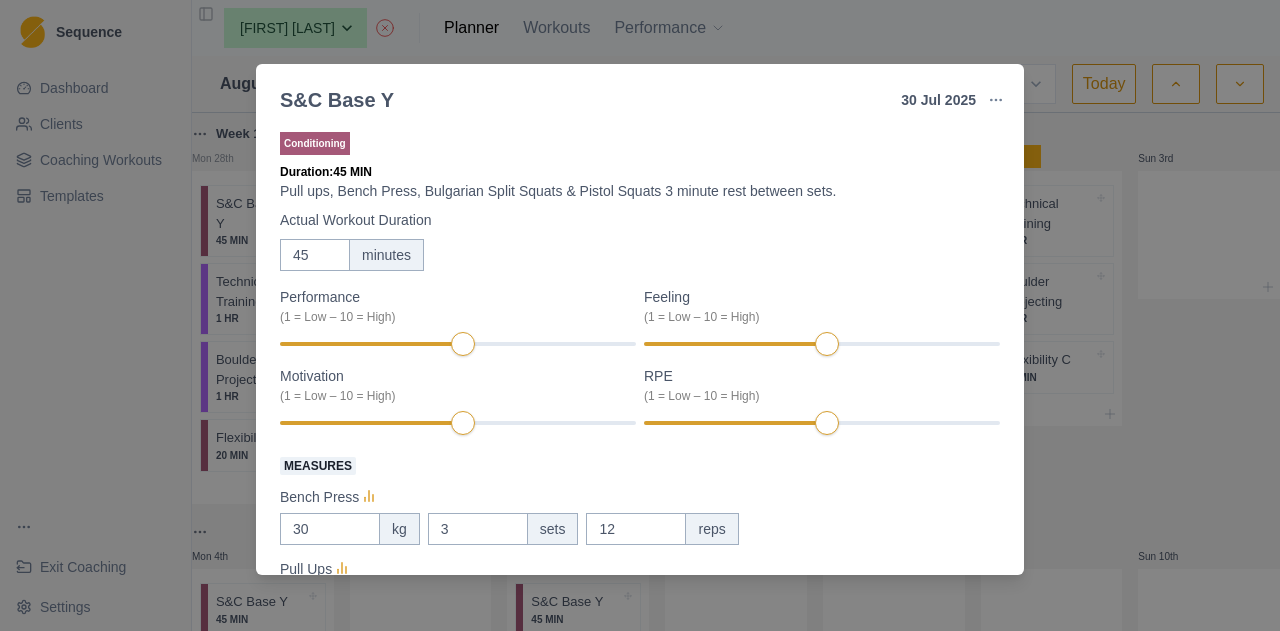 scroll, scrollTop: 148, scrollLeft: 0, axis: vertical 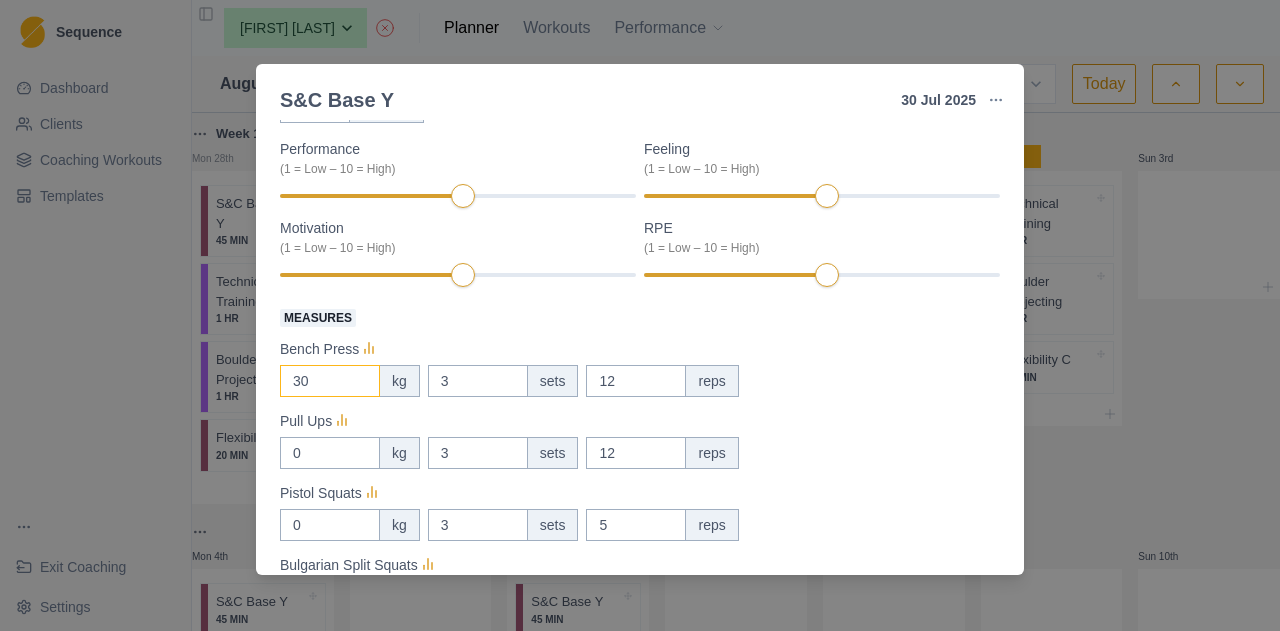 click on "30" at bounding box center [330, 381] 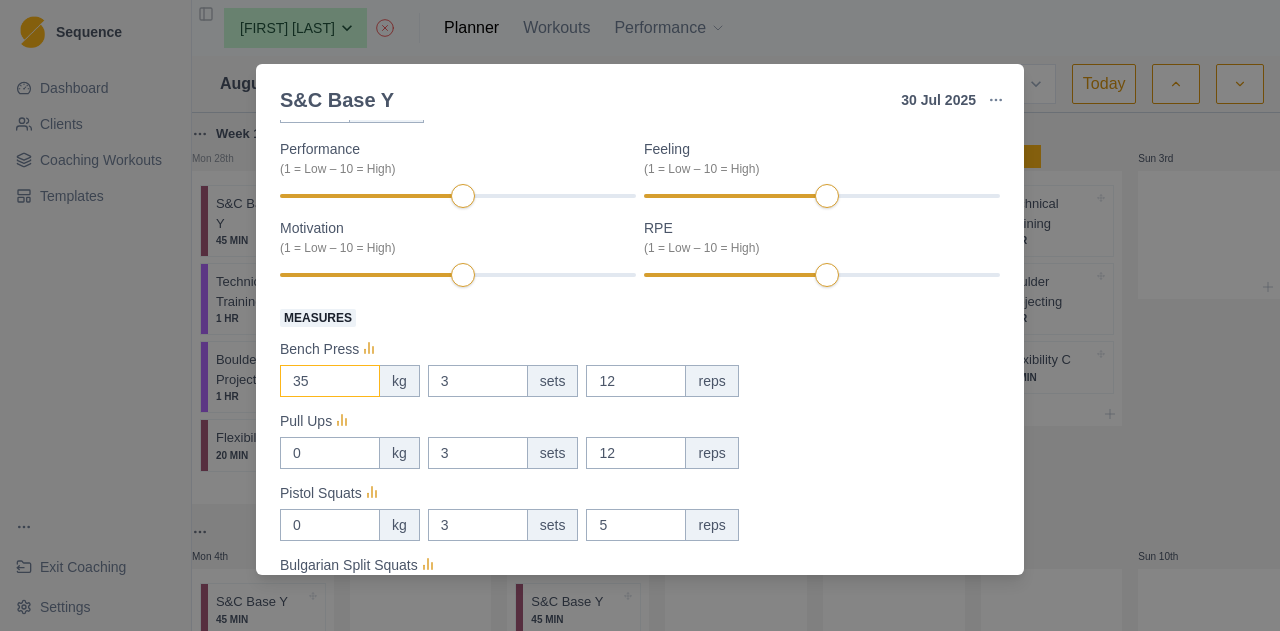 type on "35" 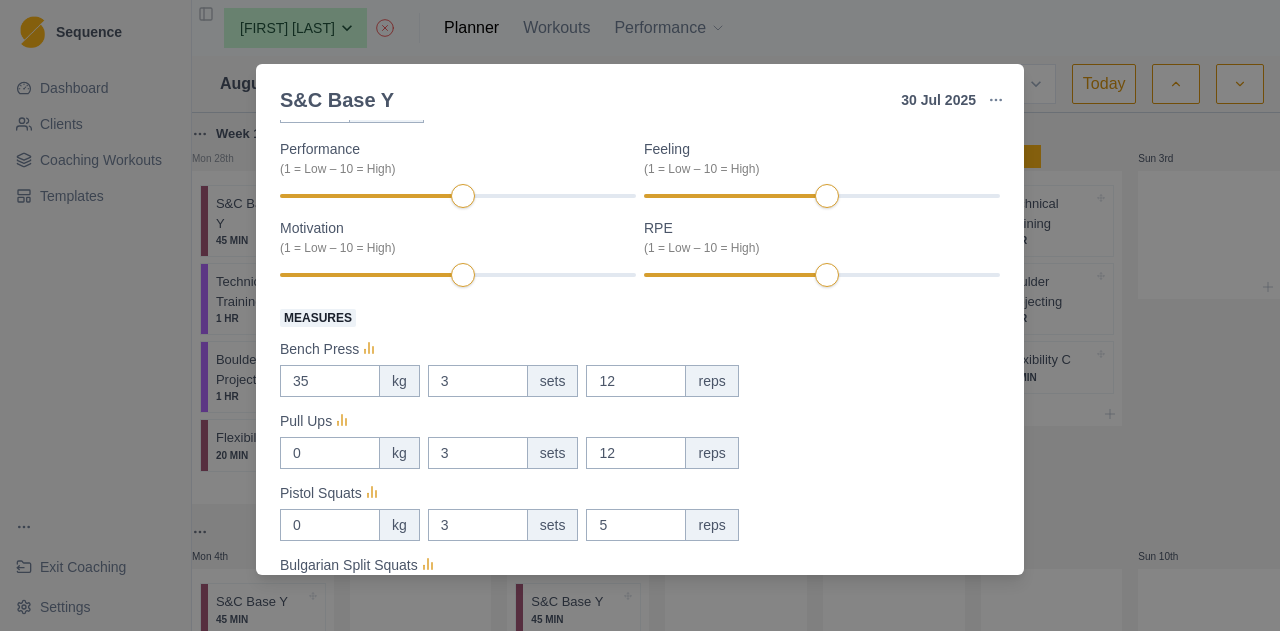 click on "S&C Base Y 30 Jul 2025 Link To Goal View Workout Metrics Edit Original Workout Reschedule Workout Remove From Schedule Conditioning Duration:  45 MIN Pull ups, Bench Press, Bulgarian Split Squats & Pistol Squats
3 minute rest between sets.  Actual Workout Duration 45 minutes Performance (1 = Low – 10 = High) Feeling (1 = Low – 10 = High) Motivation (1 = Low – 10 = High) RPE (1 = Low – 10 = High) Measures Bench Press 35 kg 3 sets 12 reps Pull Ups 0 kg 3 sets 12 reps Pistol Squats 0 kg 3 sets 5 reps Bulgarian Split Squats 20 10 3 sets 12 reps Training Notes View previous training notes Legs were genuinely too wrecked been struggling to walk all day( I skipped legs) Mark as Incomplete Reschedule Update" at bounding box center [640, 315] 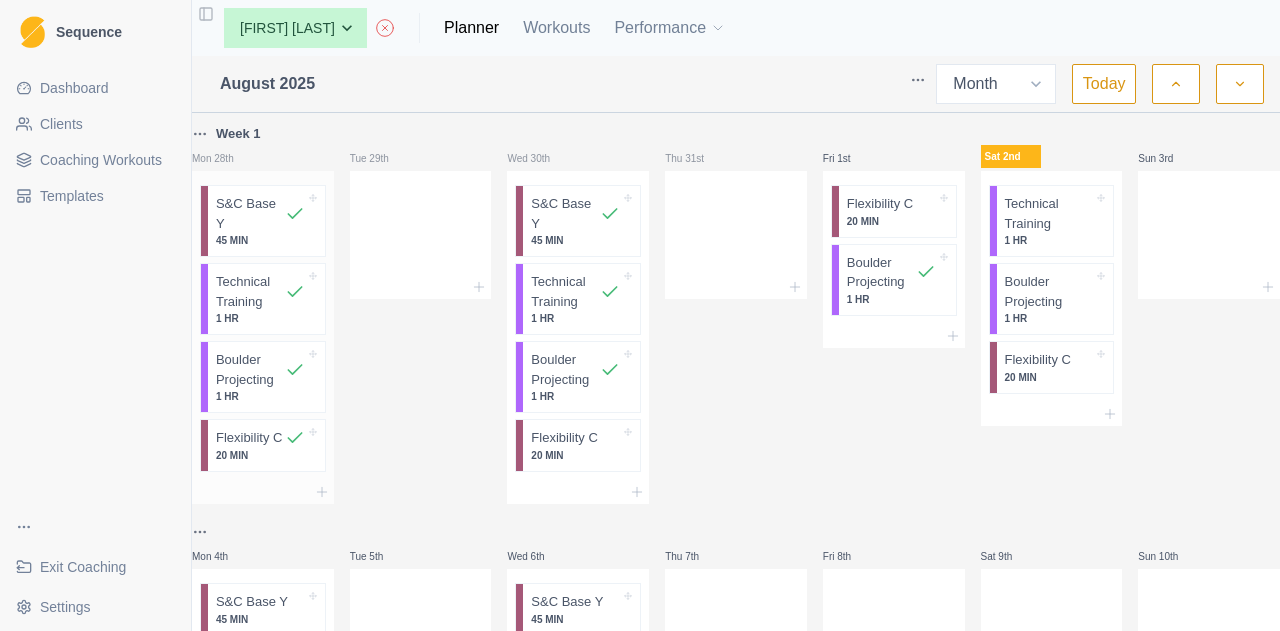 click 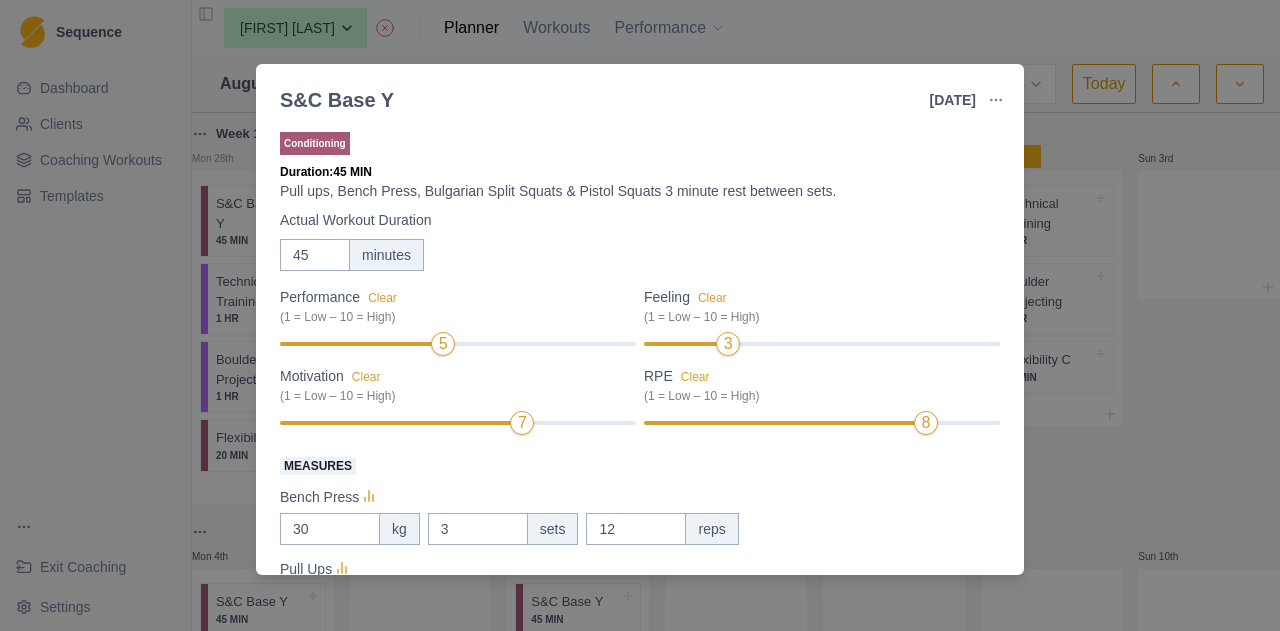 scroll, scrollTop: 161, scrollLeft: 0, axis: vertical 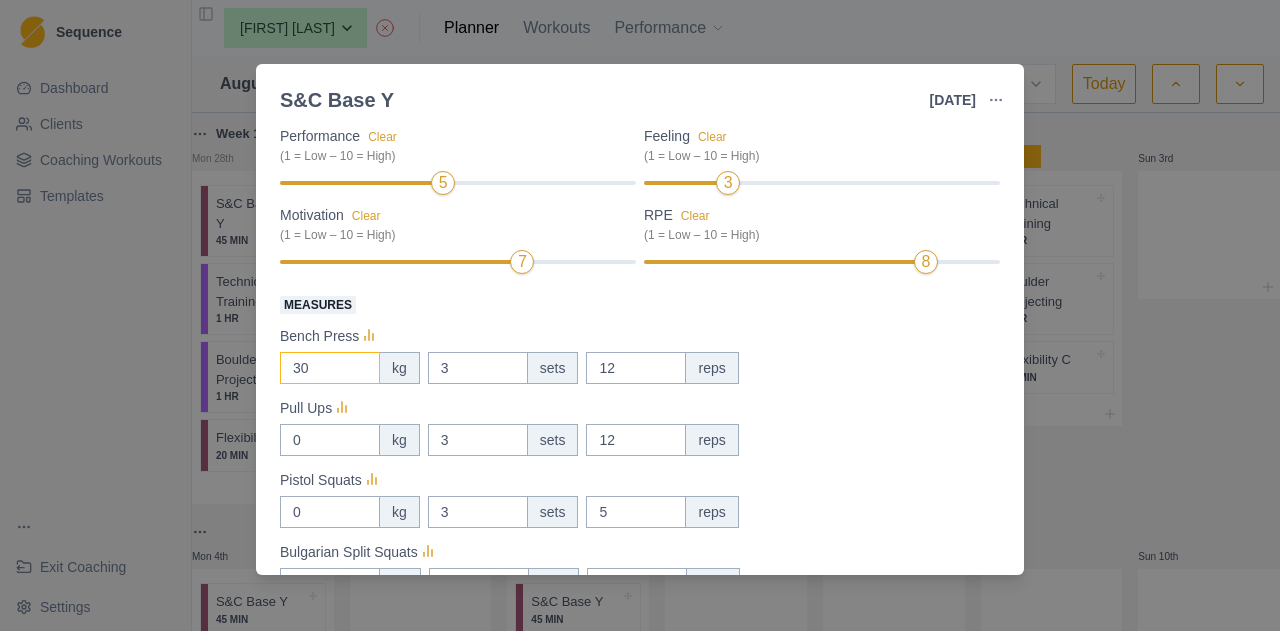 click on "30" at bounding box center (330, 368) 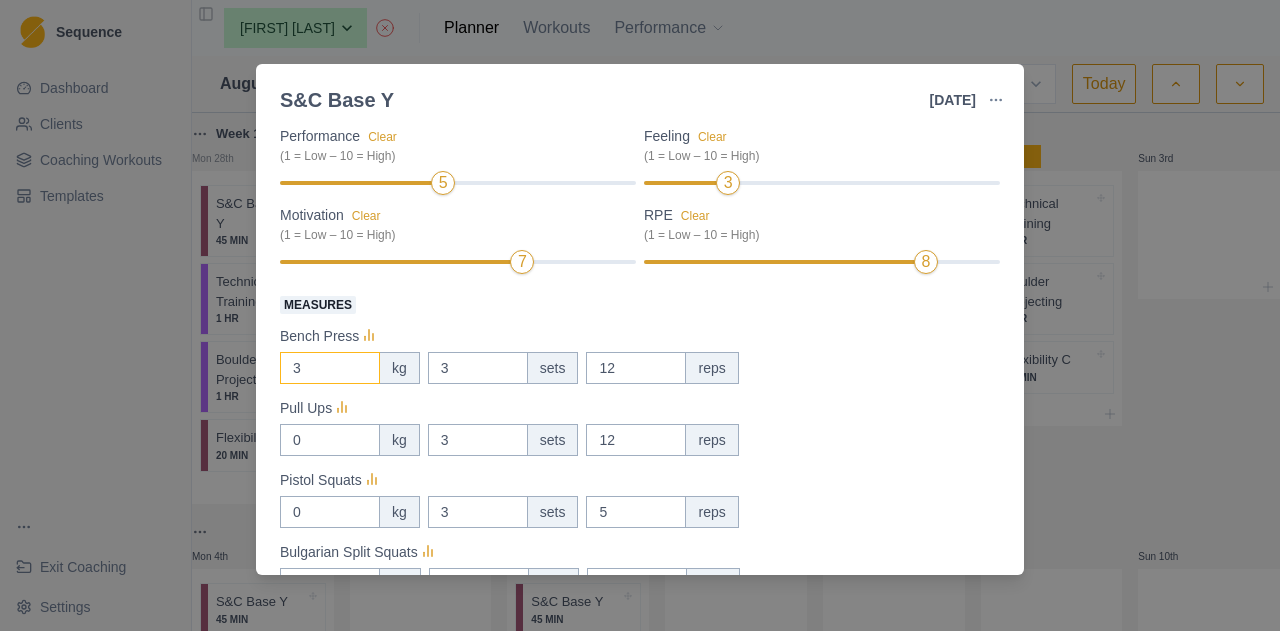 type on "30" 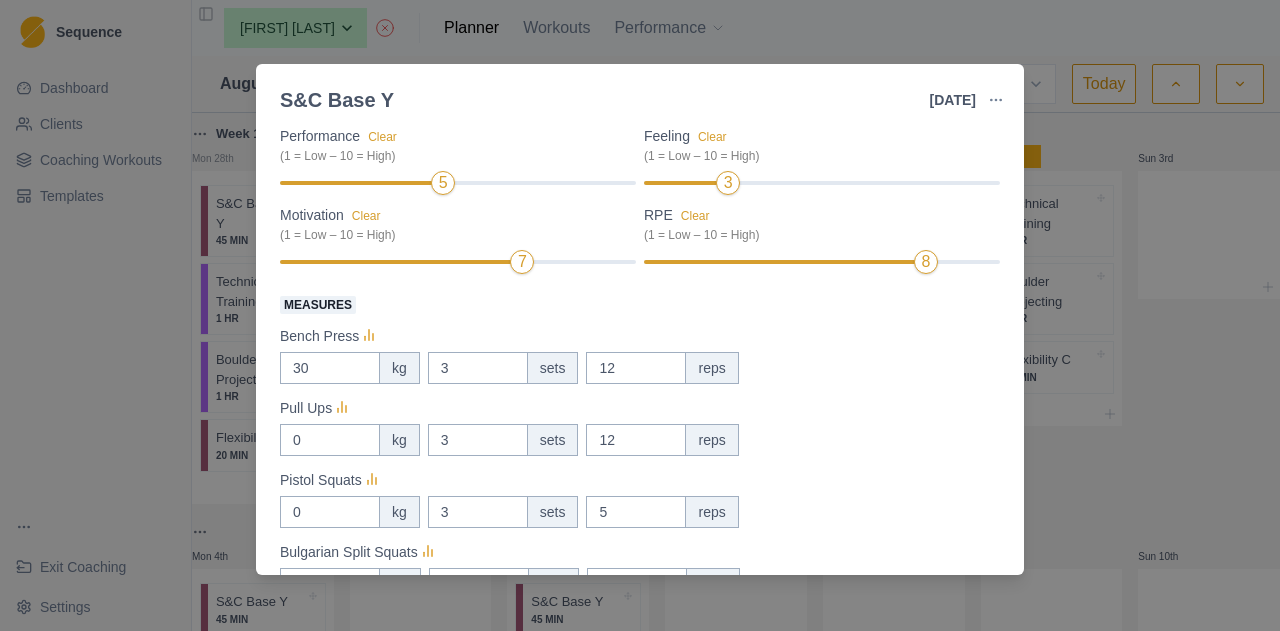 click on "S&C Base Y 28 Jul 2025 Link To Goal View Workout Metrics Edit Original Workout Reschedule Workout Remove From Schedule Conditioning Duration:  45 MIN Pull ups, Bench Press, Bulgarian Split Squats & Pistol Squats
3 minute rest between sets.  Actual Workout Duration 45 minutes Performance Clear (1 = Low – 10 = High) 5 Feeling Clear (1 = Low – 10 = High) 3 Motivation Clear (1 = Low – 10 = High) 7 RPE Clear (1 = Low – 10 = High) 8 Measures Bench Press 30 kg 3 sets 12 reps Pull Ups 0 kg 3 sets 12 reps Pistol Squats 0 kg 3 sets 5 reps Bulgarian Split Squats 20 10 3 sets 12 reps Training Notes View previous training notes Bulgarian split squats are soooo painful😿 and I needed to go down in weight. Pistol squats same story. Bench is fun😁😁😁😁😁😁😁😁😁😁😁😁😁😁😁😁😁😁😁😁😁😁
Legs left me totally wrecked and bench was super light Mark as Incomplete Reschedule Update" at bounding box center (640, 315) 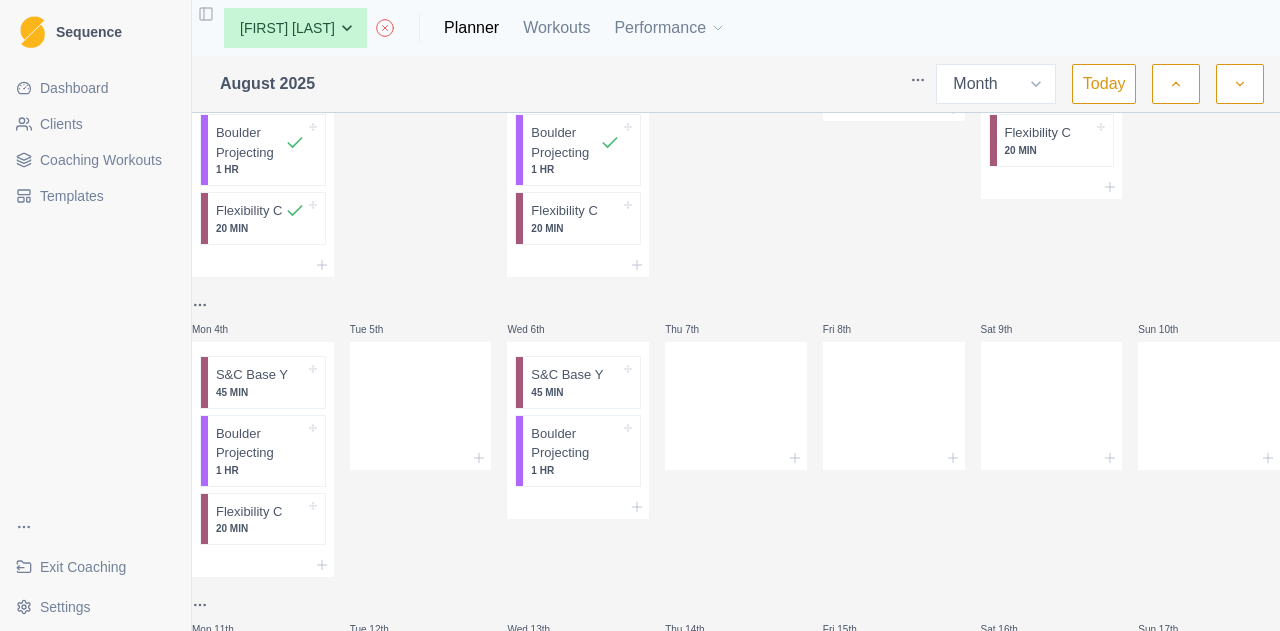 scroll, scrollTop: 228, scrollLeft: 0, axis: vertical 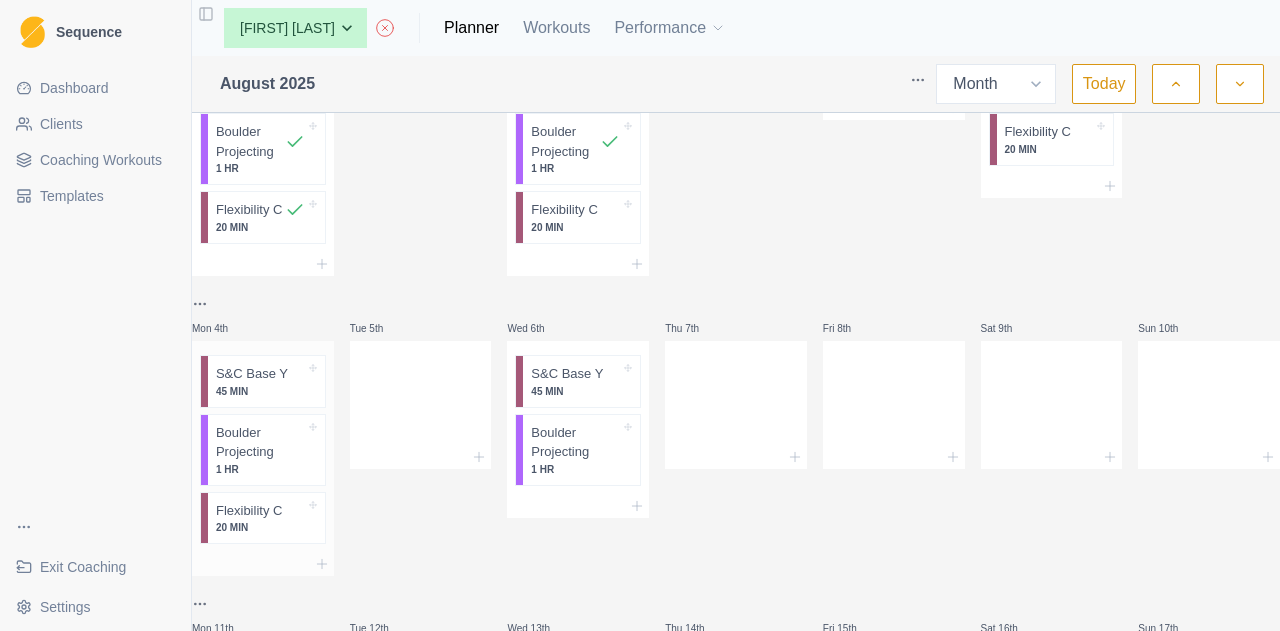 click on "S&C Base Y" at bounding box center [252, 374] 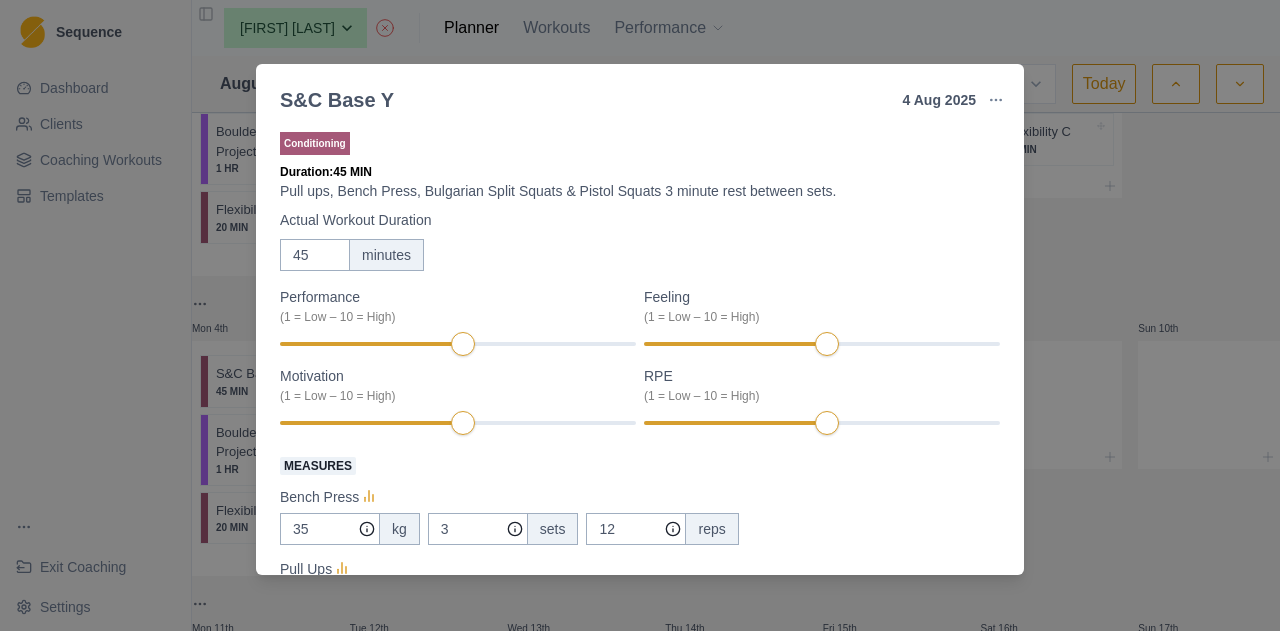 scroll, scrollTop: 190, scrollLeft: 0, axis: vertical 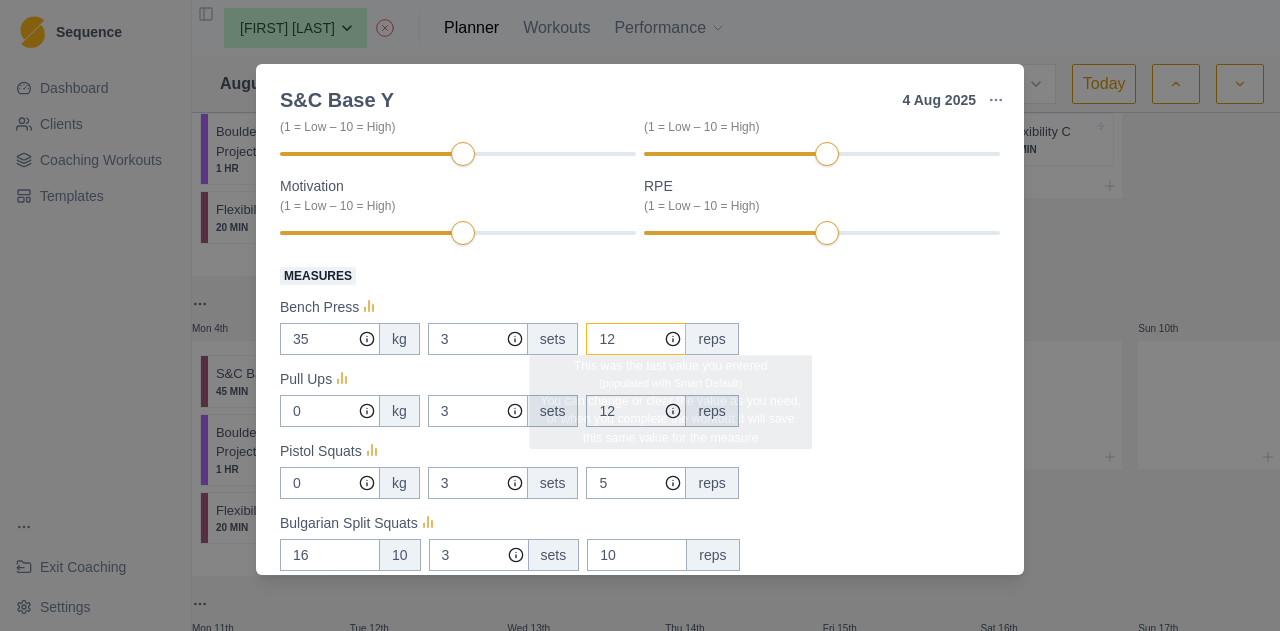 click on "12" at bounding box center (636, 339) 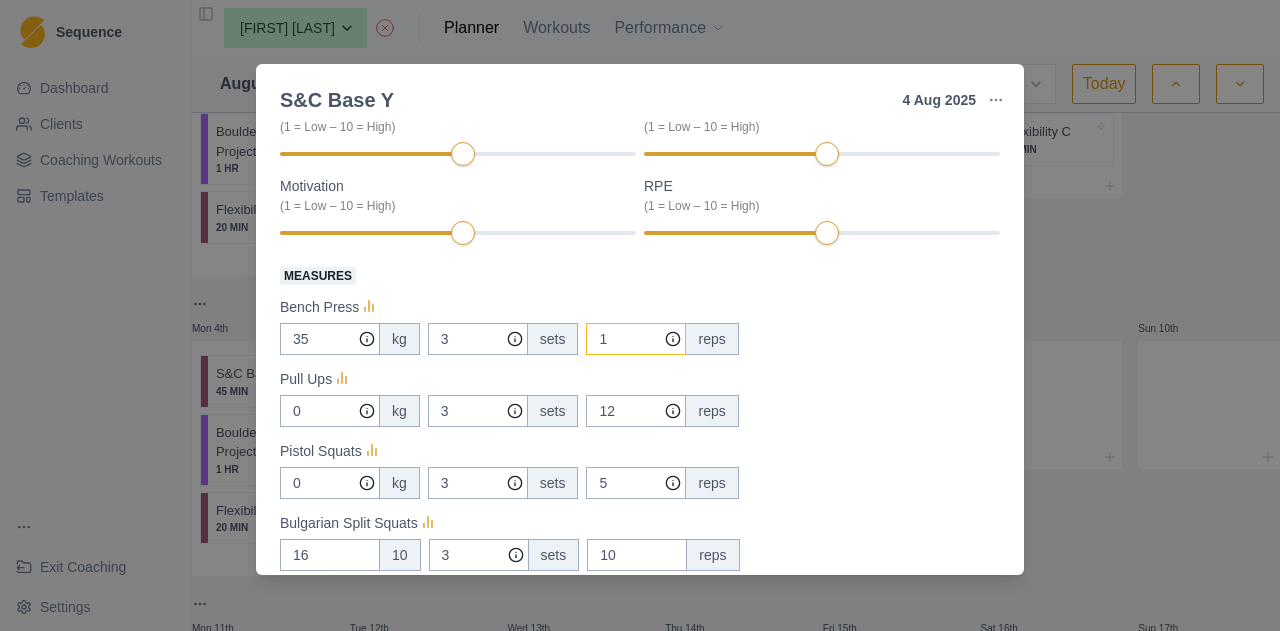 type on "12" 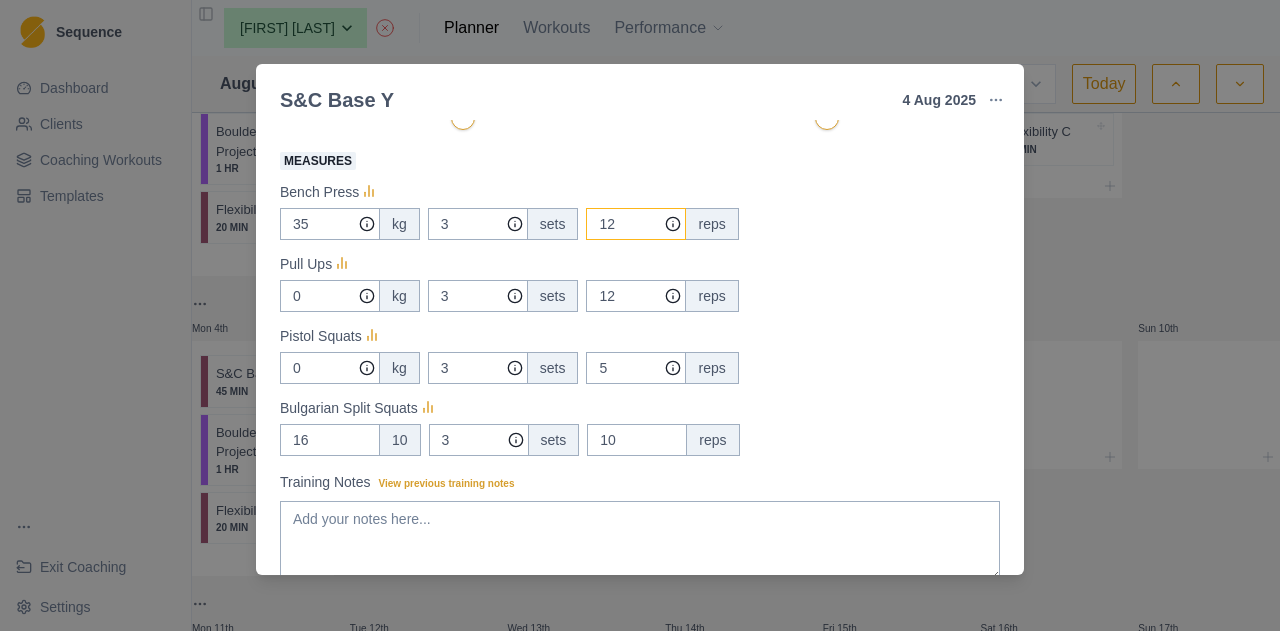 scroll, scrollTop: 310, scrollLeft: 0, axis: vertical 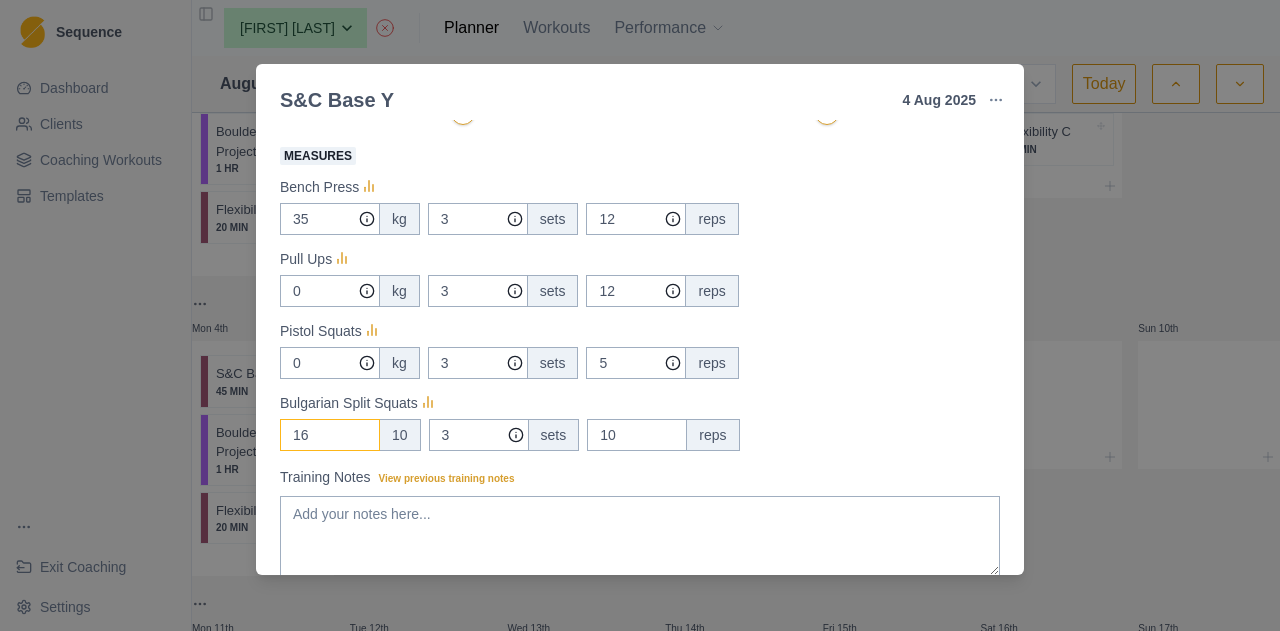 click on "16" at bounding box center [330, 435] 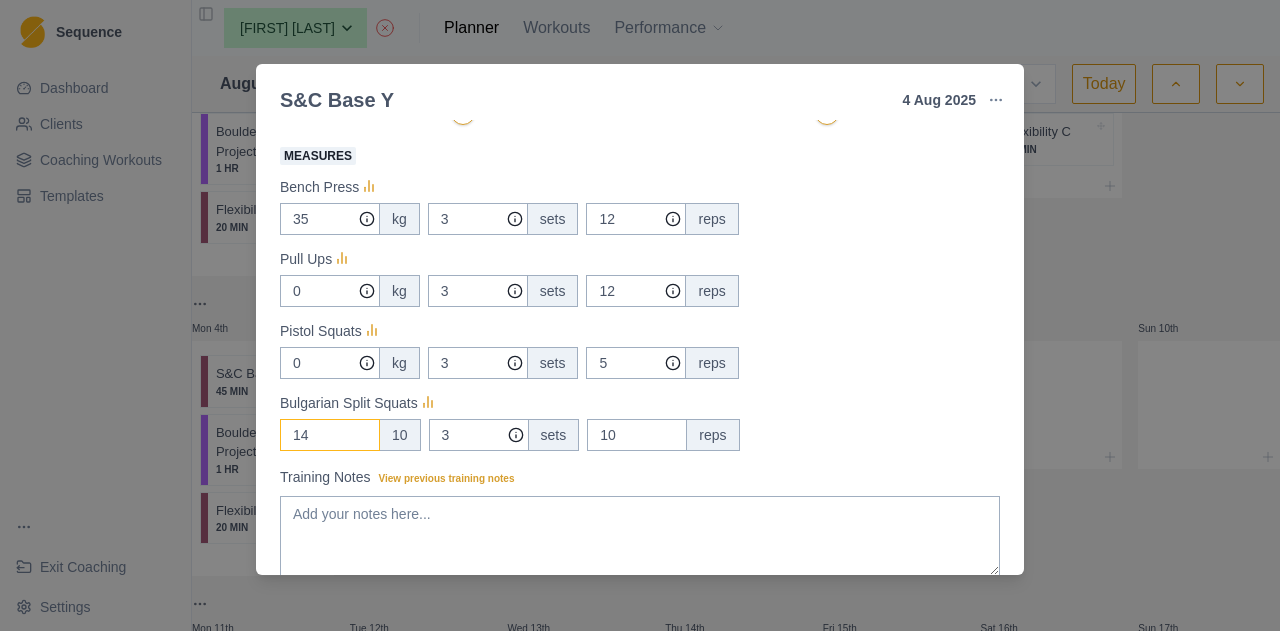 type on "14" 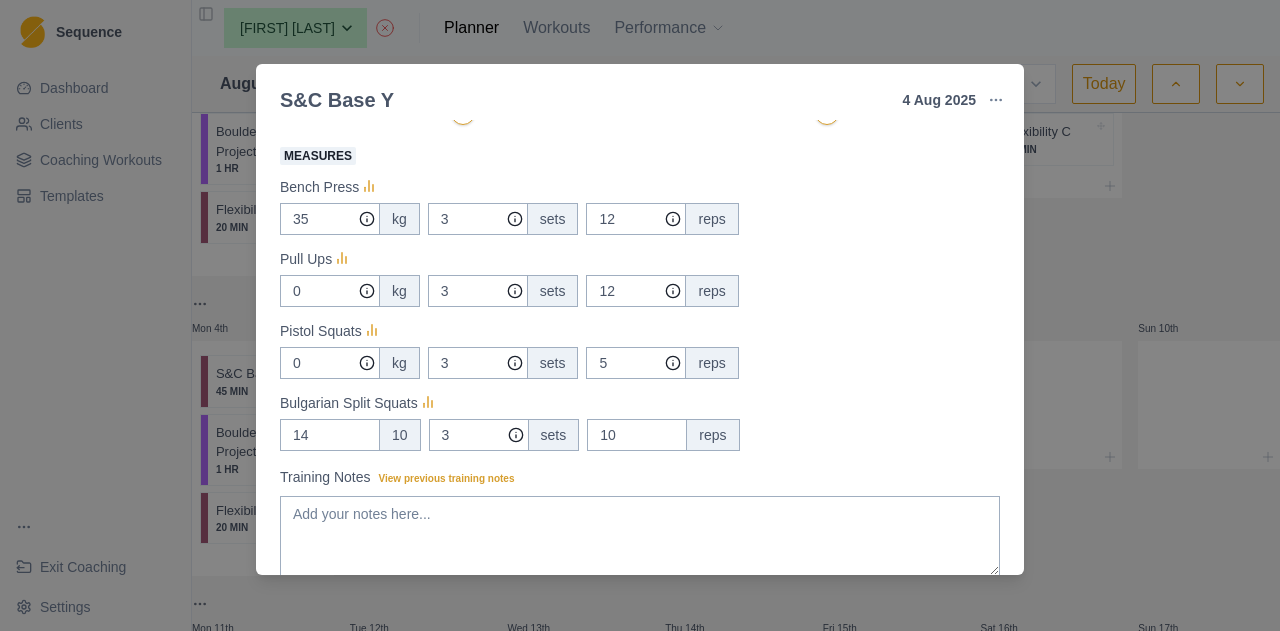 click on "S&C Base Y 4 Aug 2025 Link To Goal View Workout Metrics Edit Original Workout Reschedule Workout Remove From Schedule Conditioning Duration:  45 MIN Pull ups, Bench Press, Bulgarian Split Squats & Pistol Squats
3 minute rest between sets.  Actual Workout Duration 45 minutes Performance (1 = Low – 10 = High) Feeling (1 = Low – 10 = High) Motivation (1 = Low – 10 = High) RPE (1 = Low – 10 = High) Measures Bench Press 35 kg 3 sets 12 reps Pull Ups 0 kg 3 sets 12 reps Pistol Squats 0 kg 3 sets 5 reps Bulgarian Split Squats 14 10 3 sets 10 reps Training Notes View previous training notes Mark as Incomplete Complete Workout" at bounding box center [640, 315] 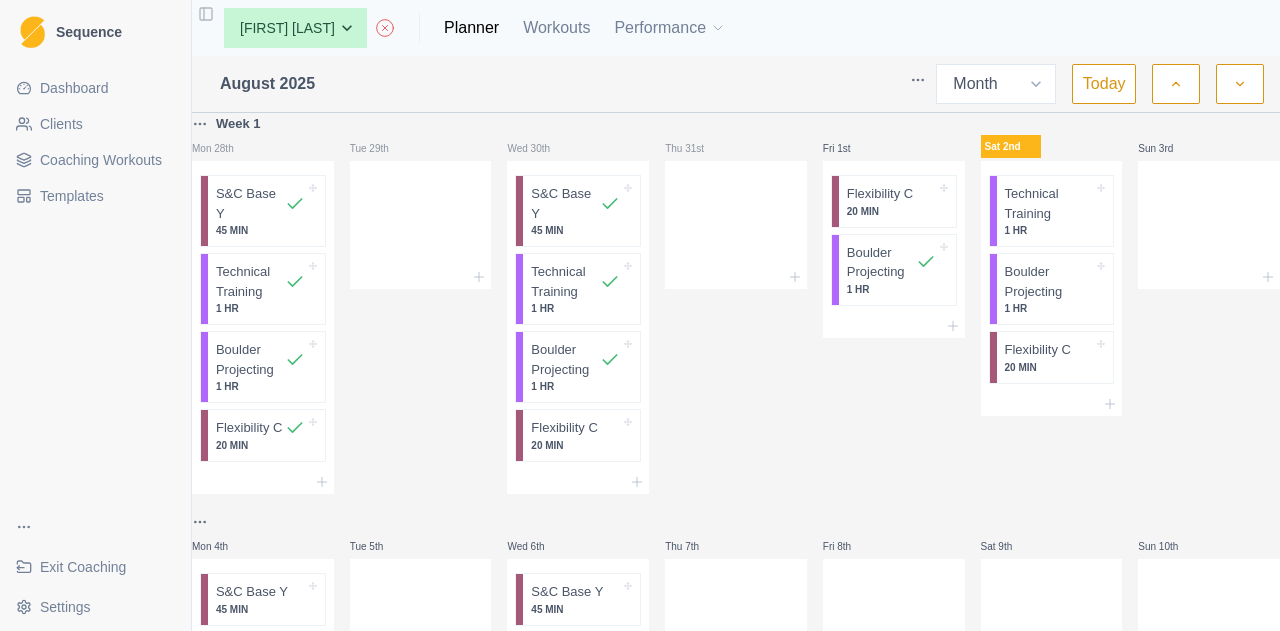scroll, scrollTop: 0, scrollLeft: 0, axis: both 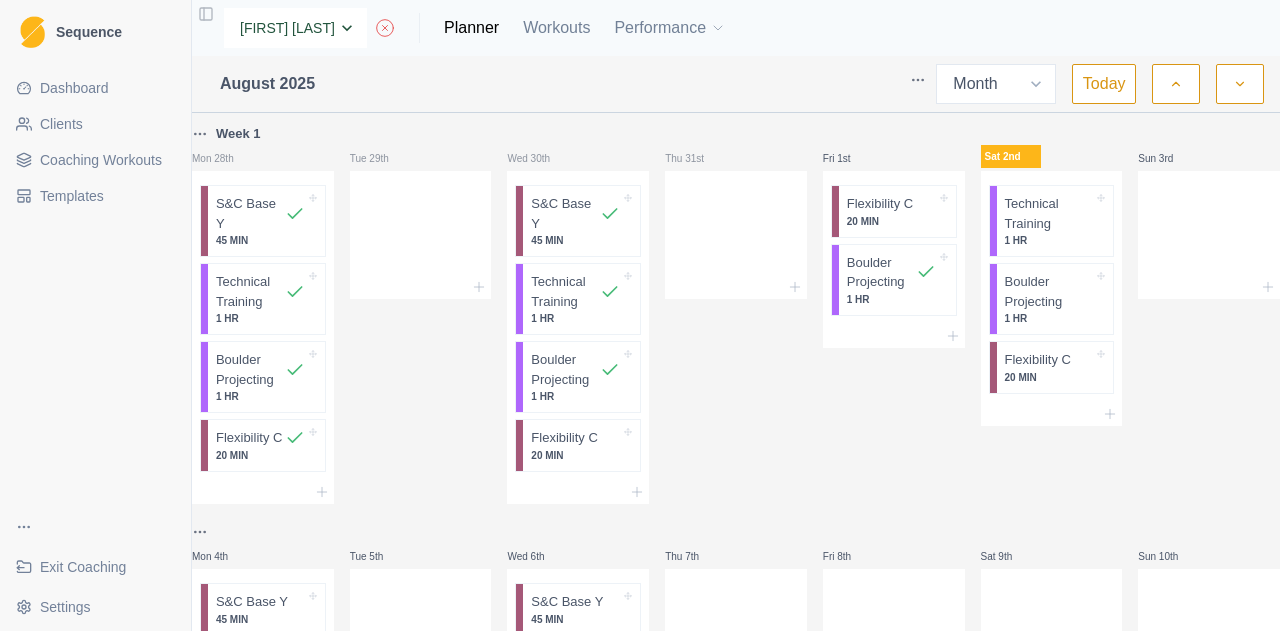 click on "[FIRST] [LAST] [LAST] [FIRST] [LAST] [FIRST] [LAST] [FIRST] [LAST] [FIRST] [LAST] [FIRST] [LAST] [FIRST] [LAST] [FIRST] [LAST] [FIRST] [LAST] [FIRST] [LAST] [FIRST] [LAST] [FIRST] [LAST] [FIRST] [LAST] [FIRST] [LAST] [FIRST] [LAST]" at bounding box center [295, 28] 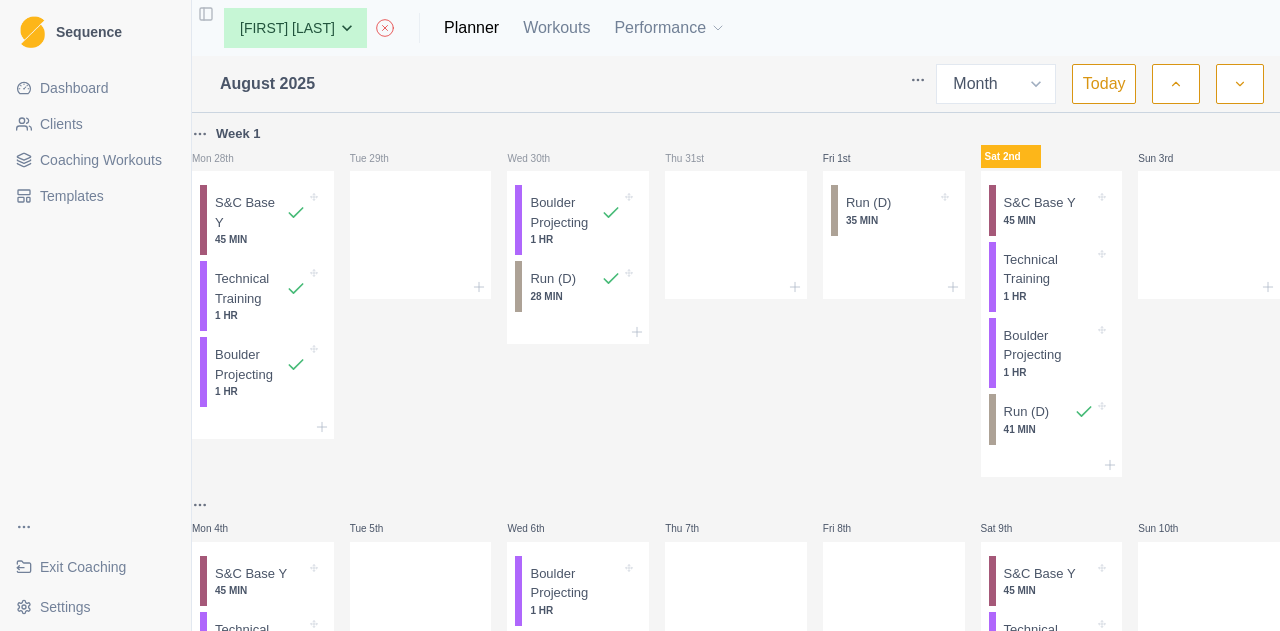 select on "month" 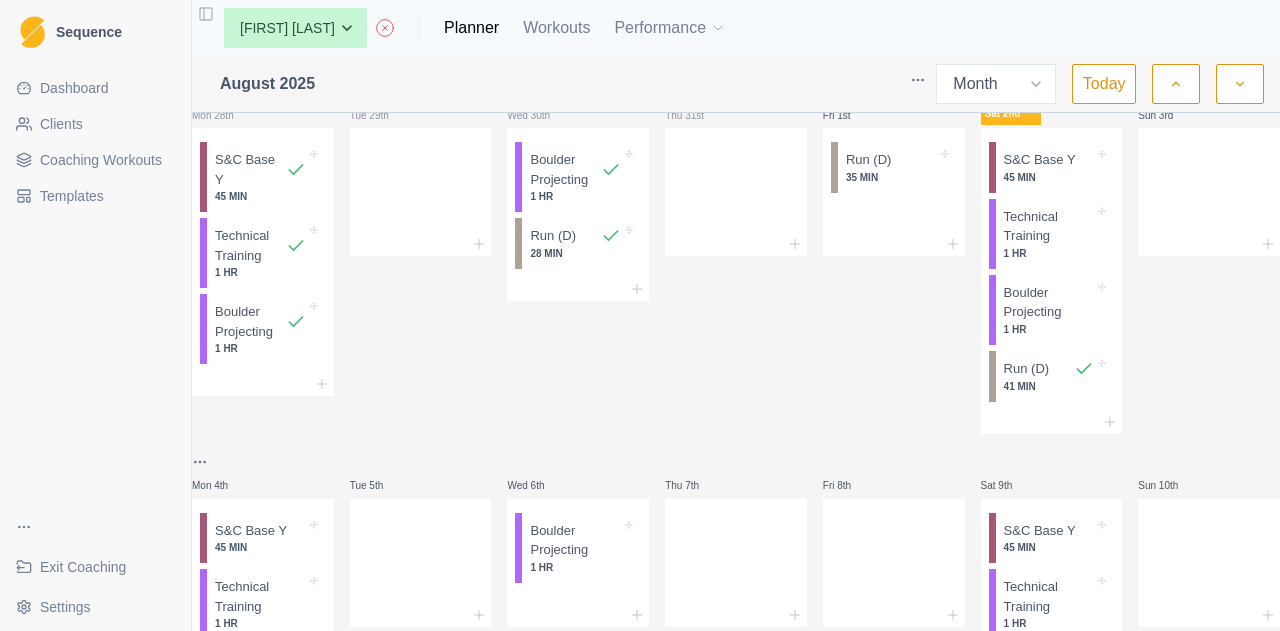 scroll, scrollTop: 0, scrollLeft: 0, axis: both 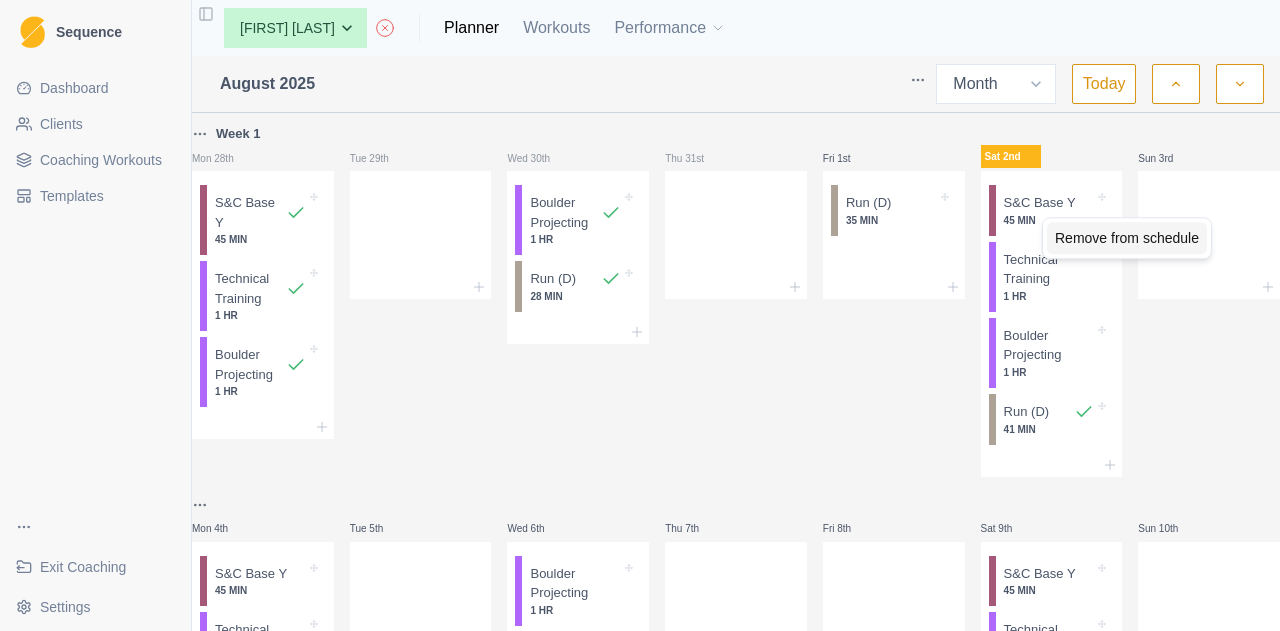 click on "Remove from schedule" at bounding box center (1127, 238) 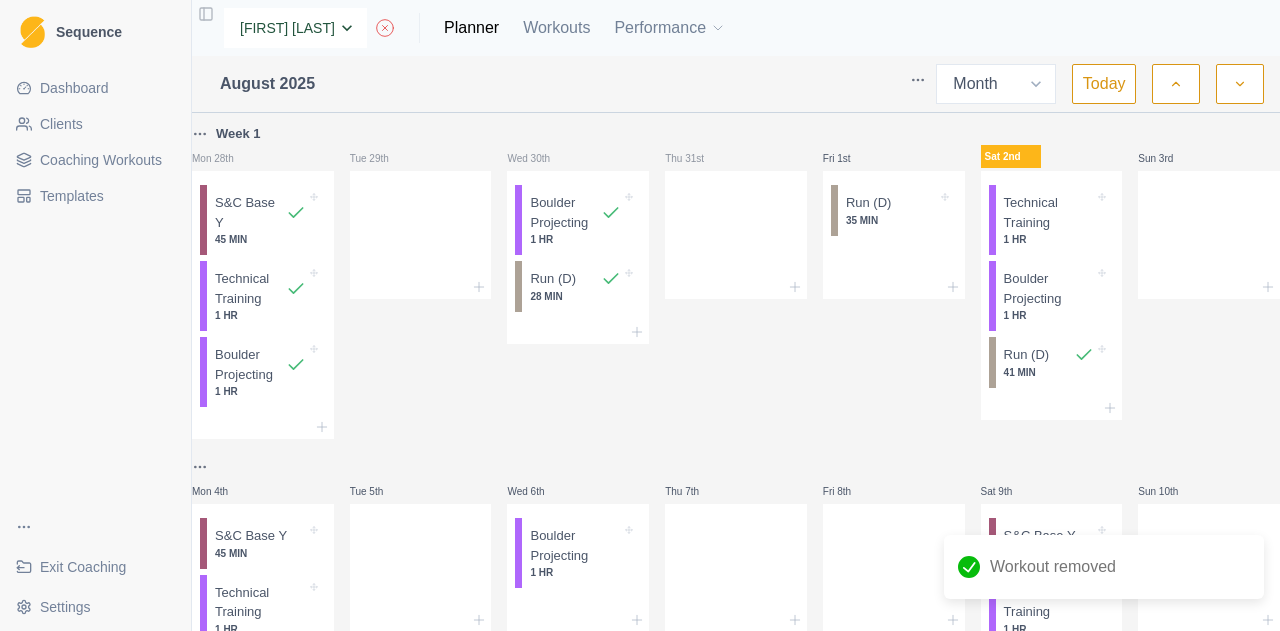 click on "None [FIRST] [LAST] [FIRST] [LAST] [FIRST] [LAST] [FIRST] [LAST] [FIRST] [LAST] [FIRST] [LAST] [FIRST] [LAST] [FIRST] [FIRST] [FIRST] [LAST] [FIRST] [LAST] [FIRST] [LAST] [FIRST] [LAST] [FIRST] [LAST] [FIRST] [LAST] [FIRST] [LAST] [FIRST] [LAST] [FIRST] [LAST]" at bounding box center [295, 28] 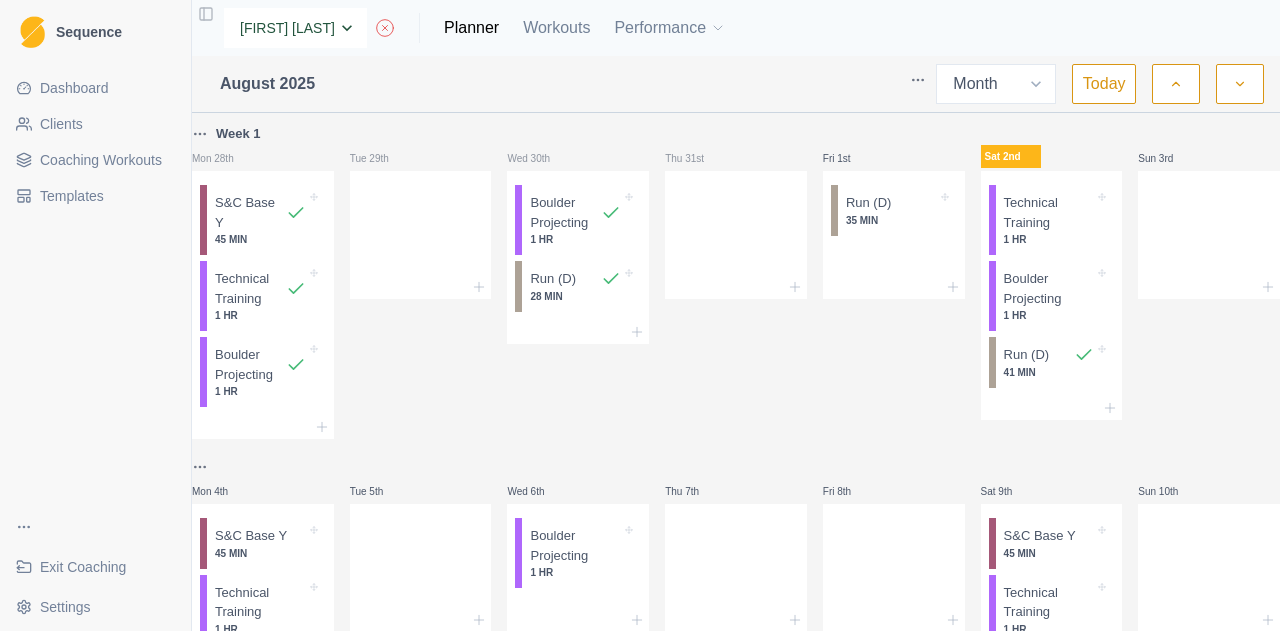 select on "38f047a9-06f6-4612-96c4-7690b3b47742" 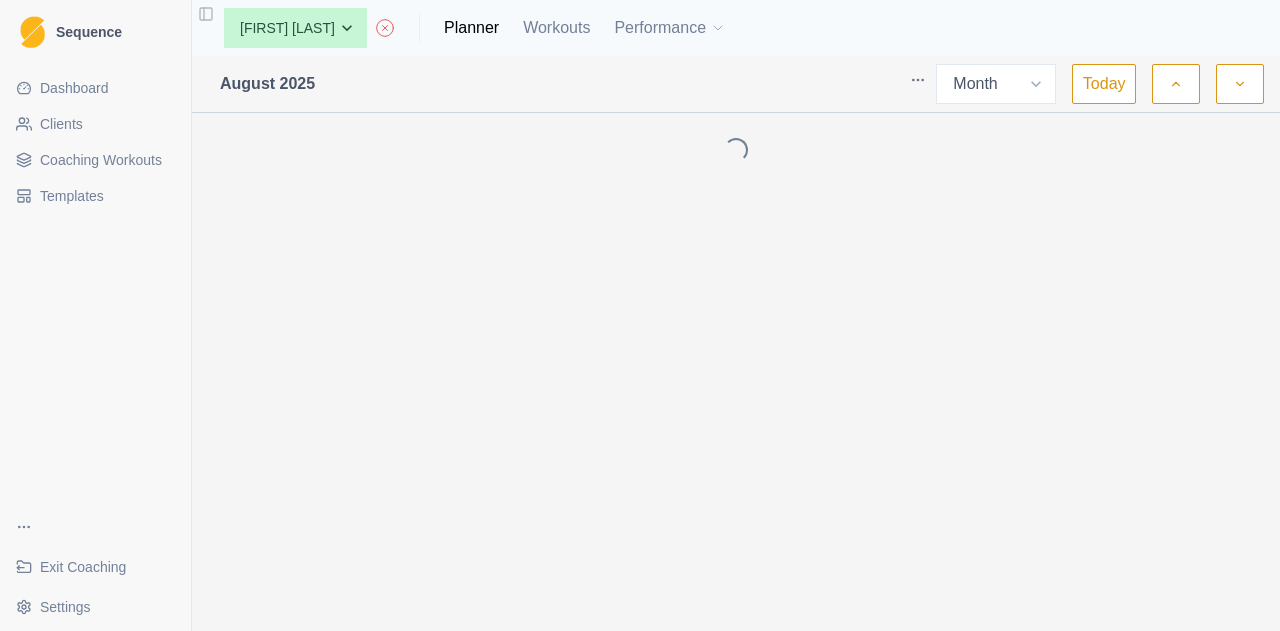 select on "month" 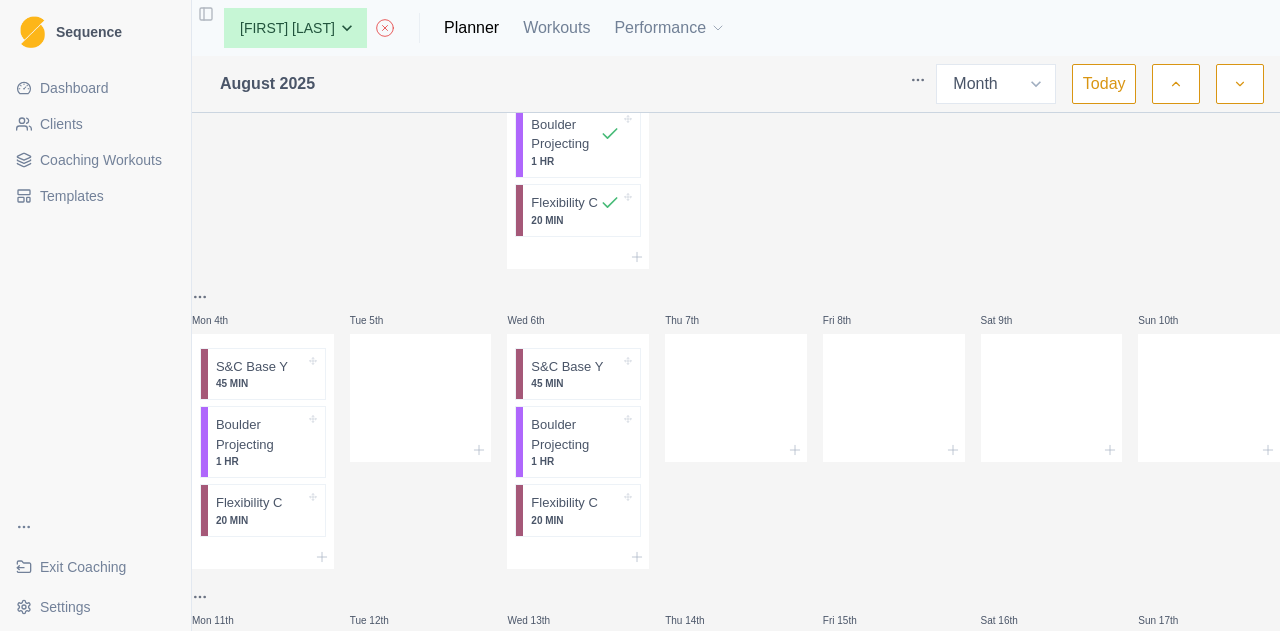 scroll, scrollTop: 328, scrollLeft: 0, axis: vertical 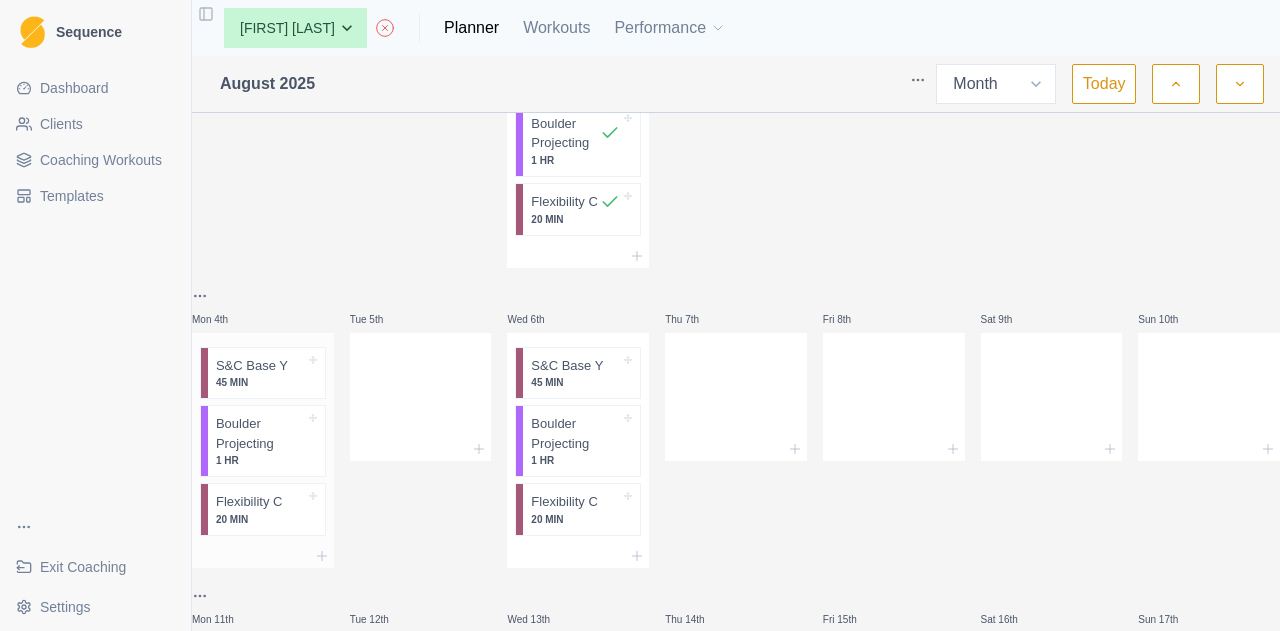 click on "S&C Base Y" at bounding box center [252, 366] 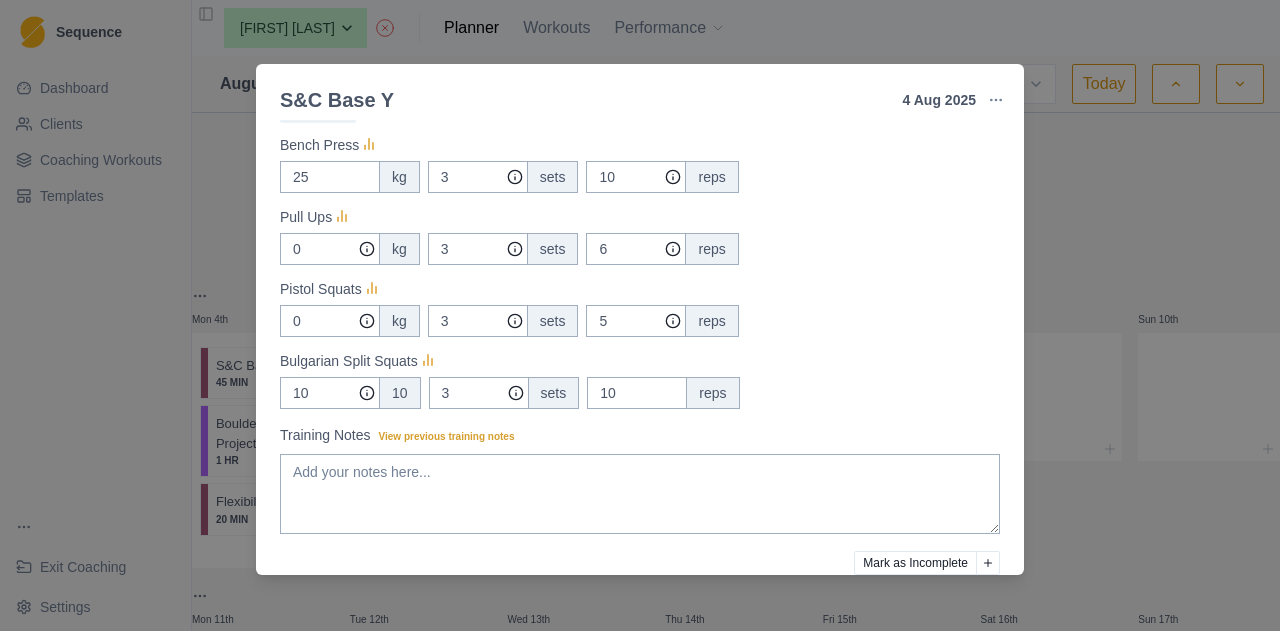 scroll, scrollTop: 359, scrollLeft: 0, axis: vertical 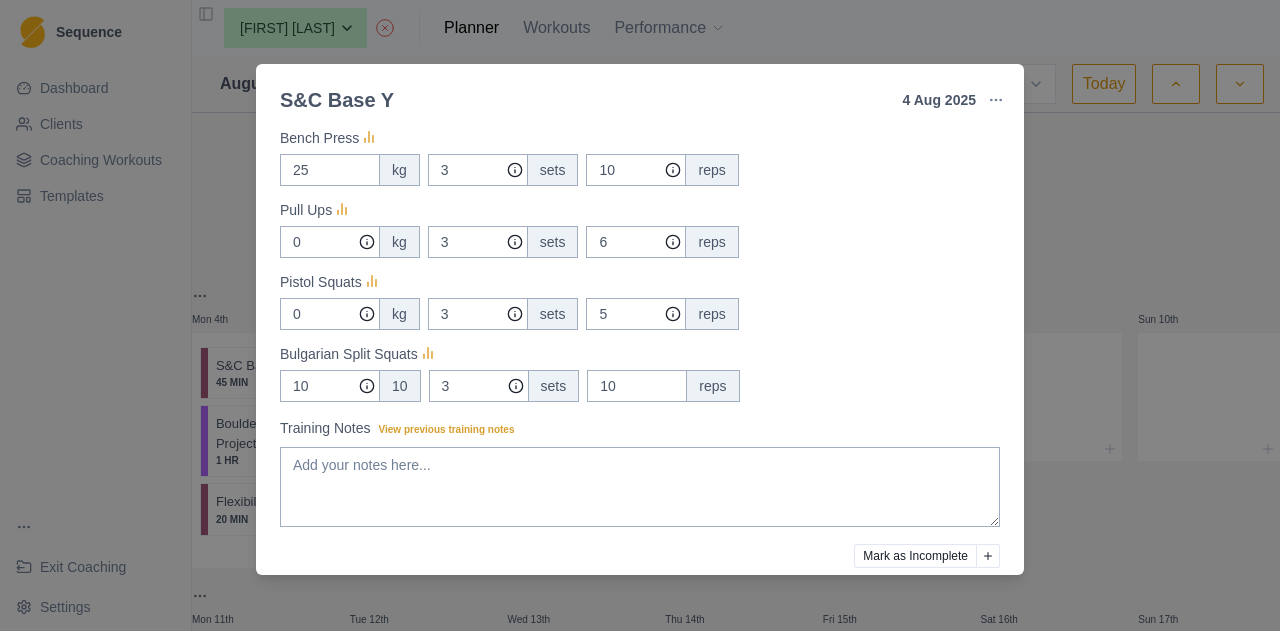 click on "S&C Base Y 4 Aug 2025 Link To Goal View Workout Metrics Edit Original Workout Reschedule Workout Remove From Schedule Conditioning Duration:  45 MIN Pull ups, Bench Press, Bulgarian Split Squats & Pistol Squats
3 minute rest between sets.  Actual Workout Duration 45 minutes Feeling (1 = Low – 10 = High) Motivation (1 = Low – 10 = High) Performance (1 = Low – 10 = High) RPE (1 = Low – 10 = High) Measures Bench Press 25 kg 3 sets 10 reps Pull Ups 0 kg 3 sets 6 reps Pistol Squats 0 kg 3 sets 5 reps Bulgarian Split Squats 10 10 3 sets 10 reps Training Notes View previous training notes Mark as Incomplete Complete Workout" at bounding box center [640, 315] 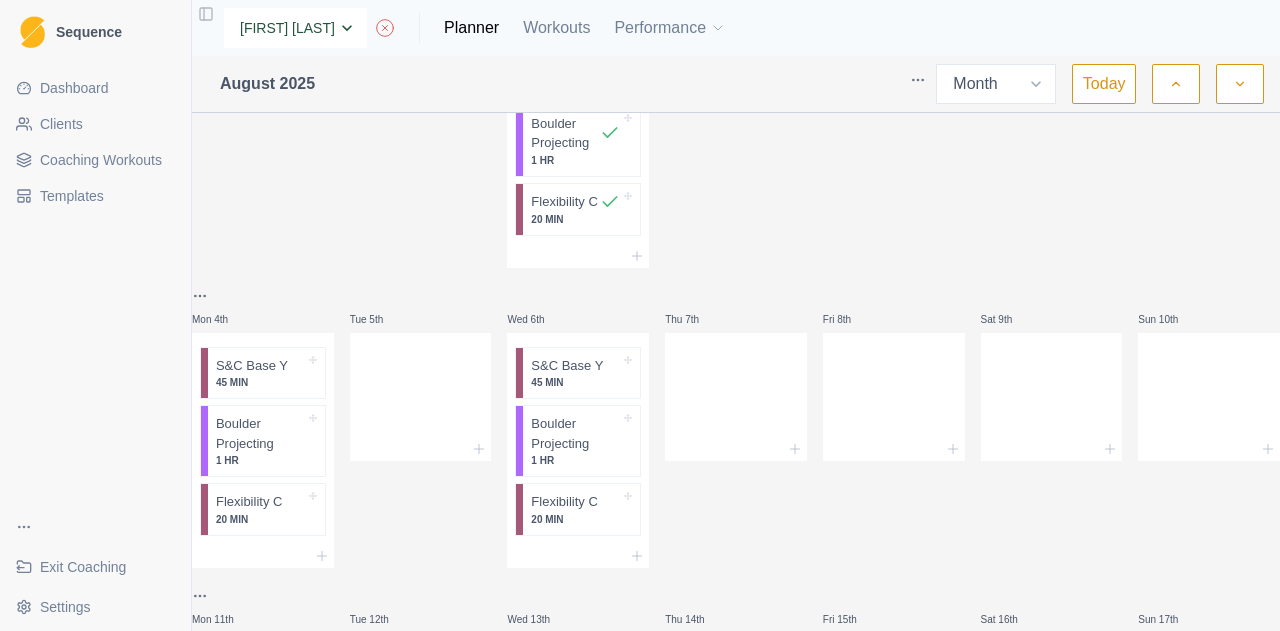 click on "None [FIRST] [LAST] [FIRST] [LAST] [FIRST] [LAST] [FIRST] [LAST] [FIRST] [LAST] [FIRST] [LAST] [FIRST] [LAST] [FIRST] [FIRST] [FIRST] [LAST] [FIRST] [LAST] [FIRST] [LAST] [FIRST] [LAST] [FIRST] [LAST] [FIRST] [LAST] [FIRST] [LAST] [FIRST] [LAST] [FIRST] [LAST]" at bounding box center [295, 28] 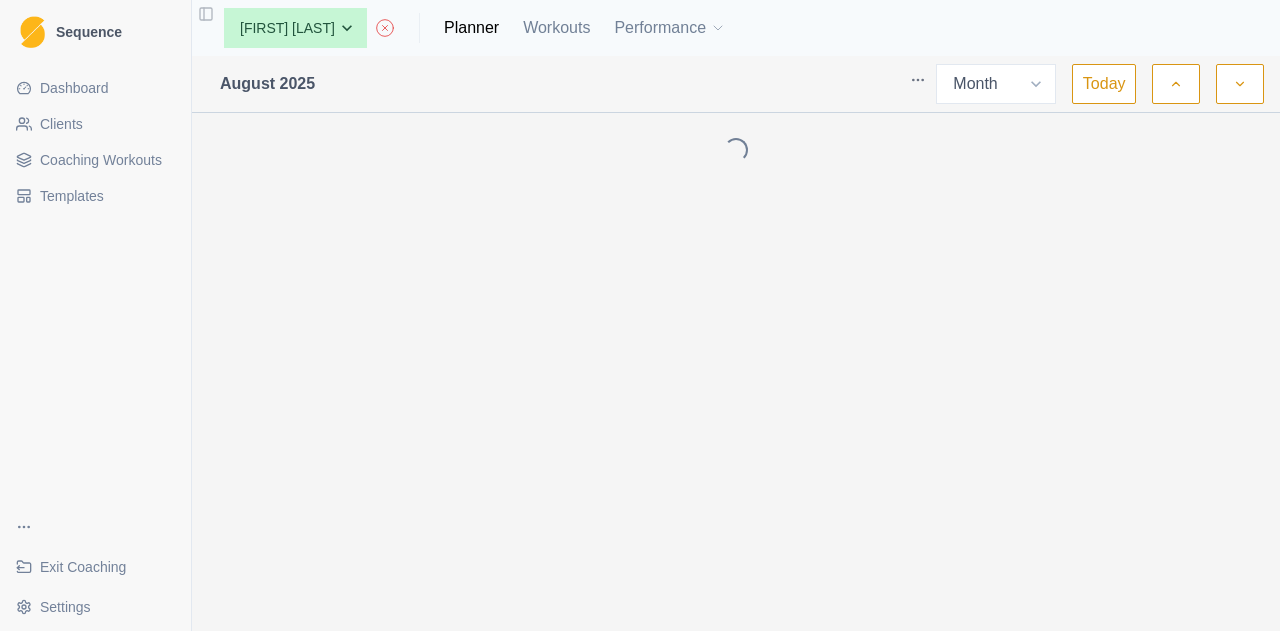 select on "month" 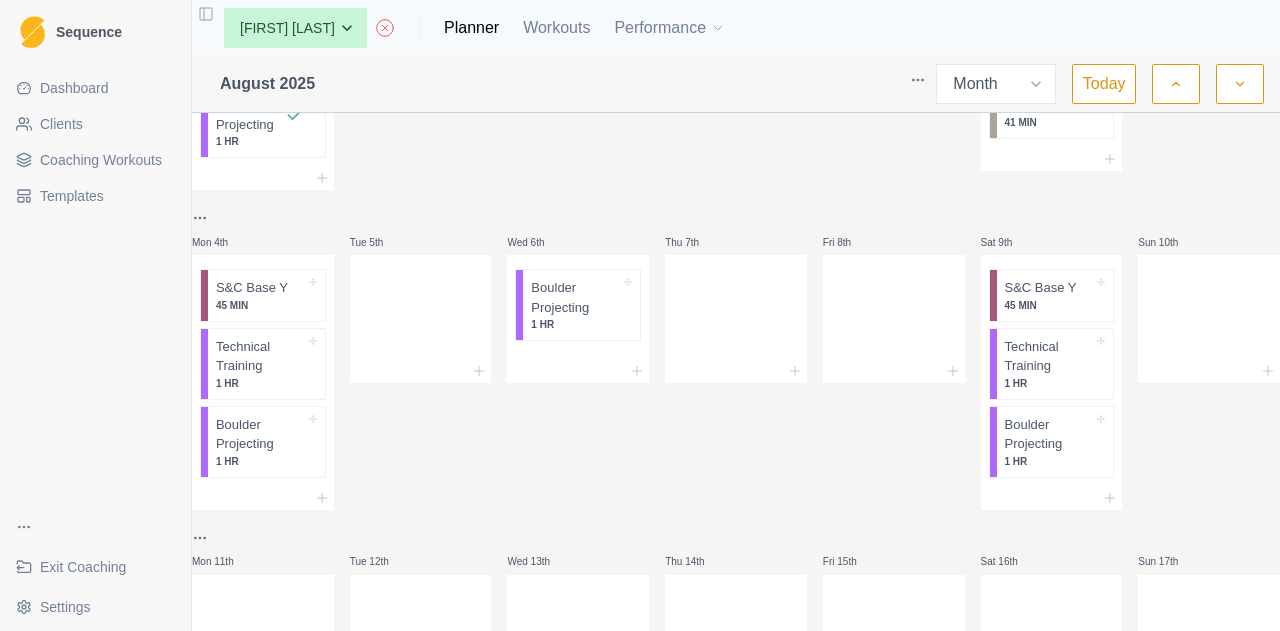 scroll, scrollTop: 305, scrollLeft: 0, axis: vertical 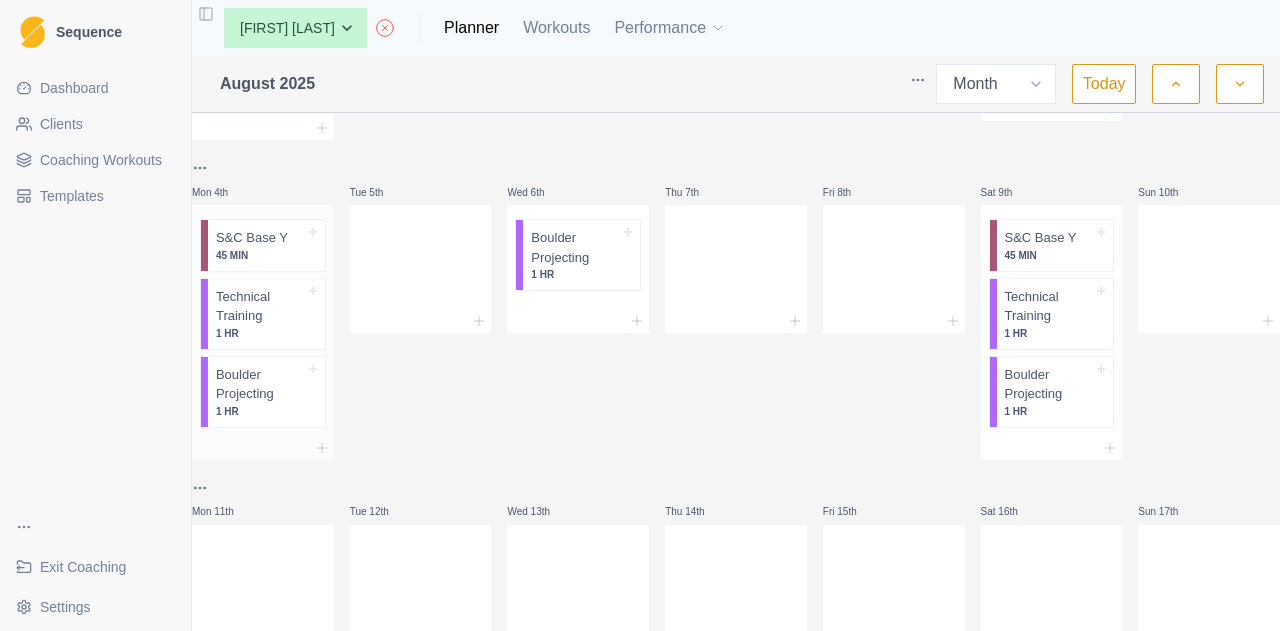 click on "45 MIN" at bounding box center [260, 255] 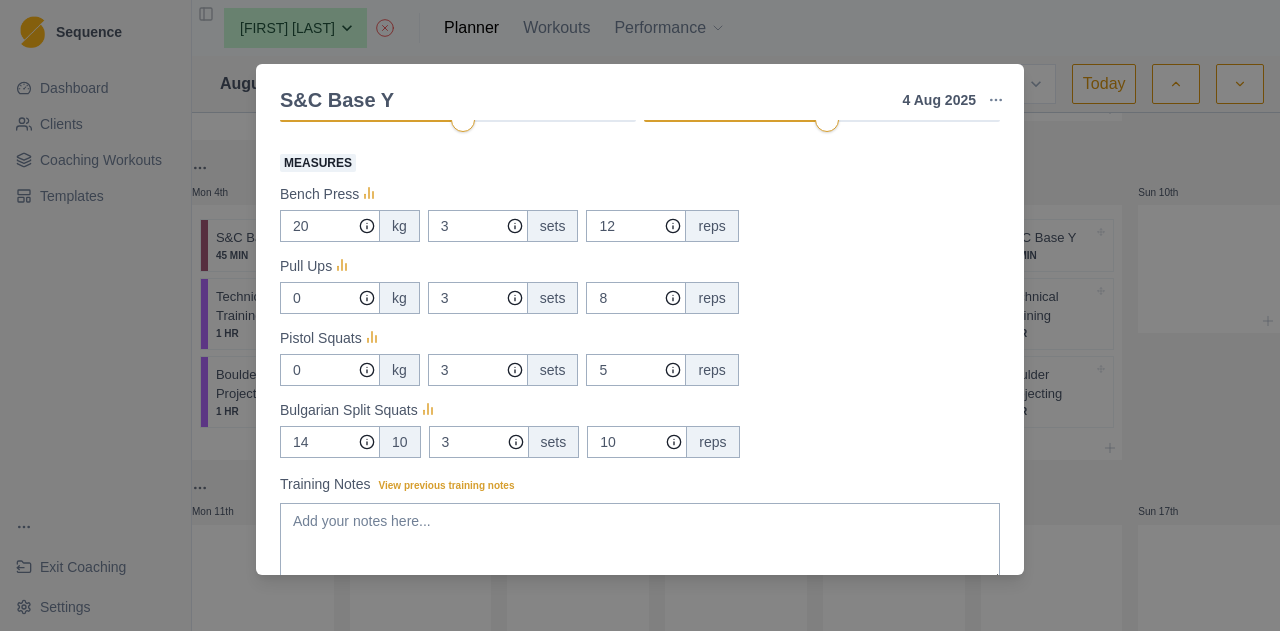 scroll, scrollTop: 297, scrollLeft: 0, axis: vertical 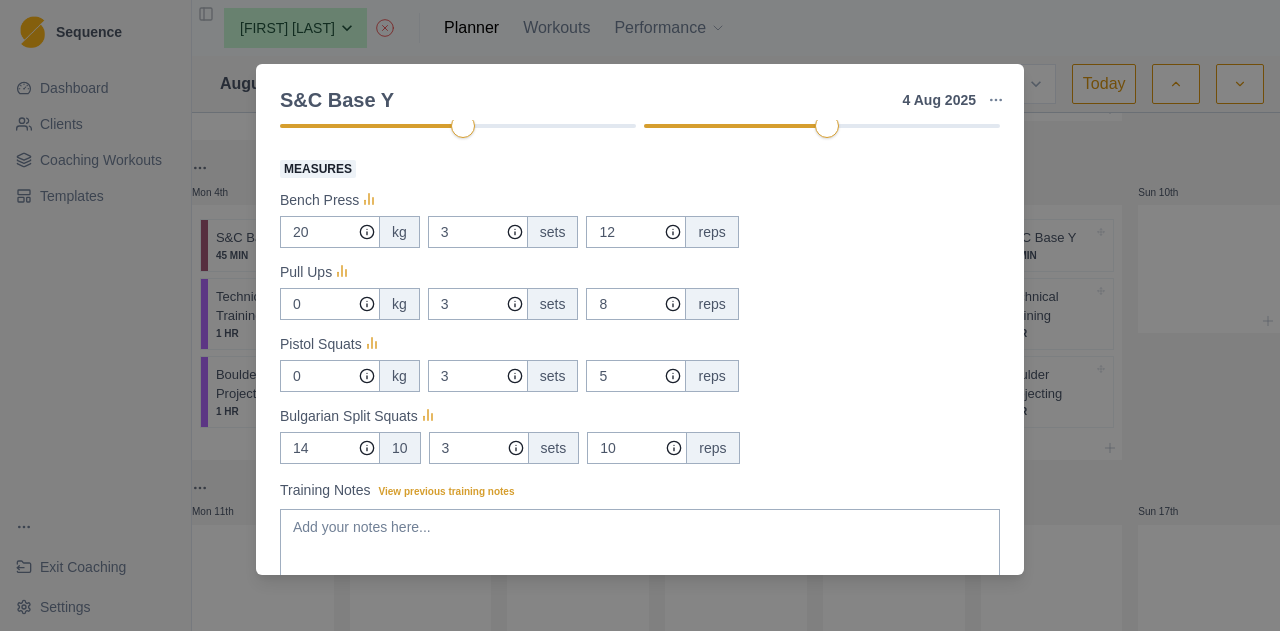 click on "S&C Base Y 4 Aug 2025 Link To Goal View Workout Metrics Edit Original Workout Reschedule Workout Remove From Schedule Conditioning Duration:  45 MIN Pull ups, Bench Press, Bulgarian Split Squats & Pistol Squats
3 minute rest between sets.  Actual Workout Duration 45 minutes Feeling (1 = Low – 10 = High) Motivation (1 = Low – 10 = High) Performance (1 = Low – 10 = High) RPE (1 = Low – 10 = High) Measures Bench Press 20 kg 3 sets 12 reps Pull Ups 0 kg 3 sets 8 reps Pistol Squats 0 kg 3 sets 5 reps Bulgarian Split Squats 14 10 3 sets 10 reps Training Notes View previous training notes Mark as Incomplete Complete Workout" at bounding box center [640, 315] 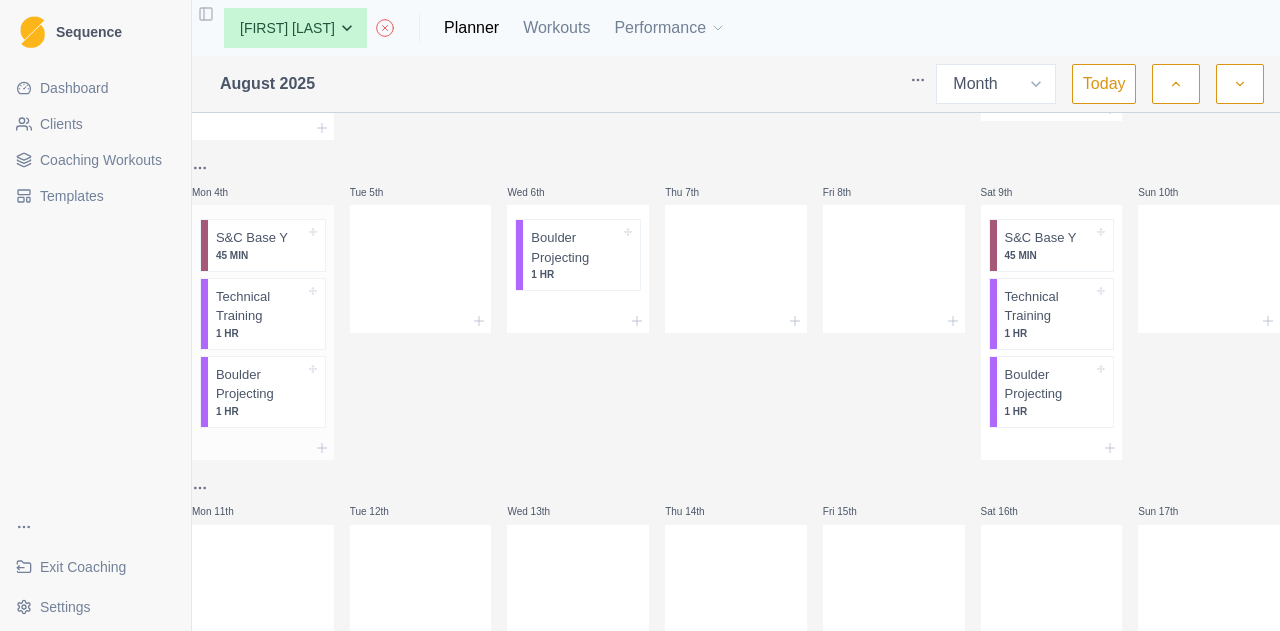 click on "S&C Base Y 45 MIN" at bounding box center (266, 245) 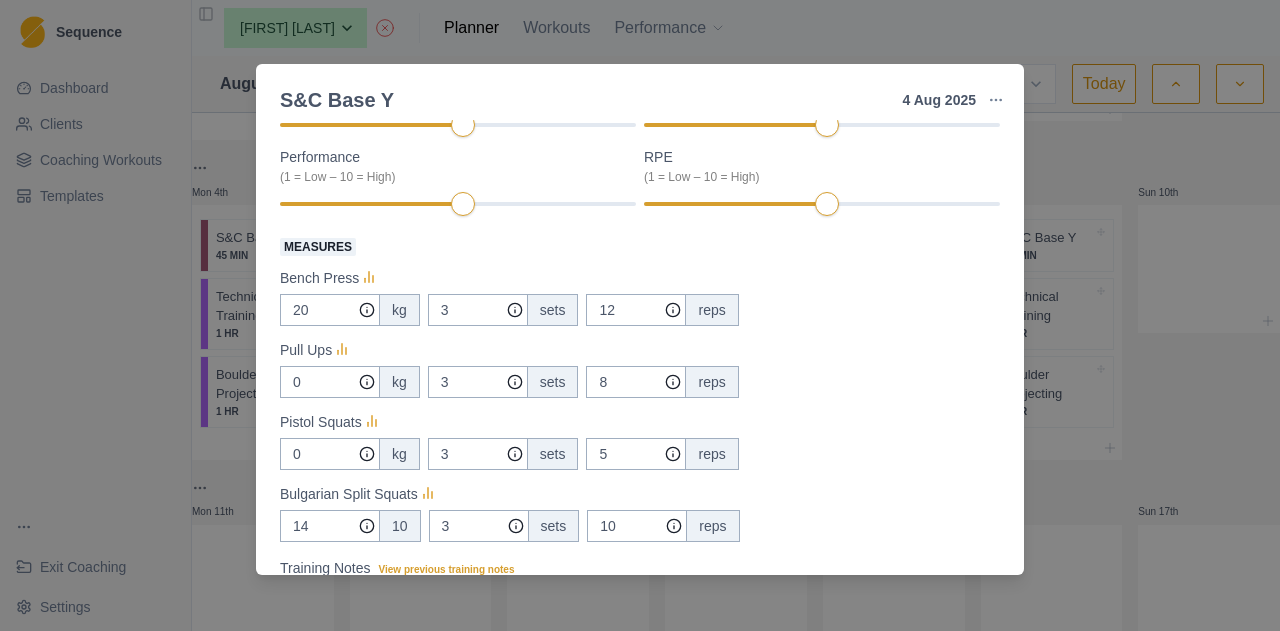 scroll, scrollTop: 273, scrollLeft: 0, axis: vertical 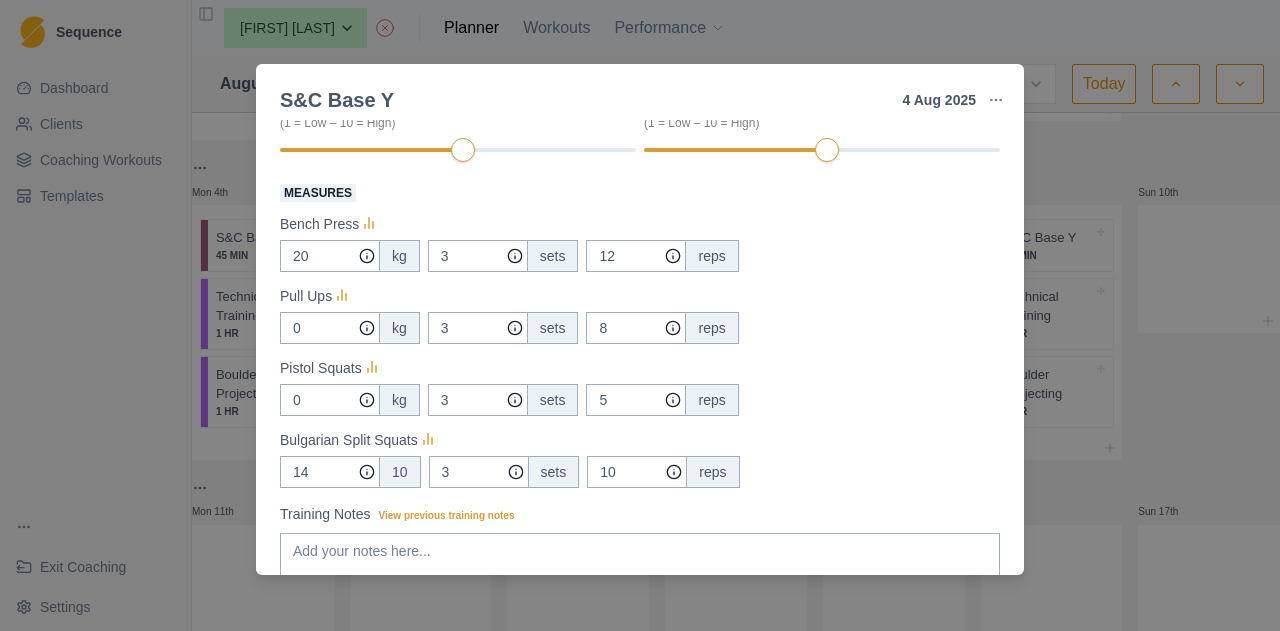 click on "S&C Base Y 4 Aug 2025 Link To Goal View Workout Metrics Edit Original Workout Reschedule Workout Remove From Schedule Conditioning Duration:  45 MIN Pull ups, Bench Press, Bulgarian Split Squats & Pistol Squats
3 minute rest between sets.  Actual Workout Duration 45 minutes Feeling (1 = Low – 10 = High) Motivation (1 = Low – 10 = High) Performance (1 = Low – 10 = High) RPE (1 = Low – 10 = High) Measures Bench Press 20 kg 3 sets 12 reps Pull Ups 0 kg 3 sets 8 reps Pistol Squats 0 kg 3 sets 5 reps Bulgarian Split Squats 14 10 3 sets 10 reps Training Notes View previous training notes Mark as Incomplete Complete Workout" at bounding box center [640, 315] 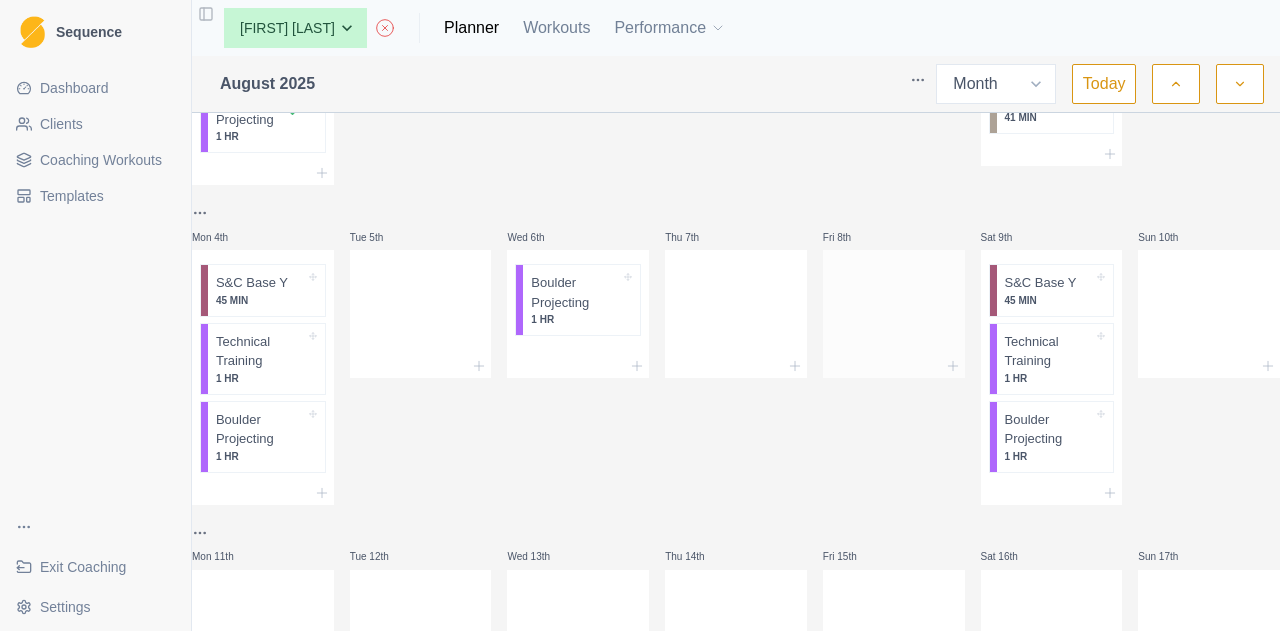 scroll, scrollTop: 261, scrollLeft: 0, axis: vertical 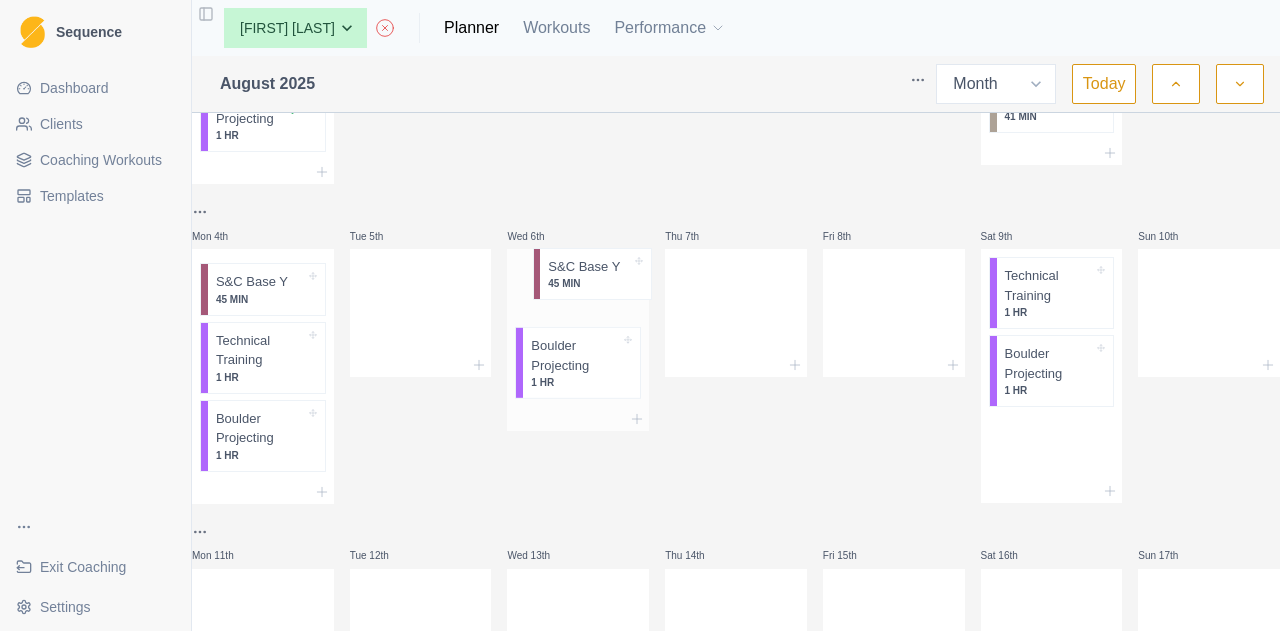 drag, startPoint x: 1026, startPoint y: 281, endPoint x: 558, endPoint y: 273, distance: 468.06836 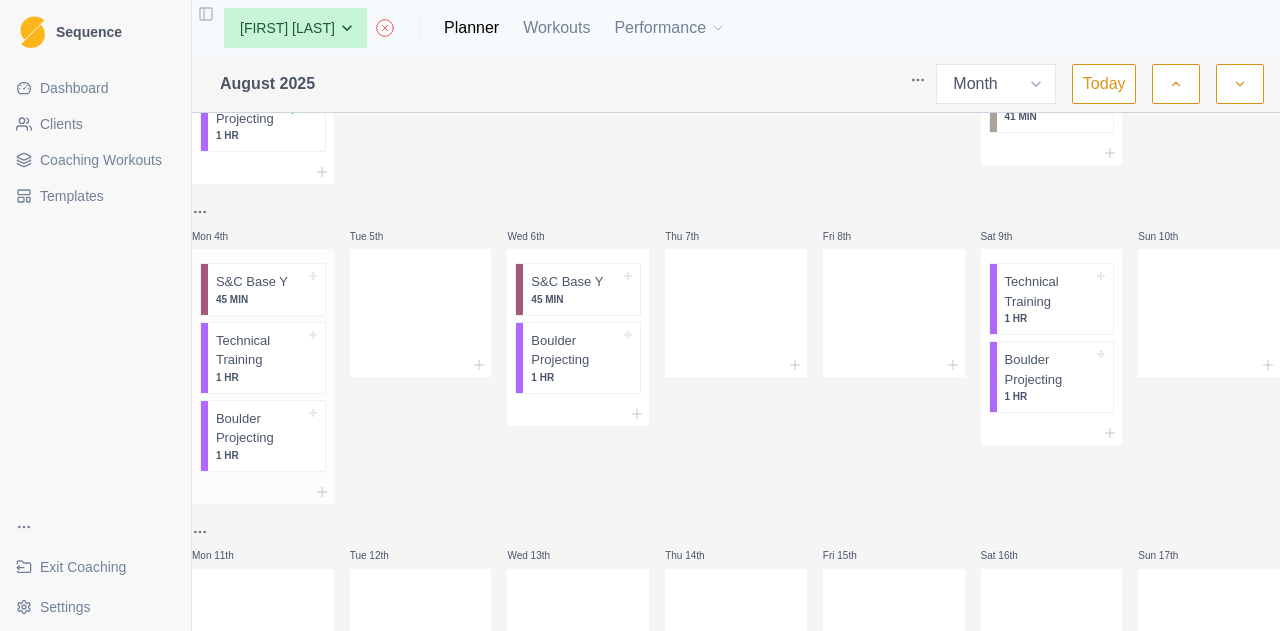 click on "S&C Base Y" at bounding box center (252, 282) 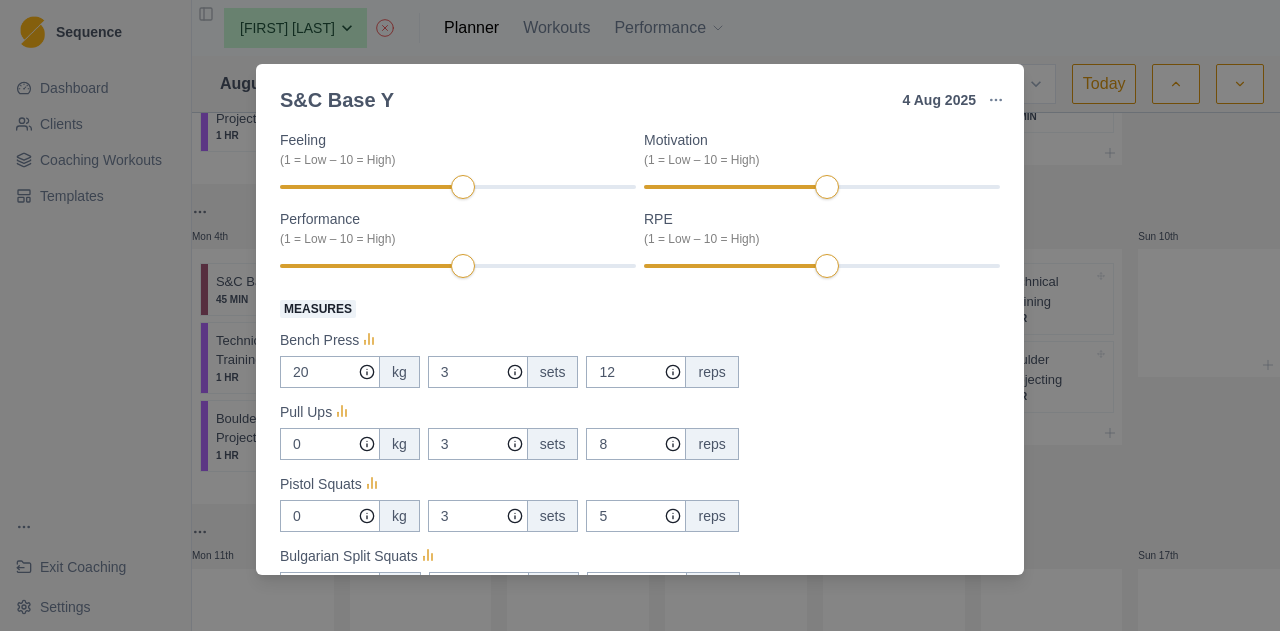 scroll, scrollTop: 163, scrollLeft: 0, axis: vertical 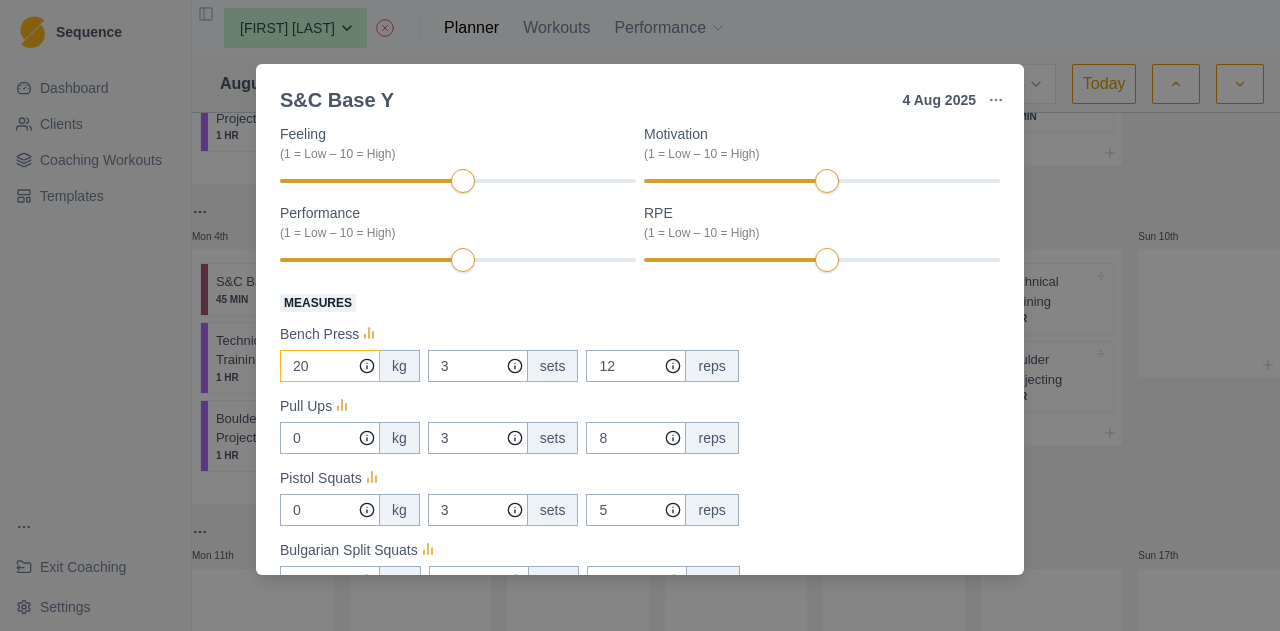 click on "20" at bounding box center [330, 366] 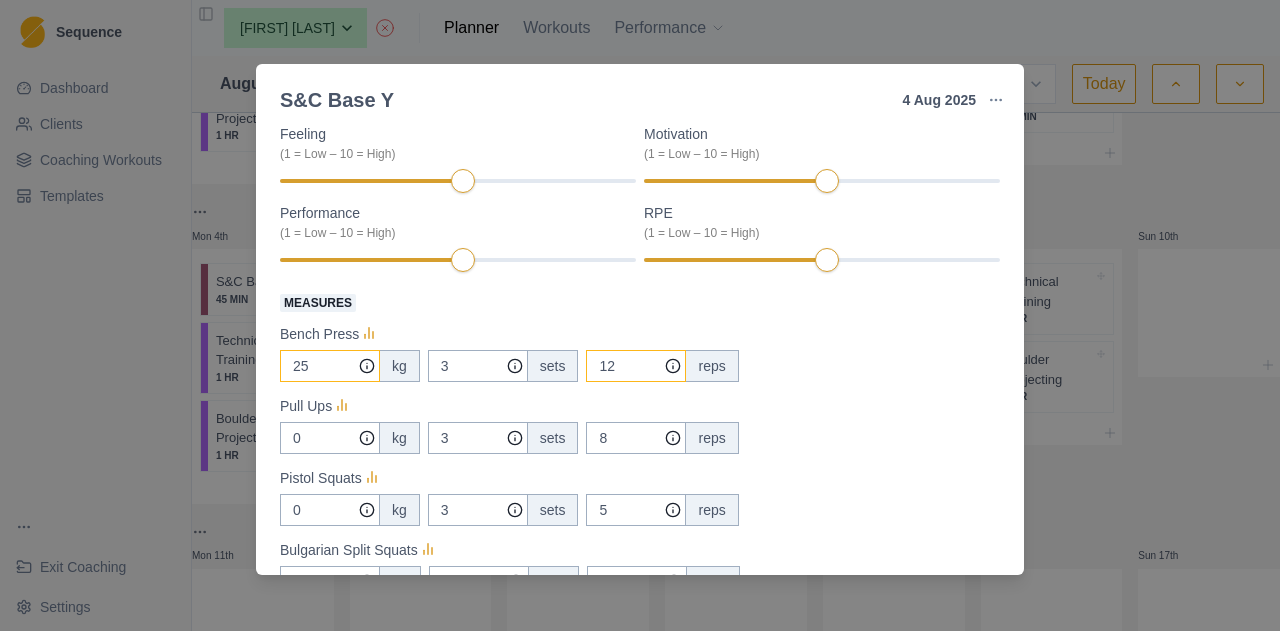 type on "25" 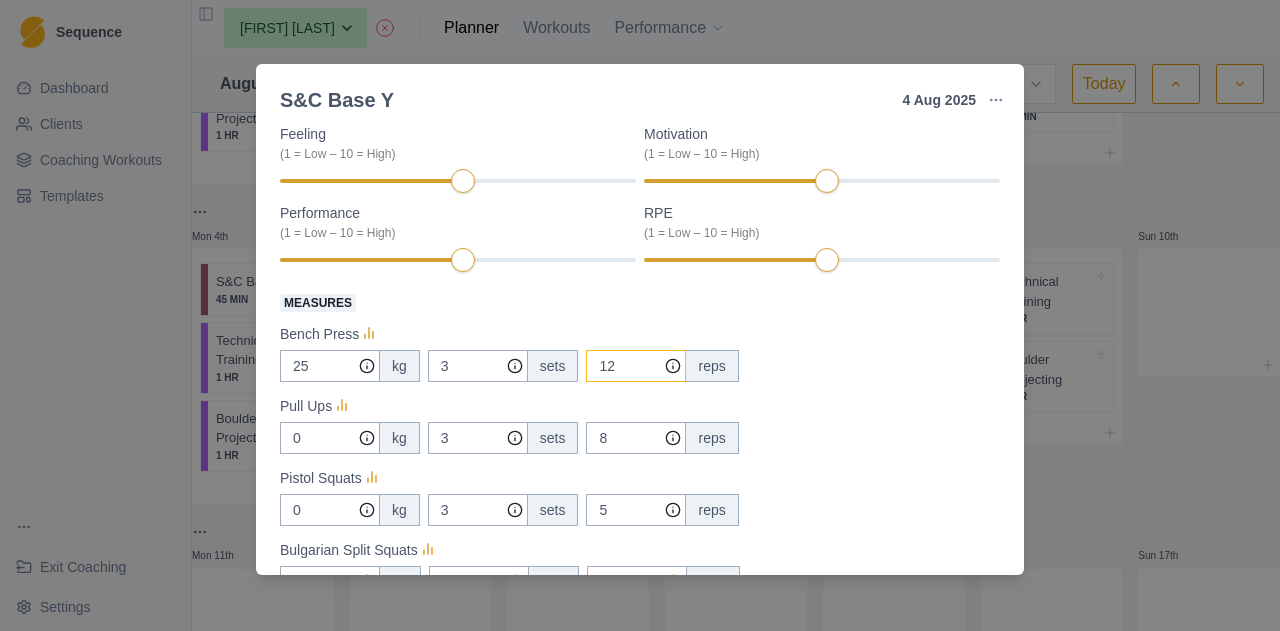 click on "12" at bounding box center (636, 366) 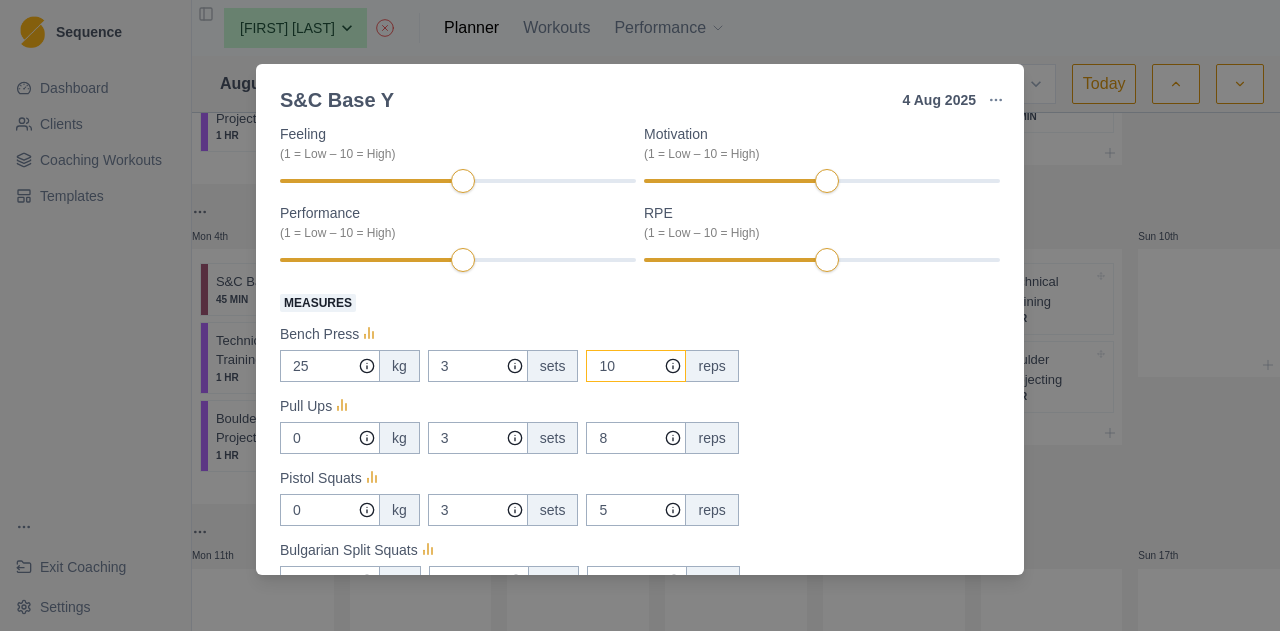 type on "10" 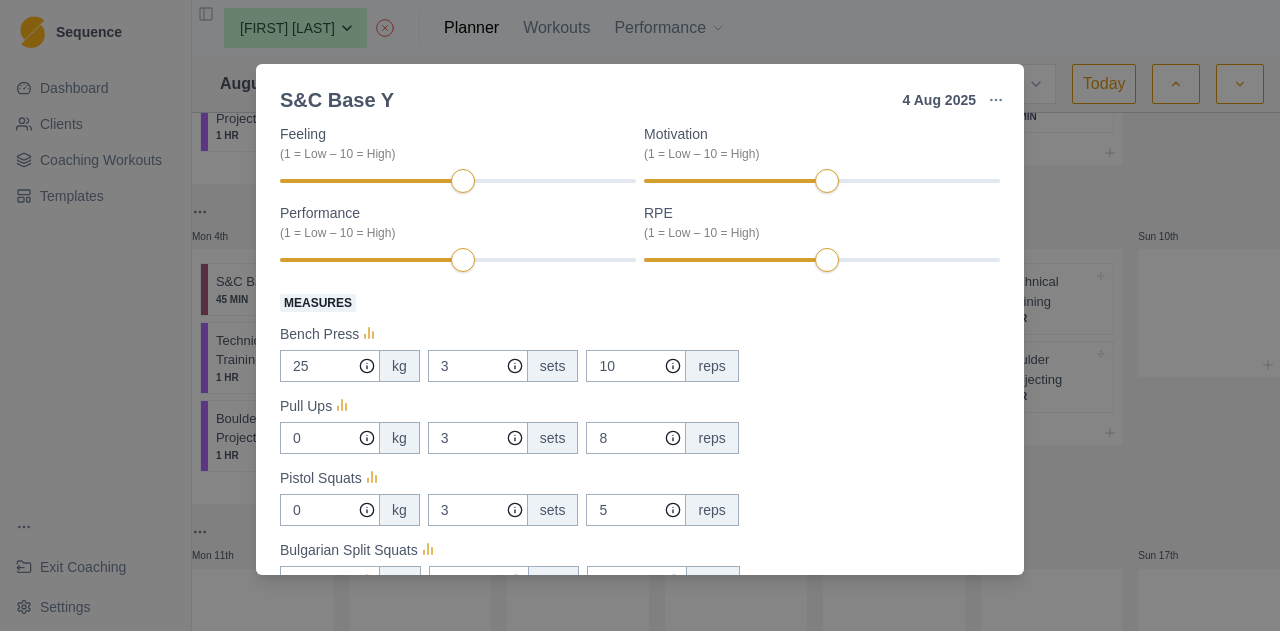 click on "S&C Base Y 4 Aug 2025 Link To Goal View Workout Metrics Edit Original Workout Reschedule Workout Remove From Schedule Conditioning Duration:  45 MIN Pull ups, Bench Press, Bulgarian Split Squats & Pistol Squats
3 minute rest between sets.  Actual Workout Duration 45 minutes Feeling (1 = Low – 10 = High) Motivation (1 = Low – 10 = High) Performance (1 = Low – 10 = High) RPE (1 = Low – 10 = High) Measures Bench Press 25 kg 3 sets 10 reps Pull Ups 0 kg 3 sets 8 reps Pistol Squats 0 kg 3 sets 5 reps Bulgarian Split Squats 14 10 3 sets 10 reps Training Notes View previous training notes Mark as Incomplete Complete Workout" at bounding box center [640, 315] 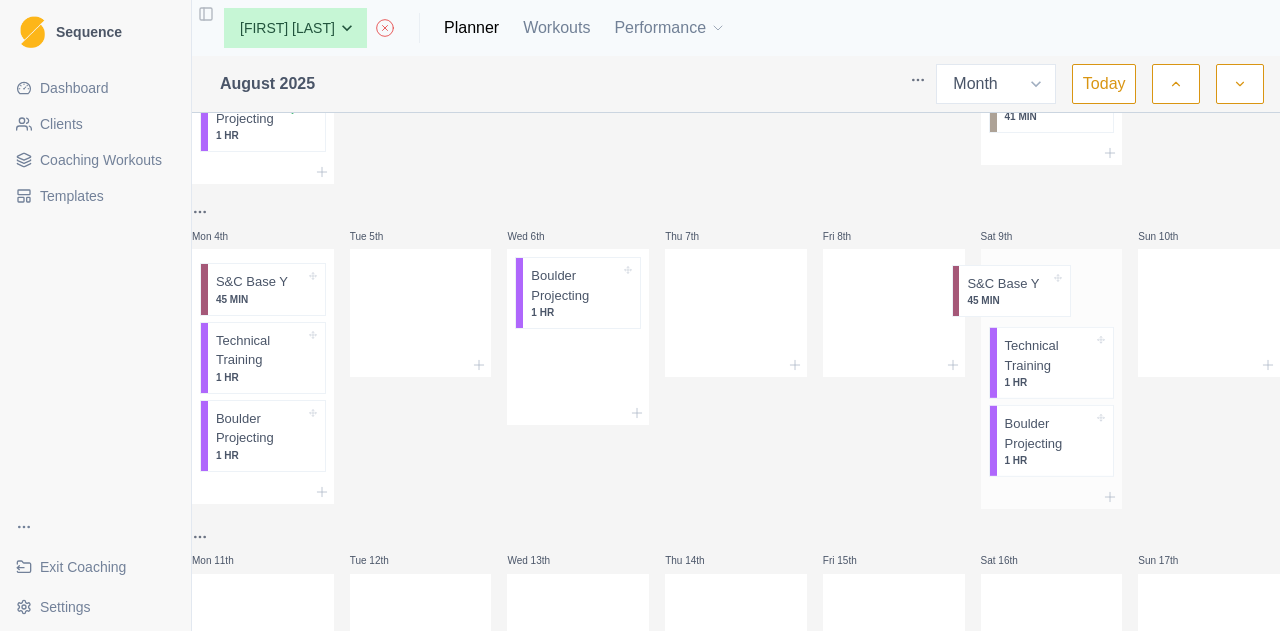drag, startPoint x: 552, startPoint y: 289, endPoint x: 1056, endPoint y: 278, distance: 504.12003 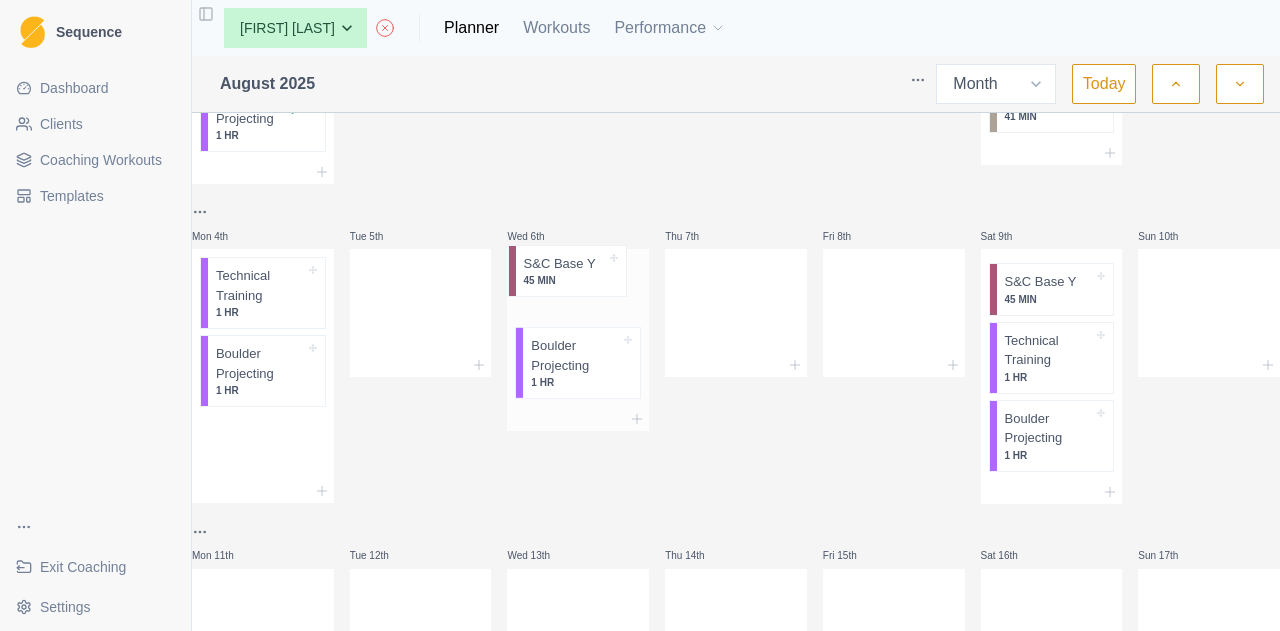 drag, startPoint x: 274, startPoint y: 294, endPoint x: 577, endPoint y: 281, distance: 303.27875 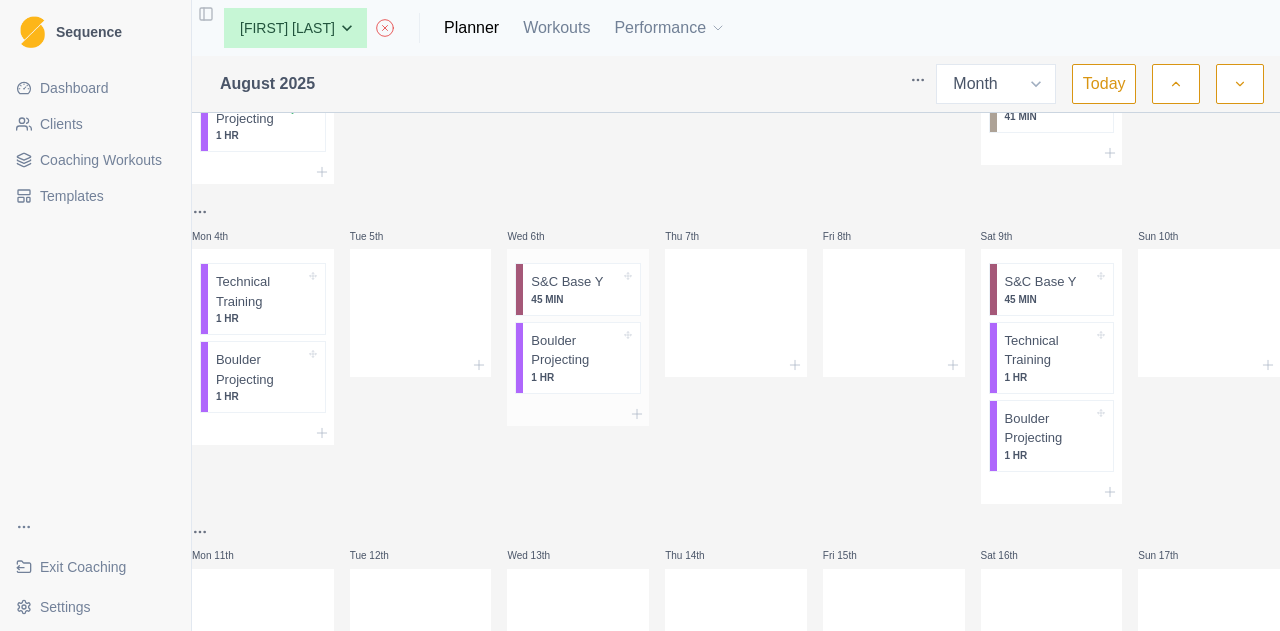 click on "45 MIN" at bounding box center [575, 299] 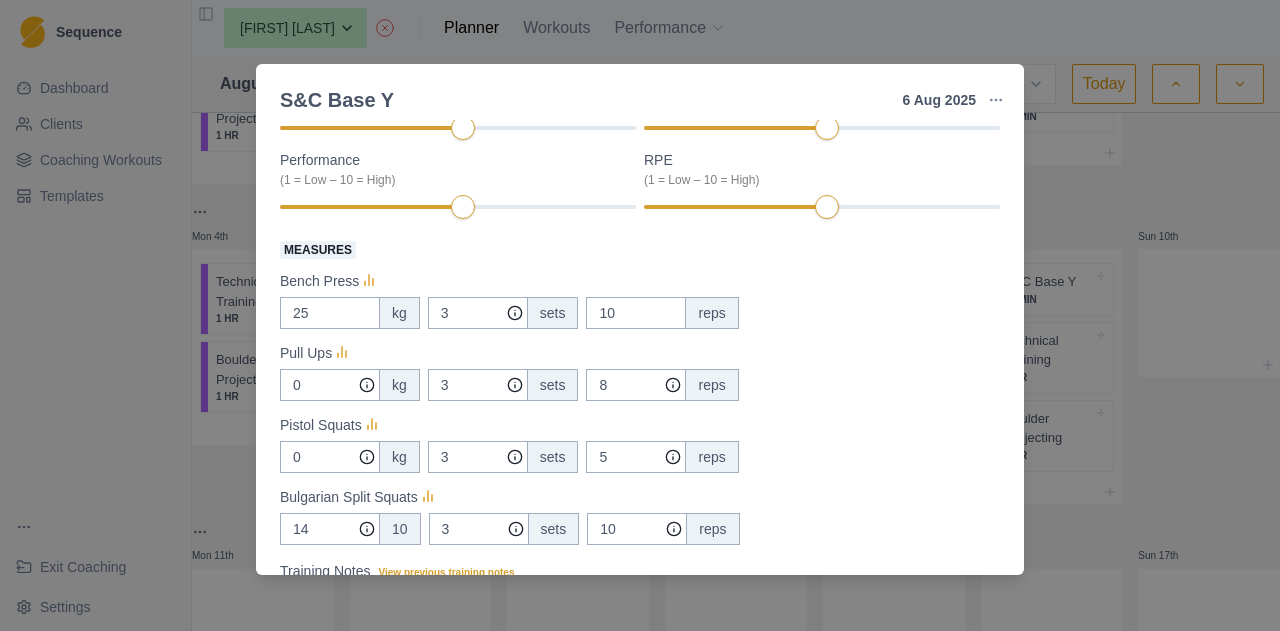 scroll, scrollTop: 337, scrollLeft: 0, axis: vertical 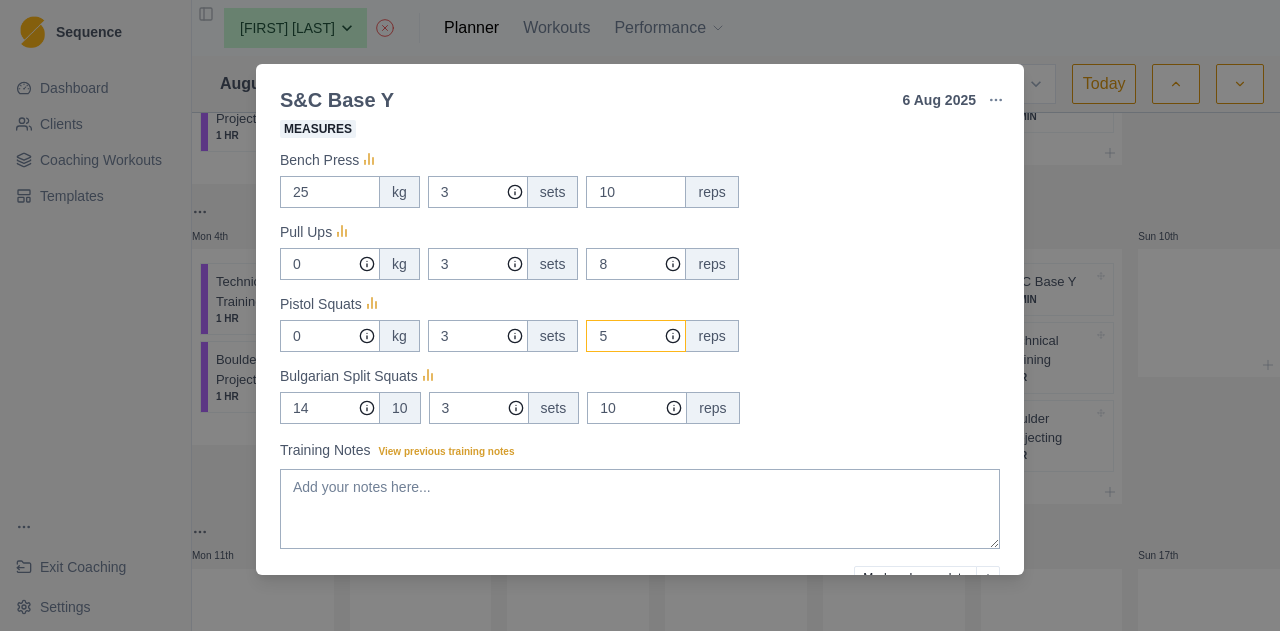 click on "5" at bounding box center [636, 264] 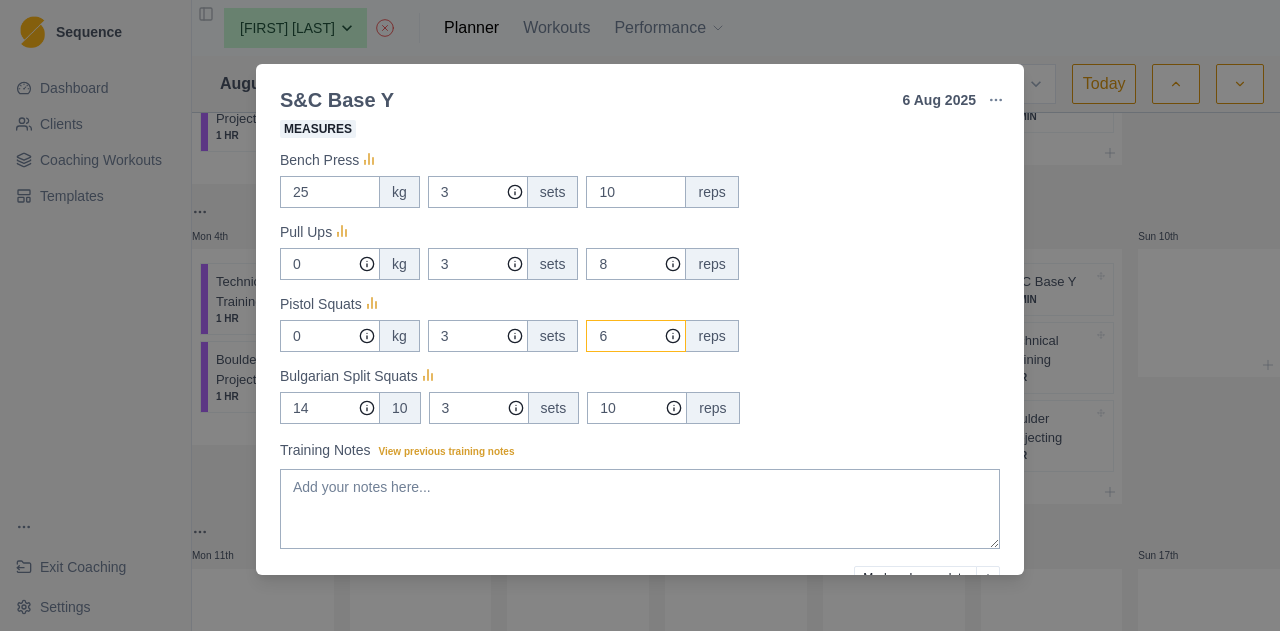 type on "6" 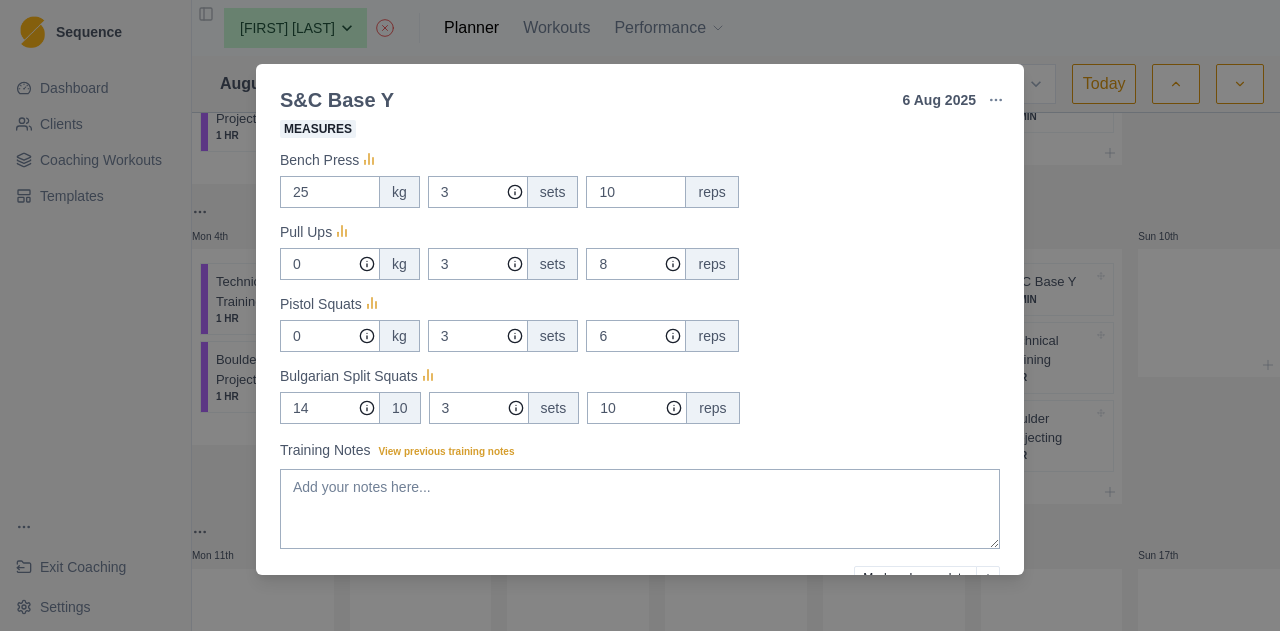 click on "S&C Base Y 6 Aug 2025 Link To Goal View Workout Metrics Edit Original Workout Reschedule Workout Remove From Schedule Conditioning Duration:  45 MIN Pull ups, Bench Press, Bulgarian Split Squats & Pistol Squats
3 minute rest between sets.  Actual Workout Duration 45 minutes Feeling (1 = Low – 10 = High) Motivation (1 = Low – 10 = High) Performance (1 = Low – 10 = High) RPE (1 = Low – 10 = High) Measures Bench Press 25 kg 3 sets 10 reps Pull Ups 0 kg 3 sets 8 reps Pistol Squats 0 kg 3 sets 6 reps Bulgarian Split Squats 14 10 3 sets 10 reps Training Notes View previous training notes Mark as Incomplete Complete Workout" at bounding box center [640, 315] 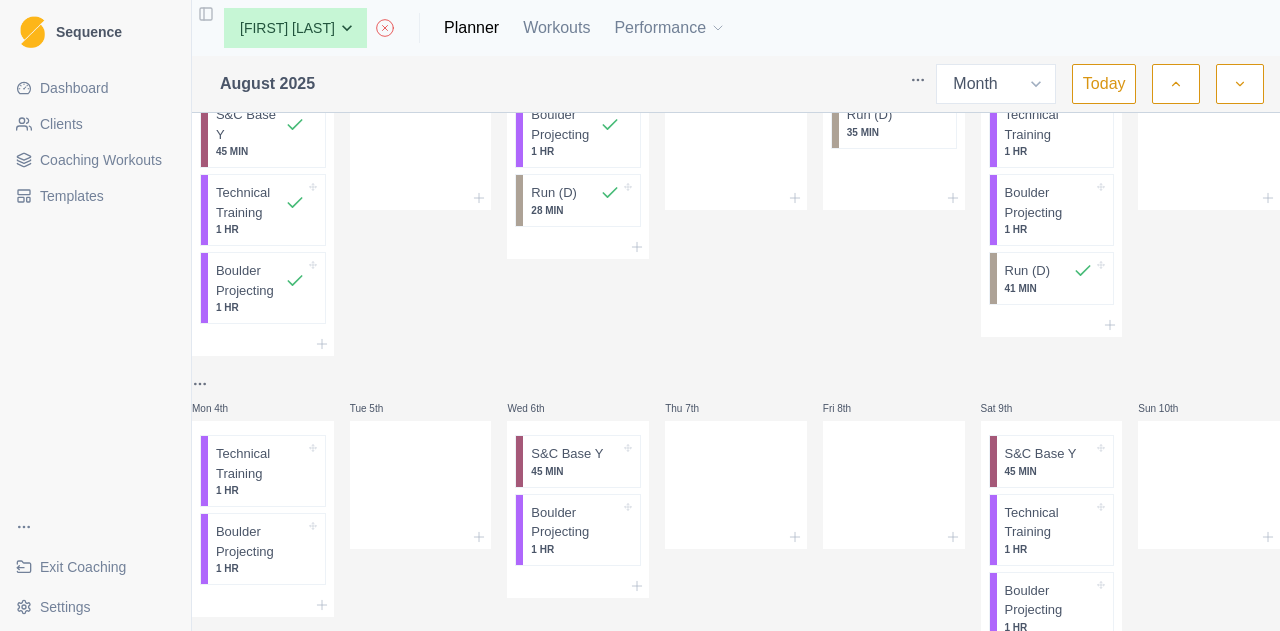 scroll, scrollTop: 88, scrollLeft: 0, axis: vertical 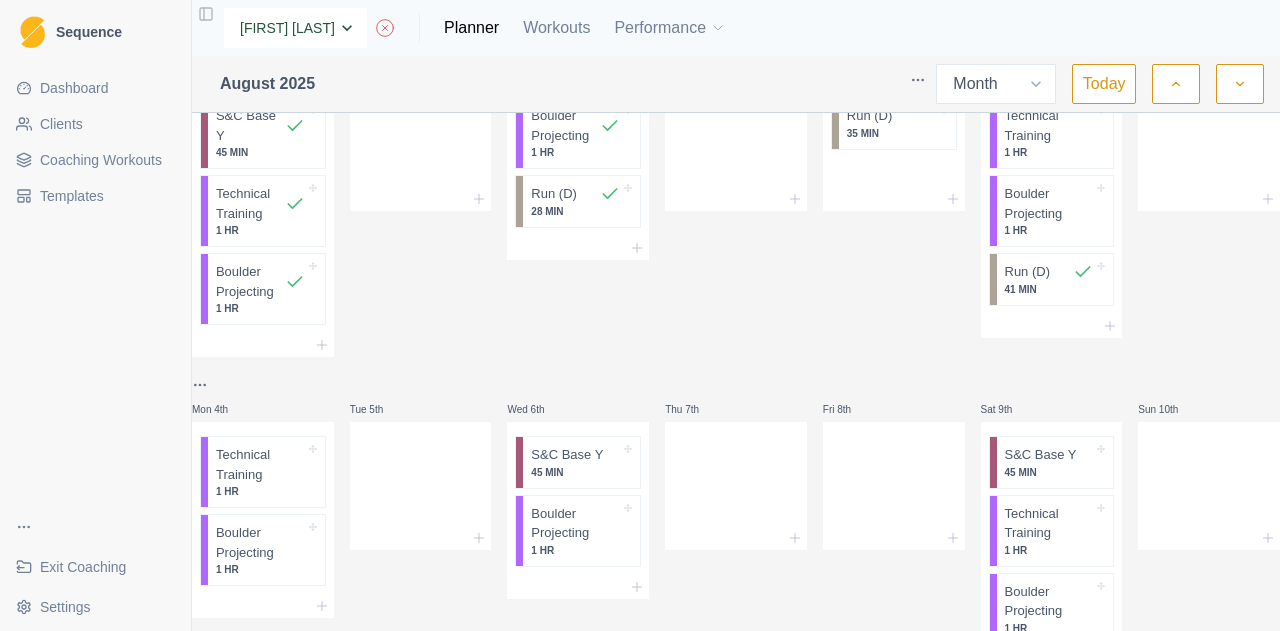 click on "[FIRST] [LAST] [LAST] [FIRST] [LAST] [FIRST] [LAST] [FIRST] [LAST] [FIRST] [LAST] [FIRST] [LAST] [FIRST] [LAST] [FIRST] [LAST] [FIRST] [LAST] [FIRST] [LAST] [FIRST] [LAST] [FIRST] [LAST] [FIRST] [LAST] [FIRST] [LAST] [FIRST] [LAST]" at bounding box center (295, 28) 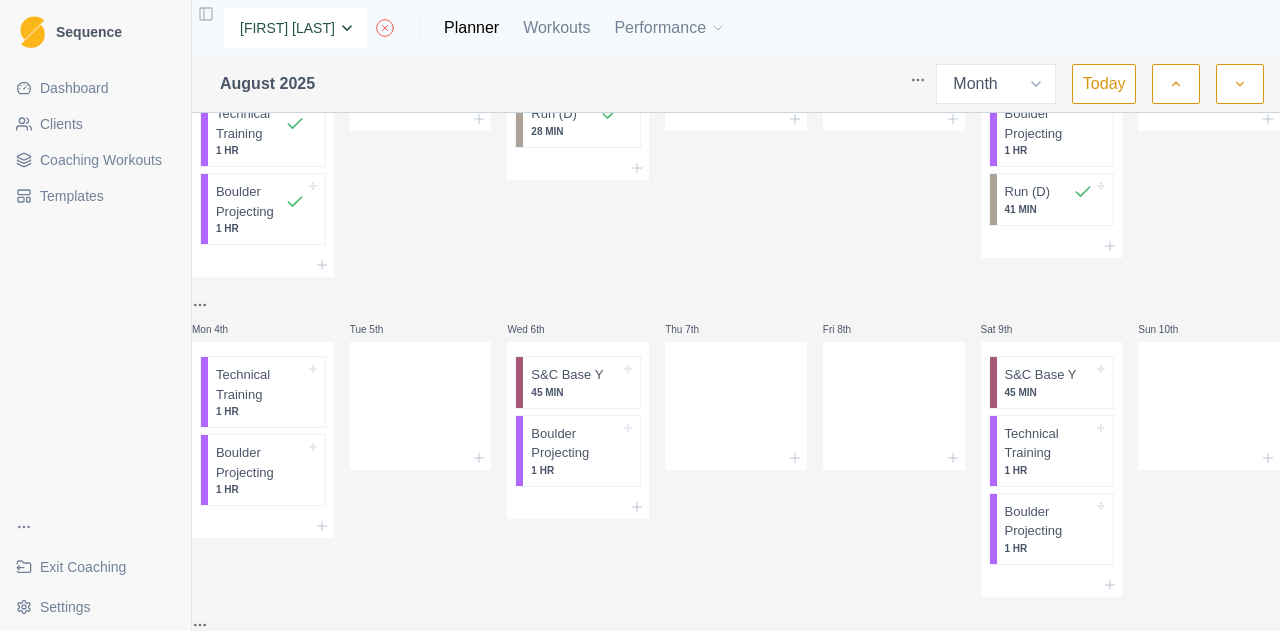 scroll, scrollTop: 0, scrollLeft: 0, axis: both 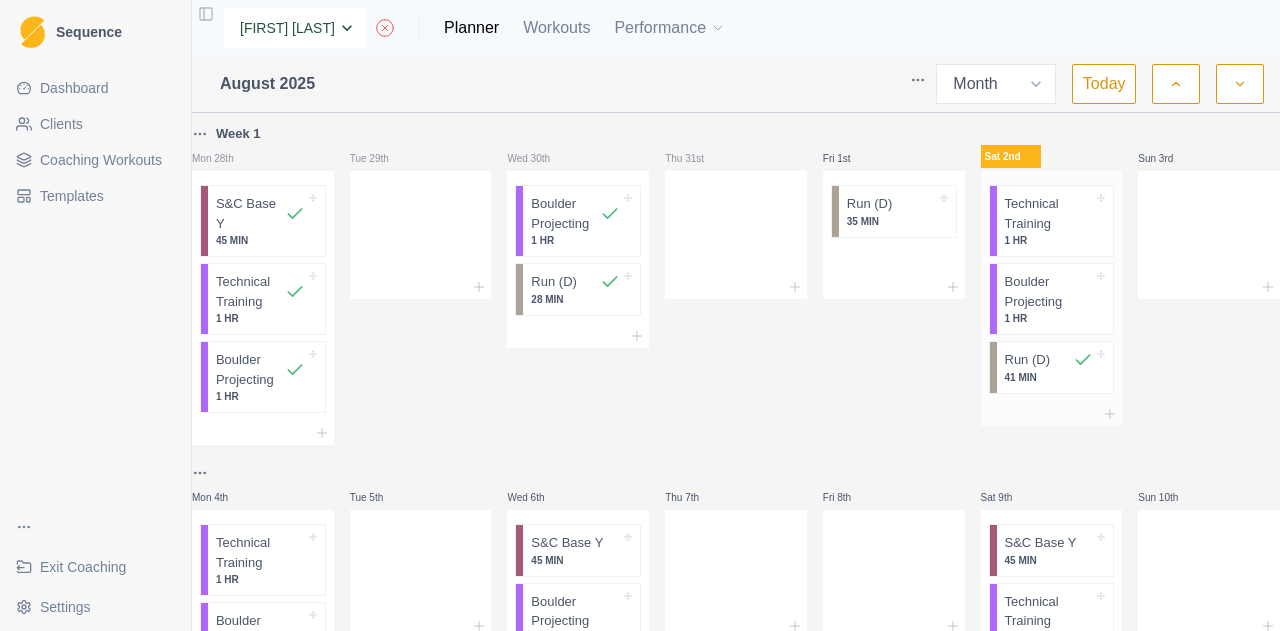 click on "41 MIN" at bounding box center [1049, 377] 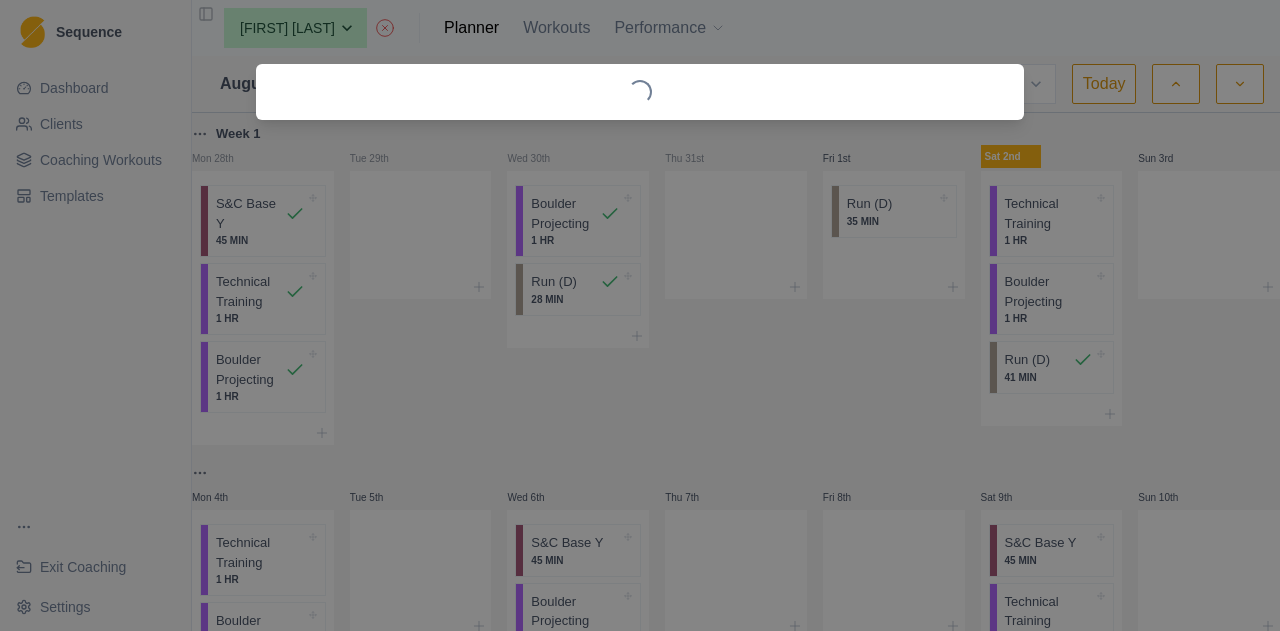 select on "6" 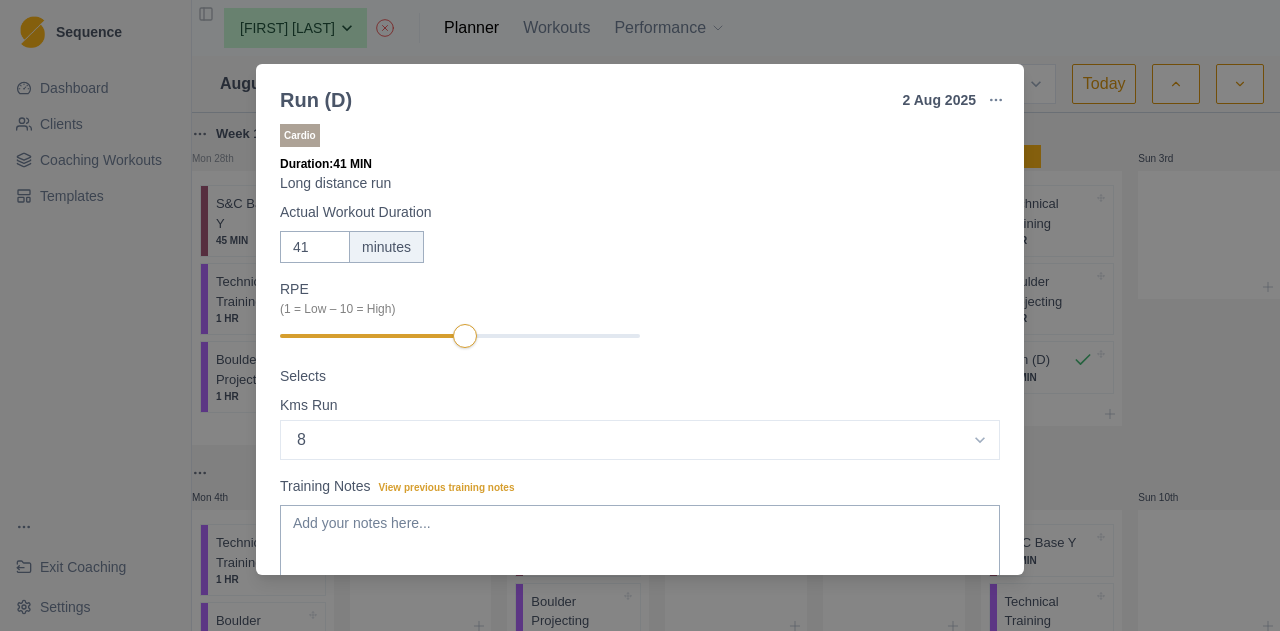 scroll, scrollTop: 7, scrollLeft: 0, axis: vertical 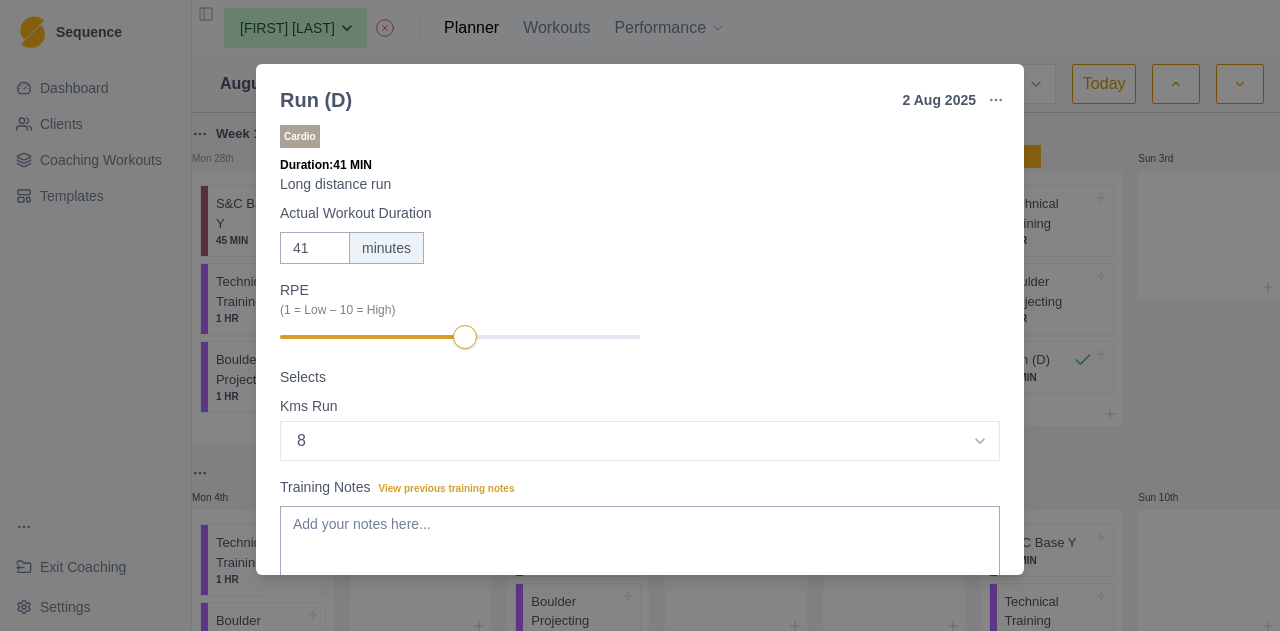 click on "Kms Run" at bounding box center (640, 406) 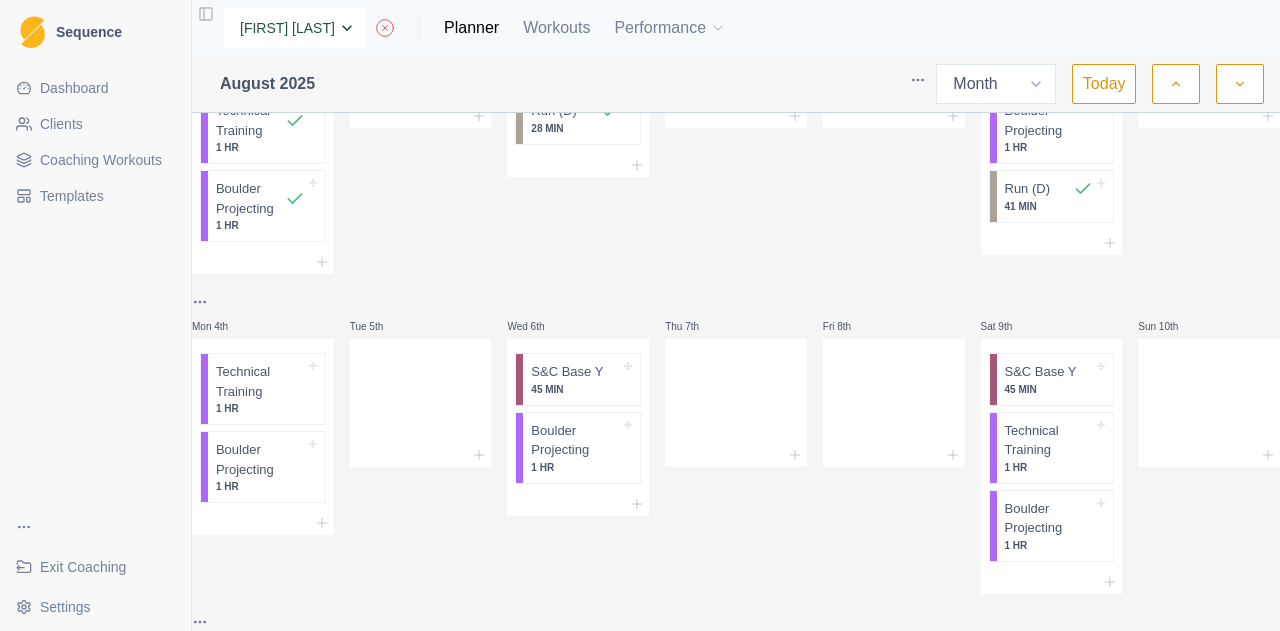 scroll, scrollTop: 172, scrollLeft: 0, axis: vertical 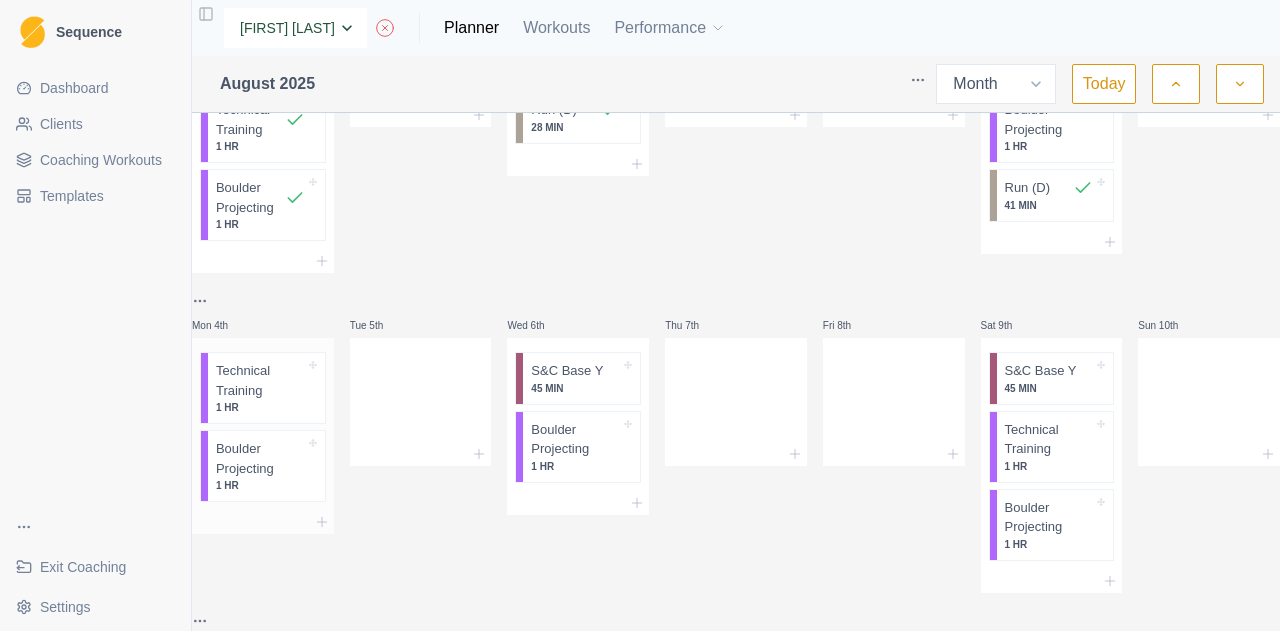 click on "Technical Training" at bounding box center [260, 380] 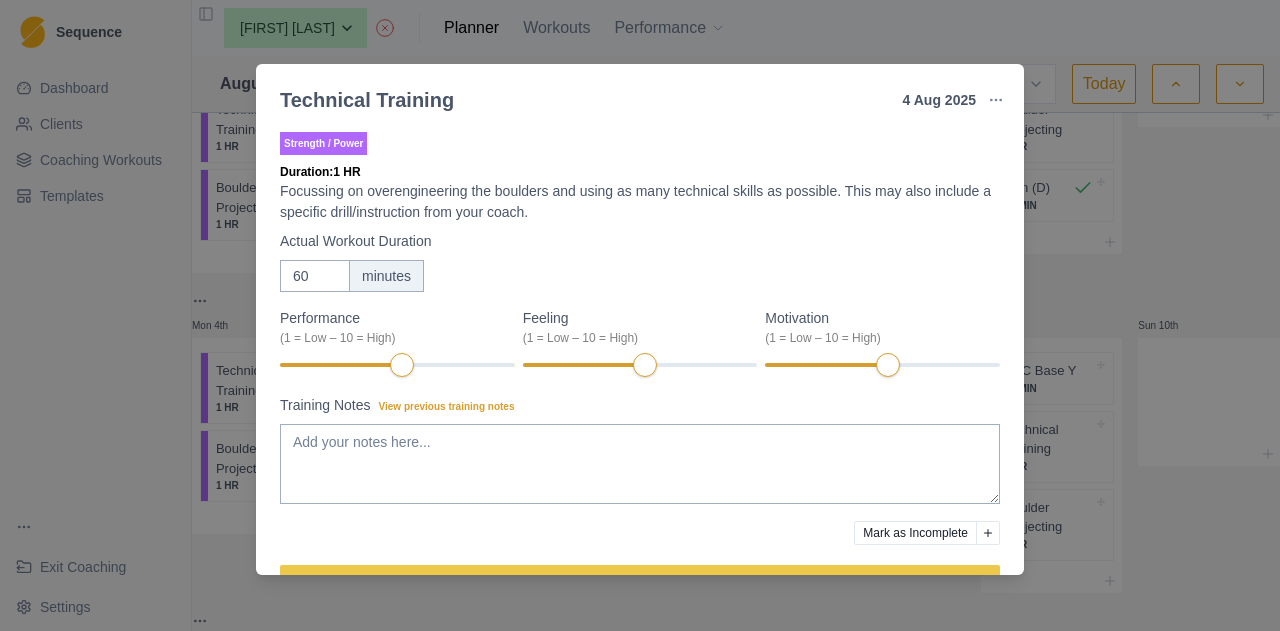 click on "Technical Training 4 Aug 2025 Link To Goal View Workout Metrics Edit Original Workout Reschedule Workout Remove From Schedule Strength / Power Duration:  1 HR Focussing on overengineering the boulders and using as many technical skills as possible. This may also include a specific drill/instruction from your coach.  Actual Workout Duration 60 minutes Performance (1 = Low – 10 = High) Feeling (1 = Low – 10 = High) Motivation (1 = Low – 10 = High) Training Notes View previous training notes Mark as Incomplete Complete Workout" at bounding box center (640, 315) 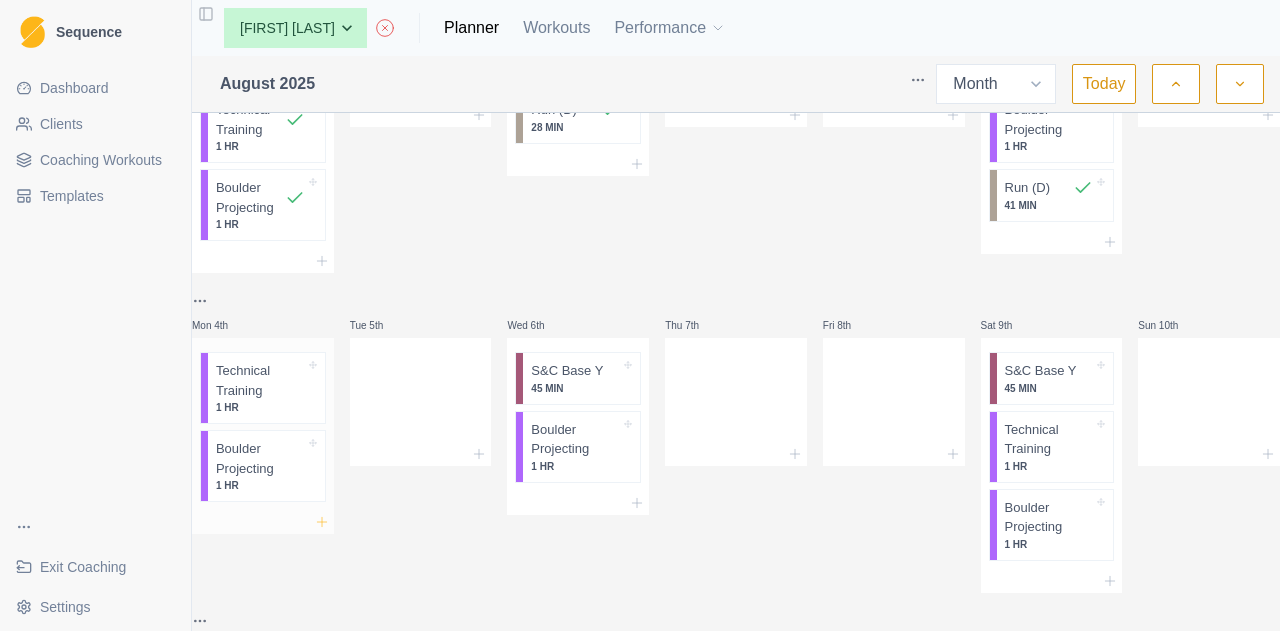 click 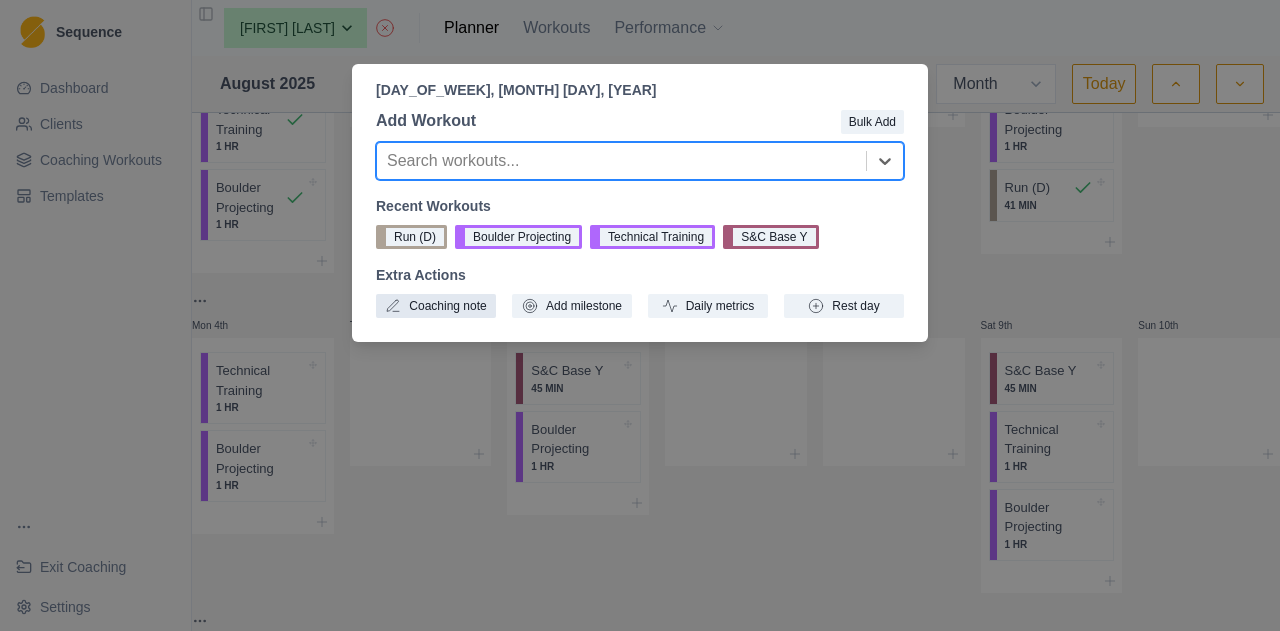 click on "Coaching note" at bounding box center (436, 306) 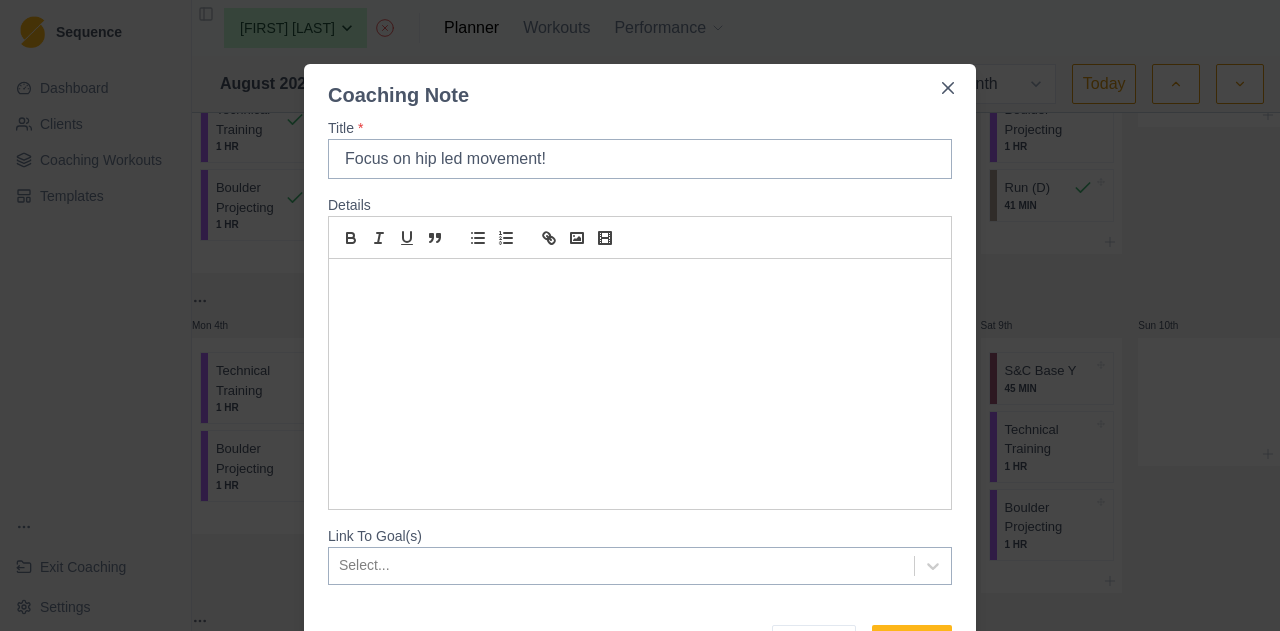 scroll, scrollTop: 112, scrollLeft: 0, axis: vertical 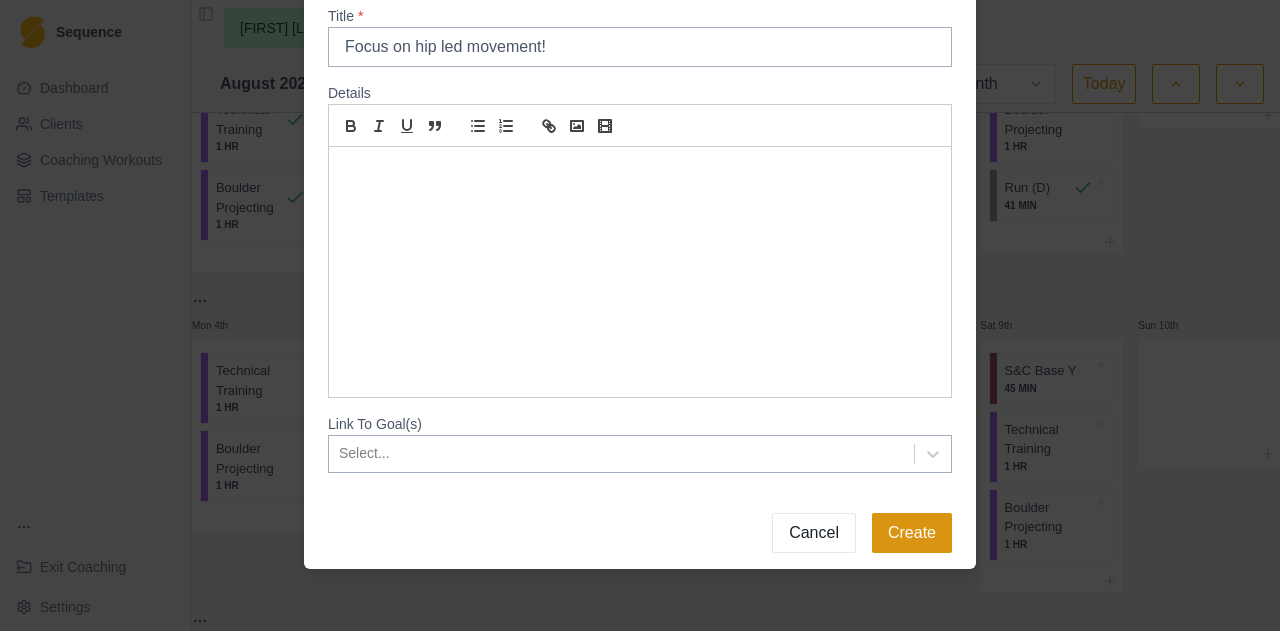 type on "Focus on hip led movement!" 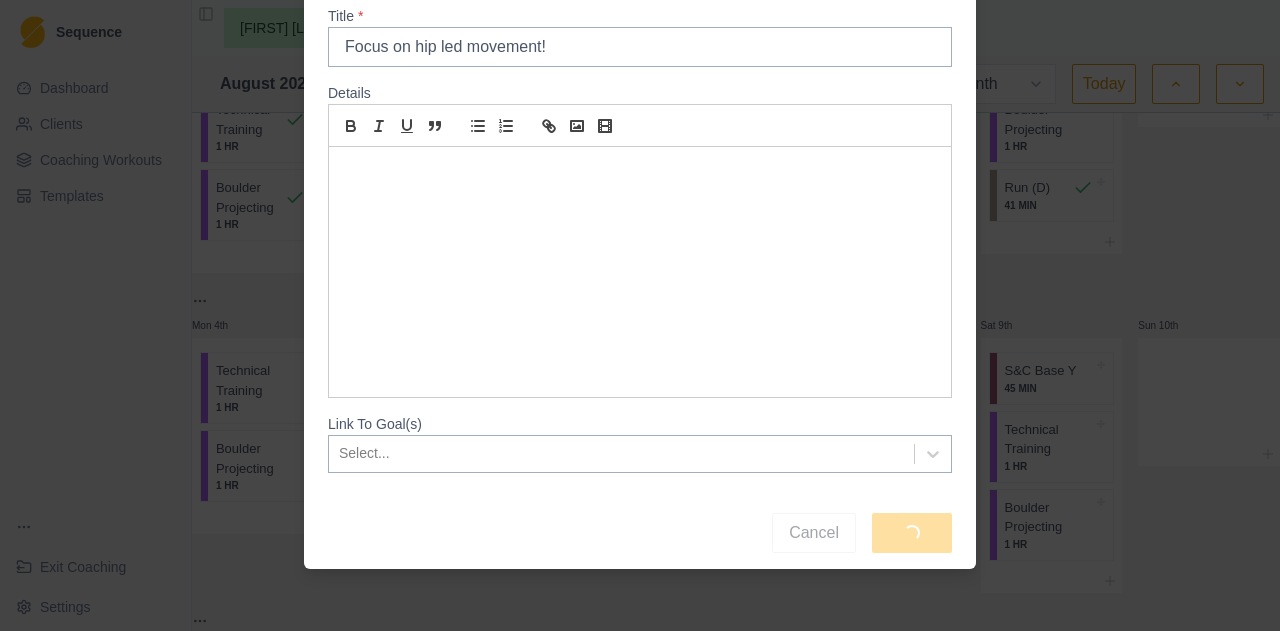 scroll, scrollTop: 0, scrollLeft: 0, axis: both 